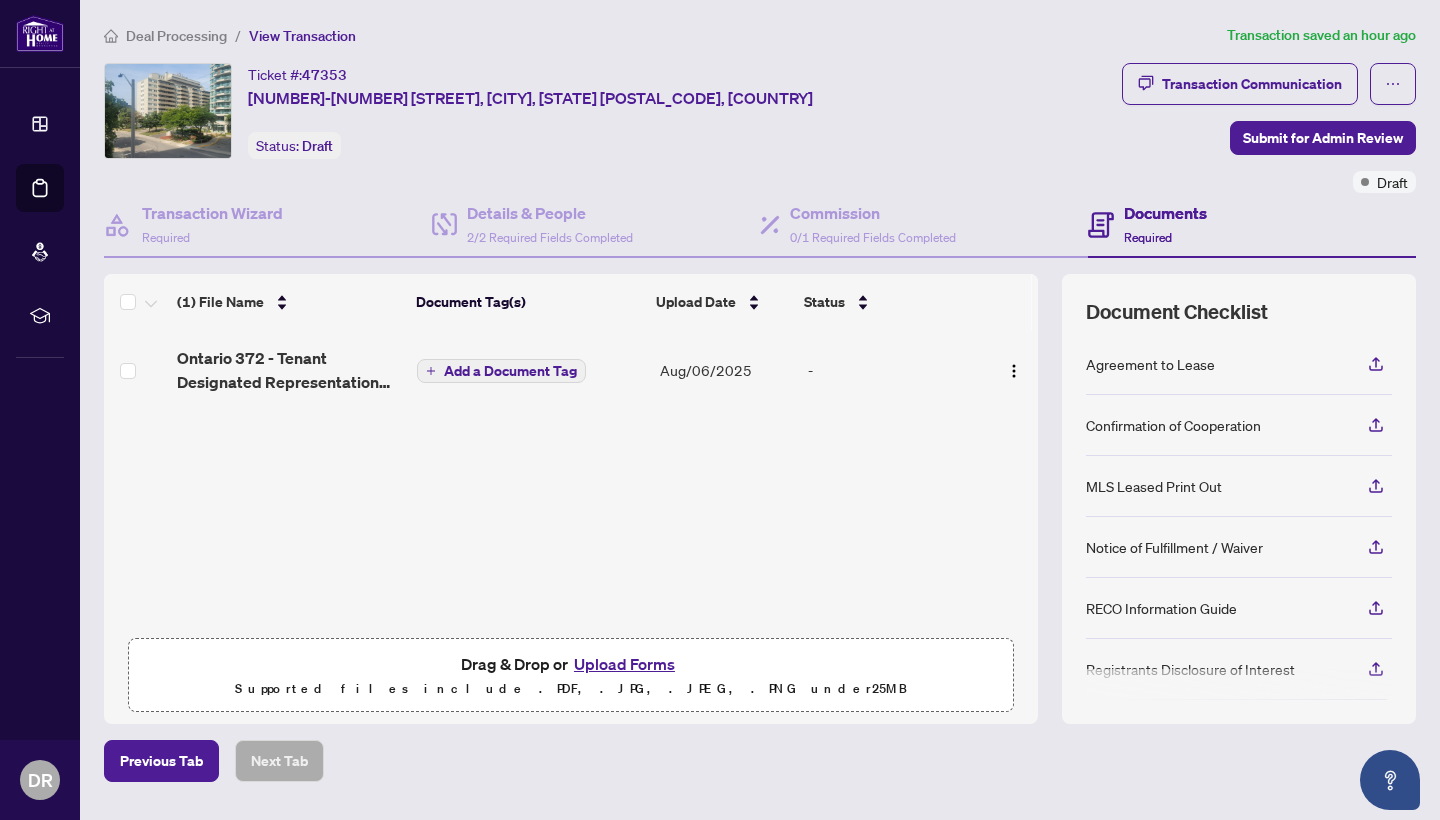 scroll, scrollTop: 0, scrollLeft: 0, axis: both 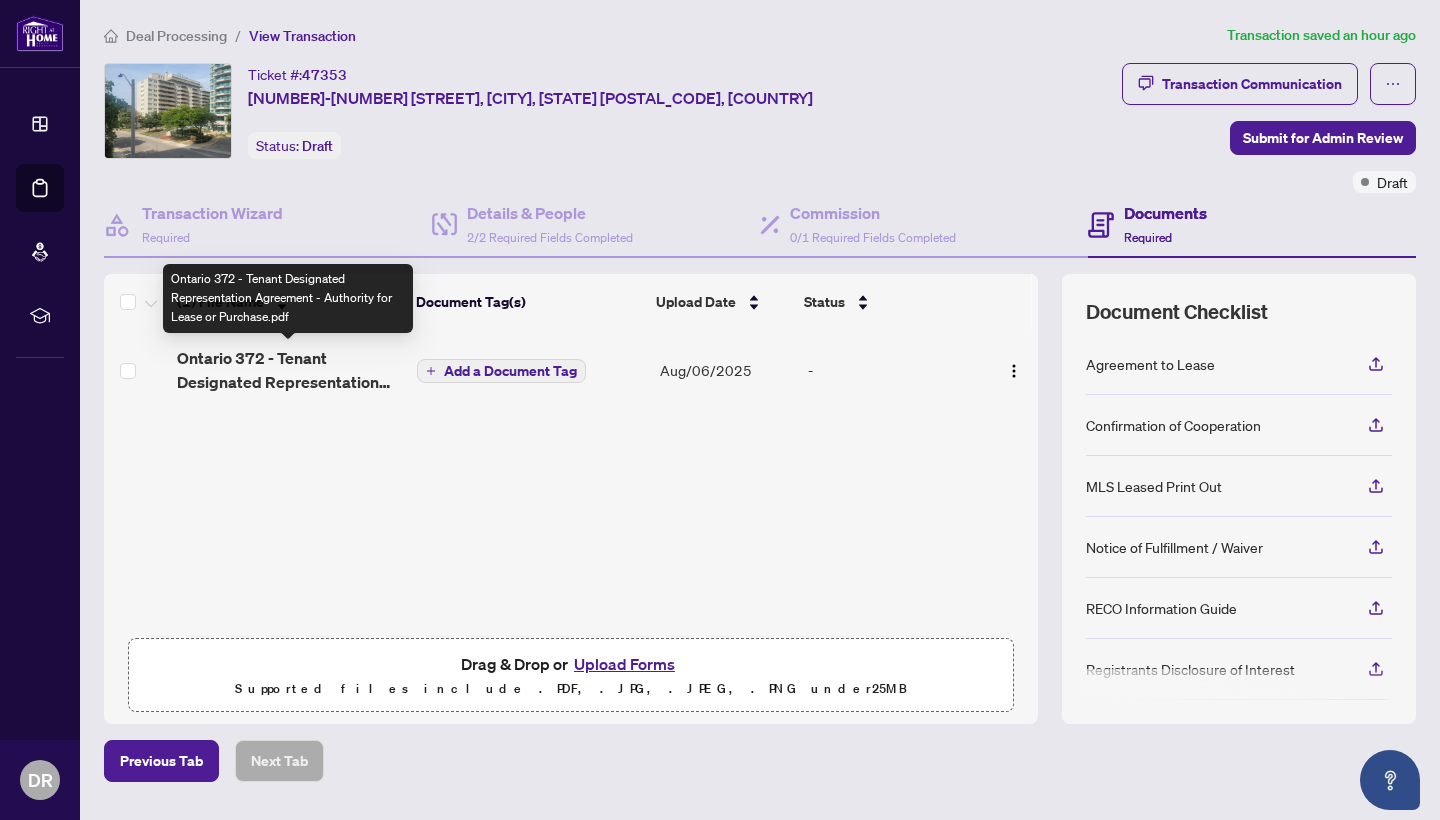 click on "Ontario 372 - Tenant Designated Representation Agreement - Authority for Lease or Purchase.pdf" at bounding box center (289, 370) 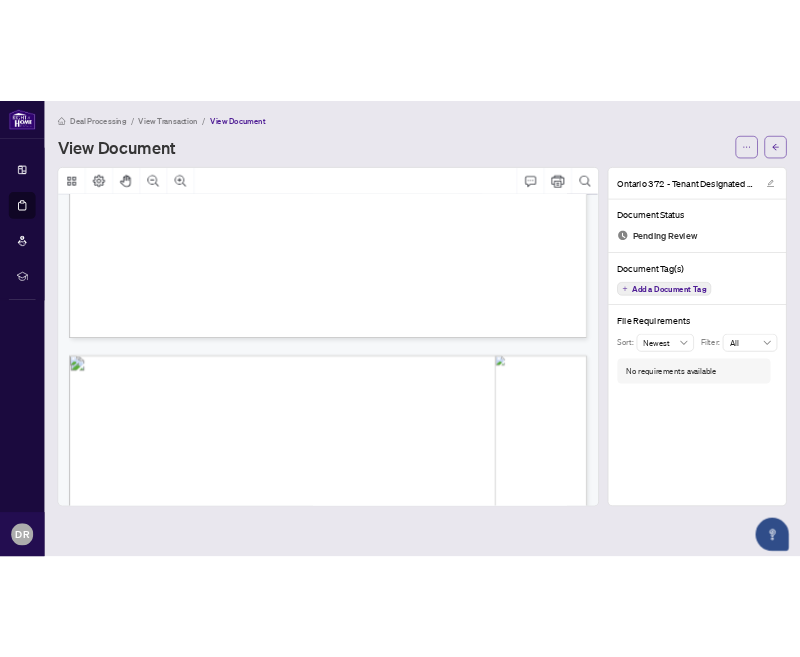 scroll, scrollTop: 2836, scrollLeft: 0, axis: vertical 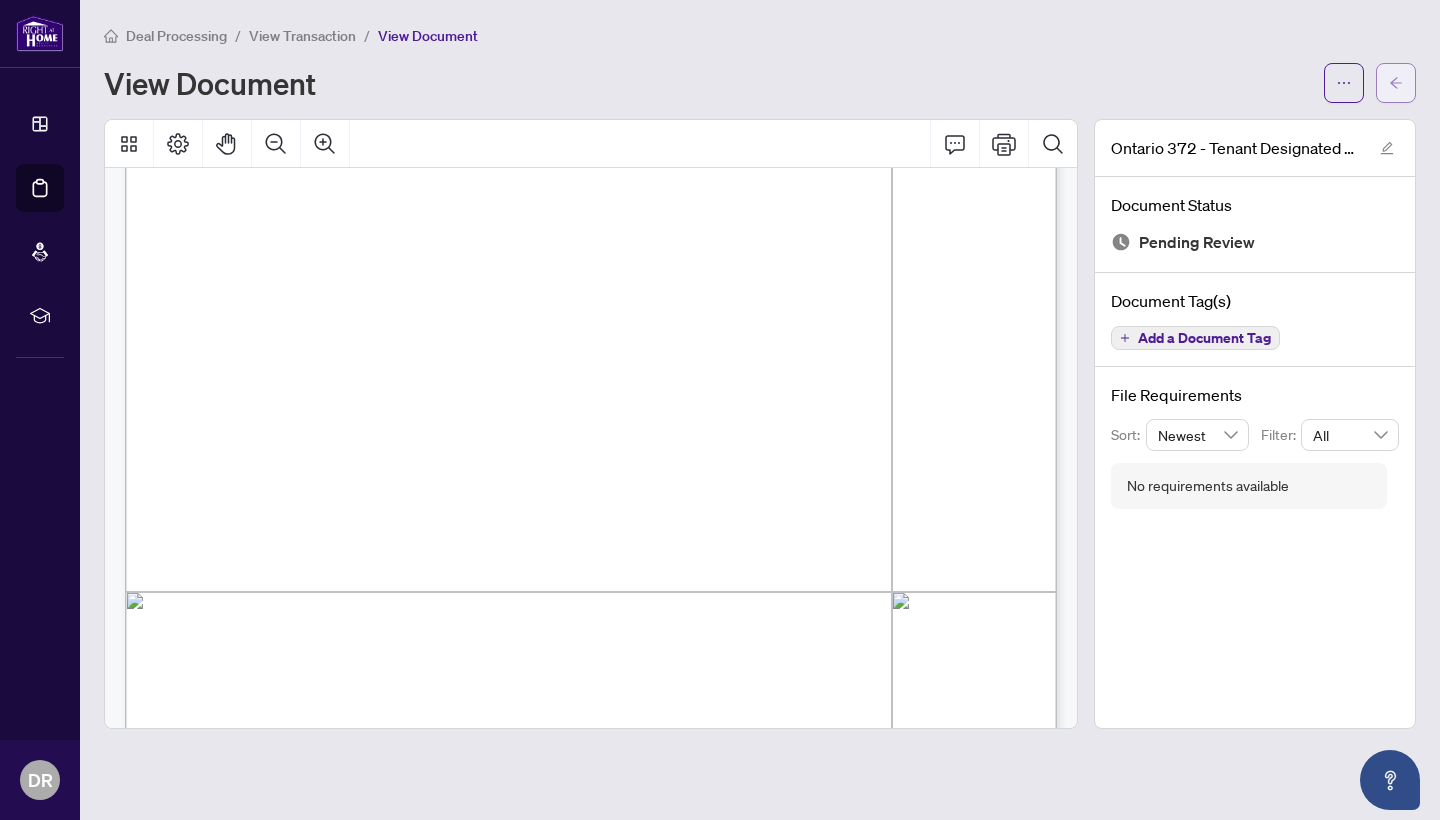 click 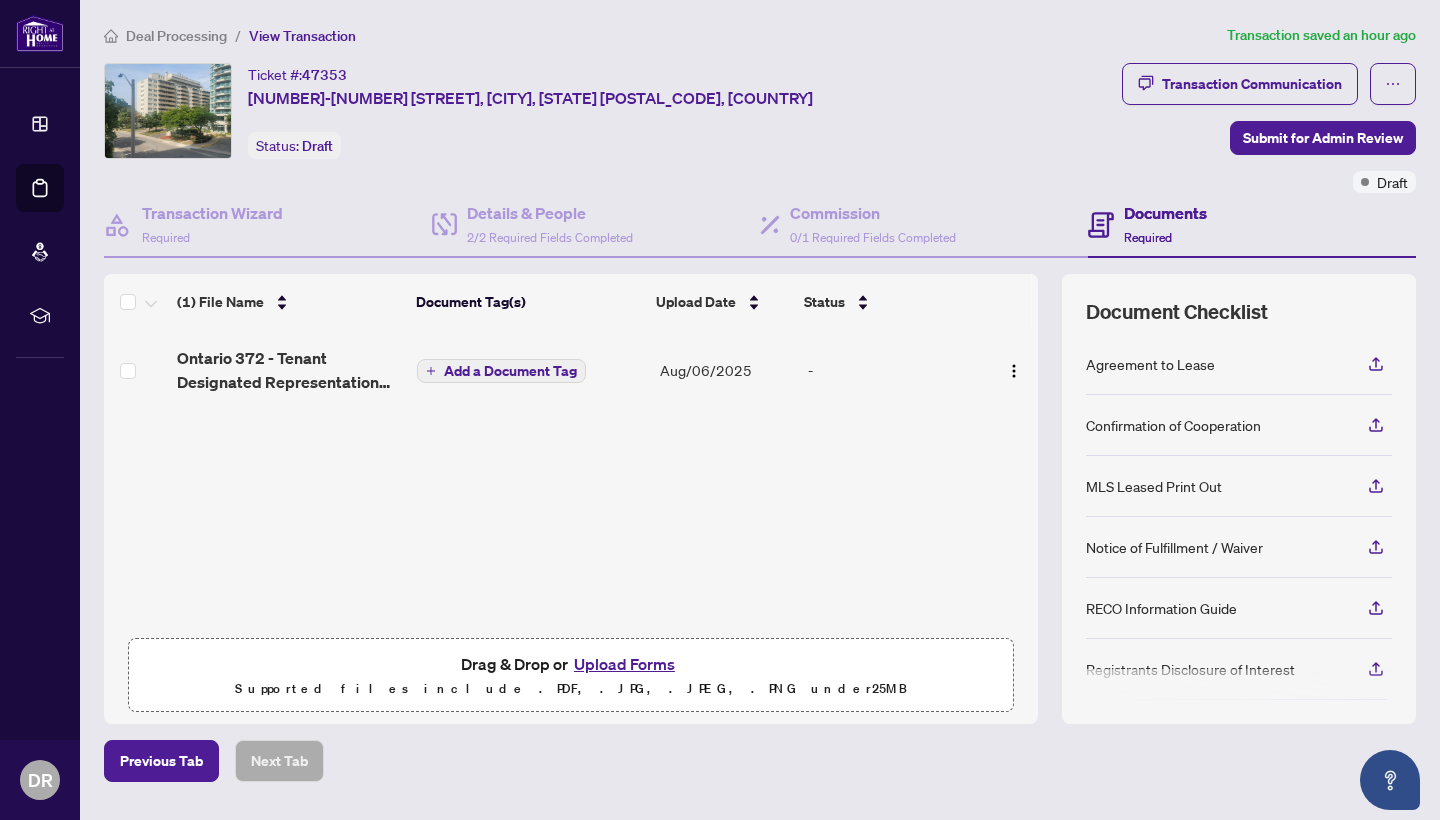 click on "Upload Forms" at bounding box center [624, 664] 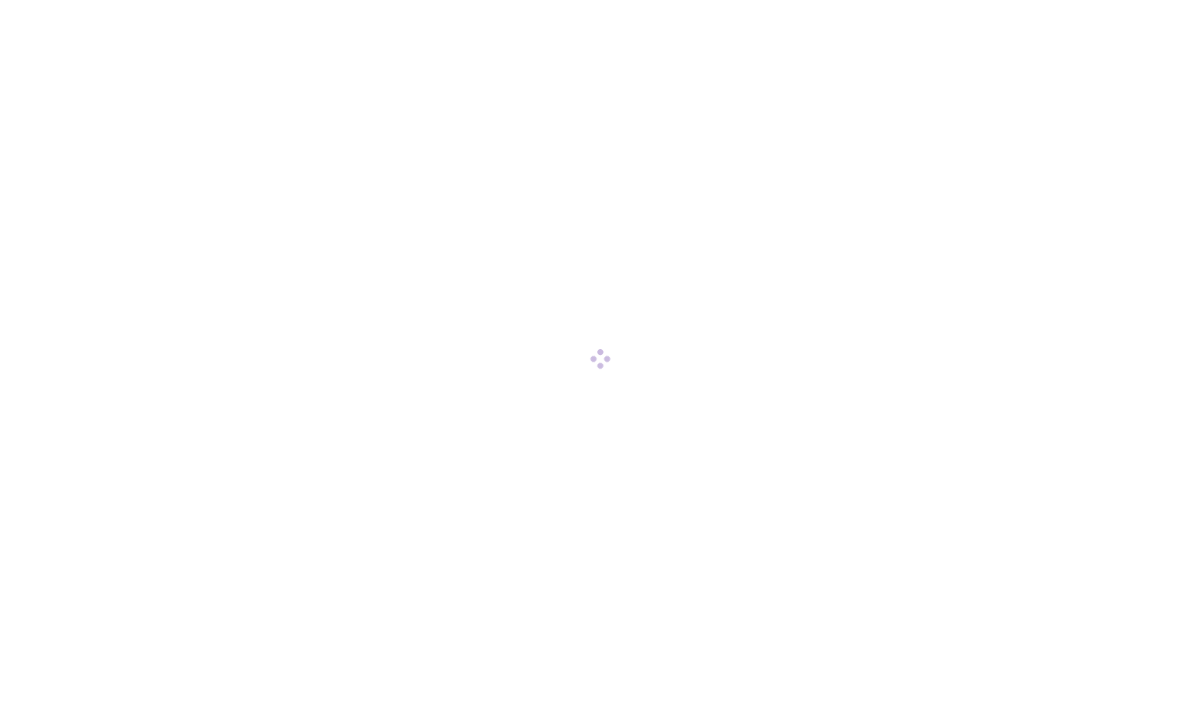 scroll, scrollTop: 0, scrollLeft: 0, axis: both 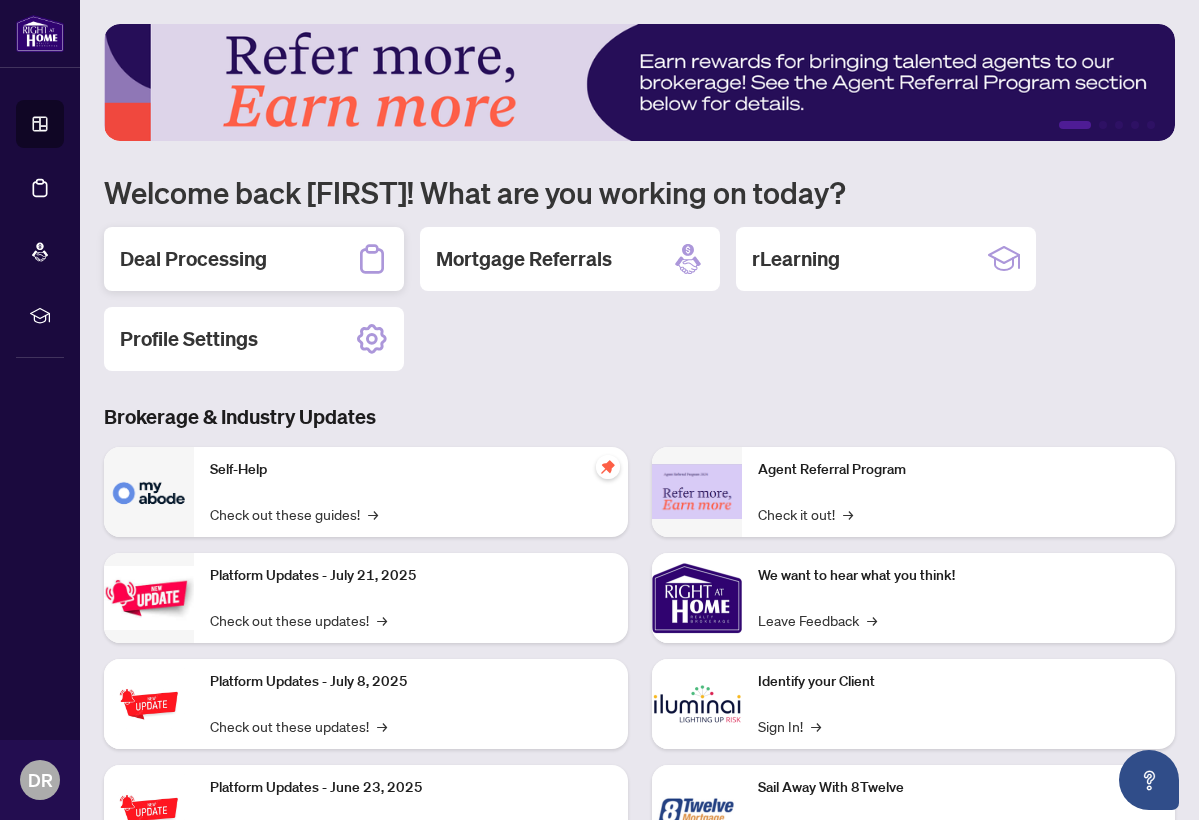 click on "Deal Processing" at bounding box center [254, 259] 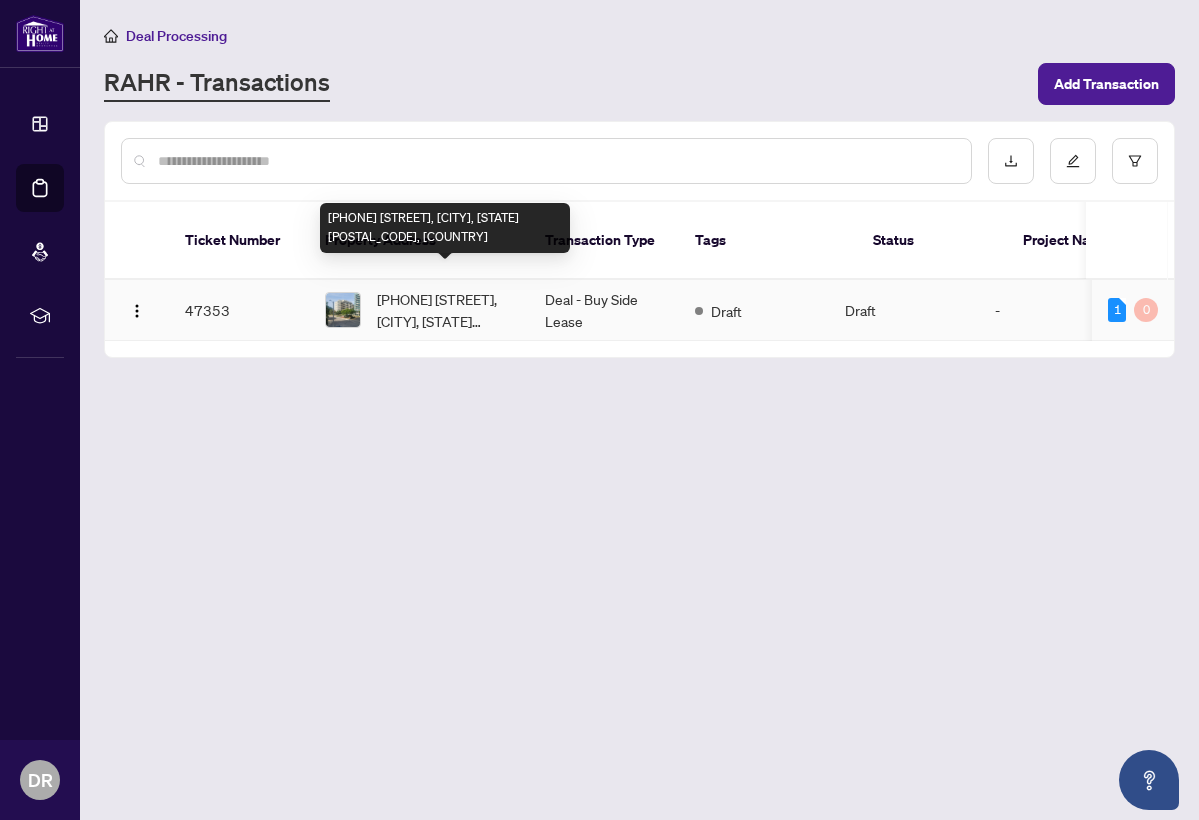click on "[PHONE] [STREET], [CITY], [STATE] [POSTAL_CODE], [COUNTRY]" at bounding box center (445, 310) 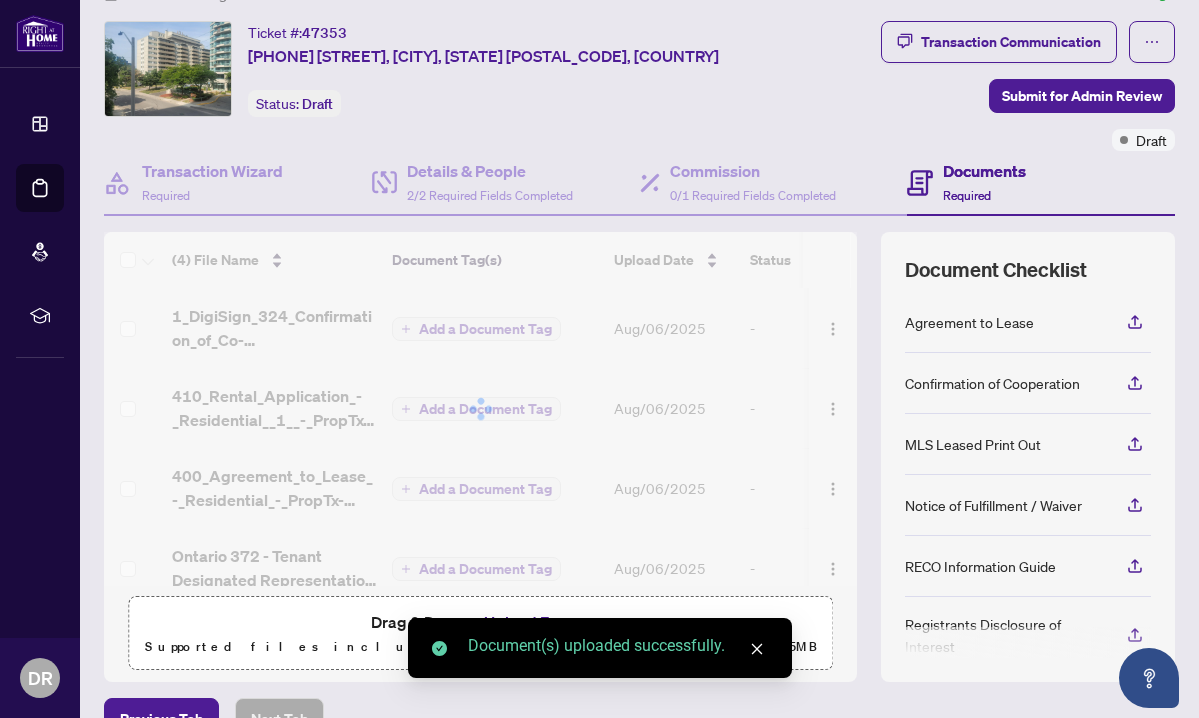 scroll, scrollTop: 46, scrollLeft: 0, axis: vertical 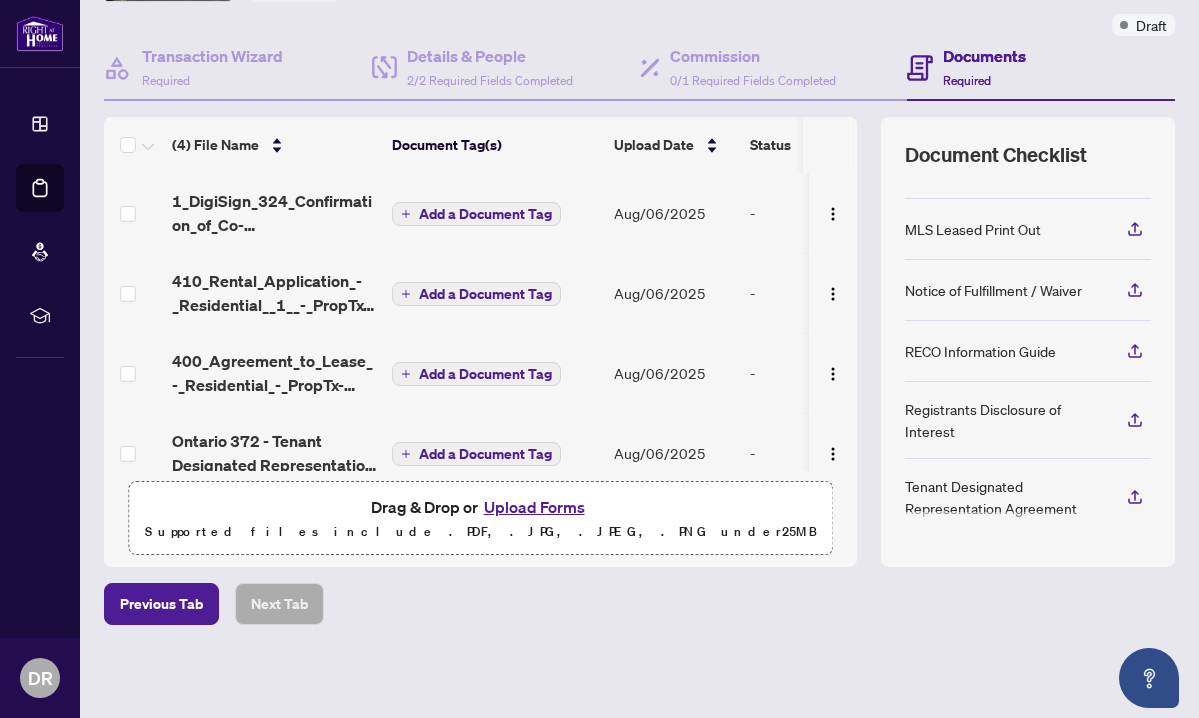 click on "Upload Forms" at bounding box center (534, 507) 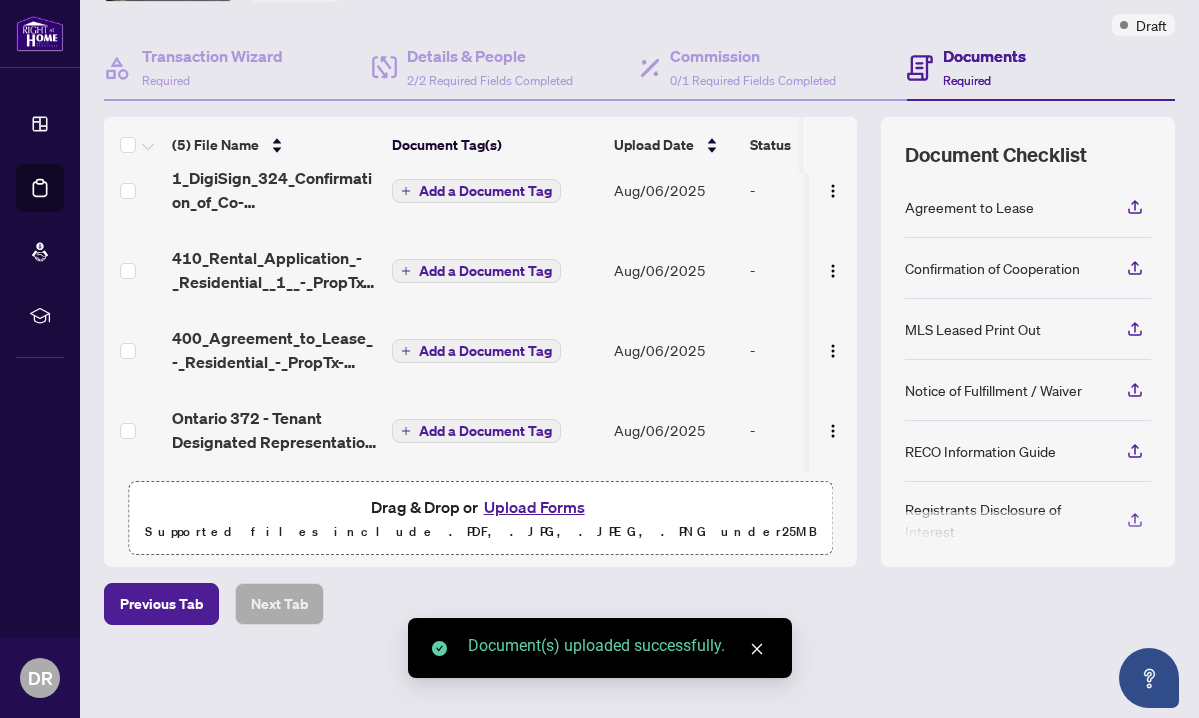 scroll, scrollTop: 109, scrollLeft: 0, axis: vertical 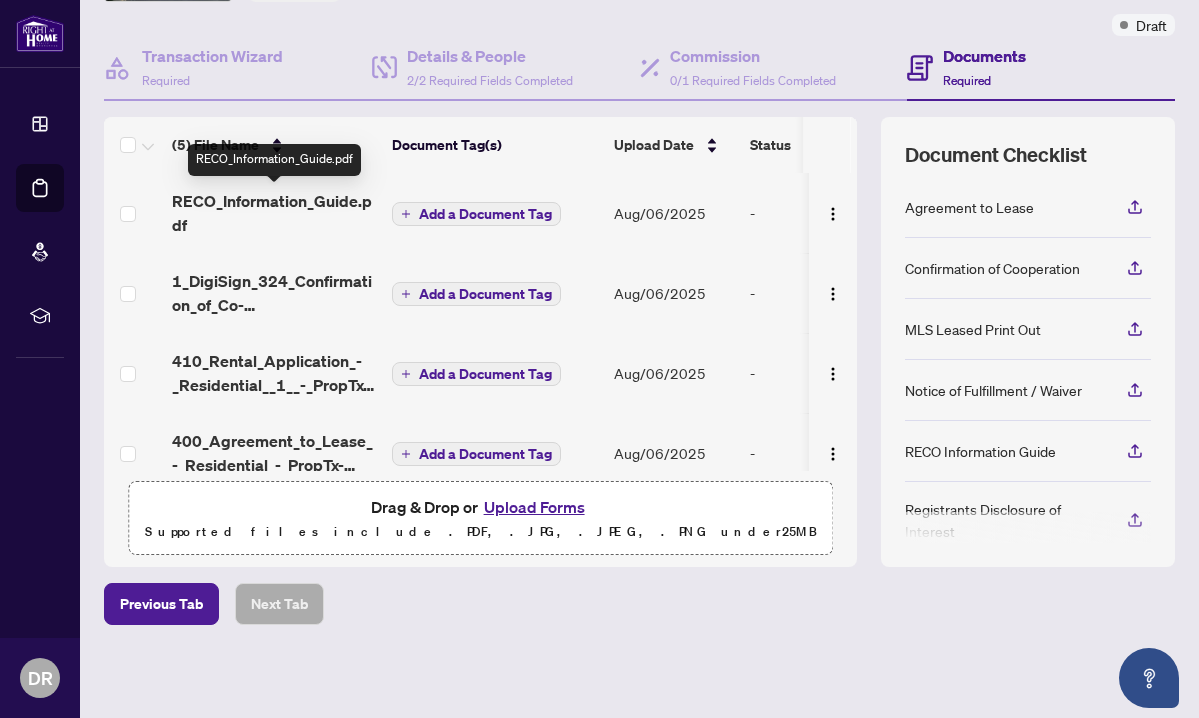 click on "RECO_Information_Guide.pdf" at bounding box center (274, 213) 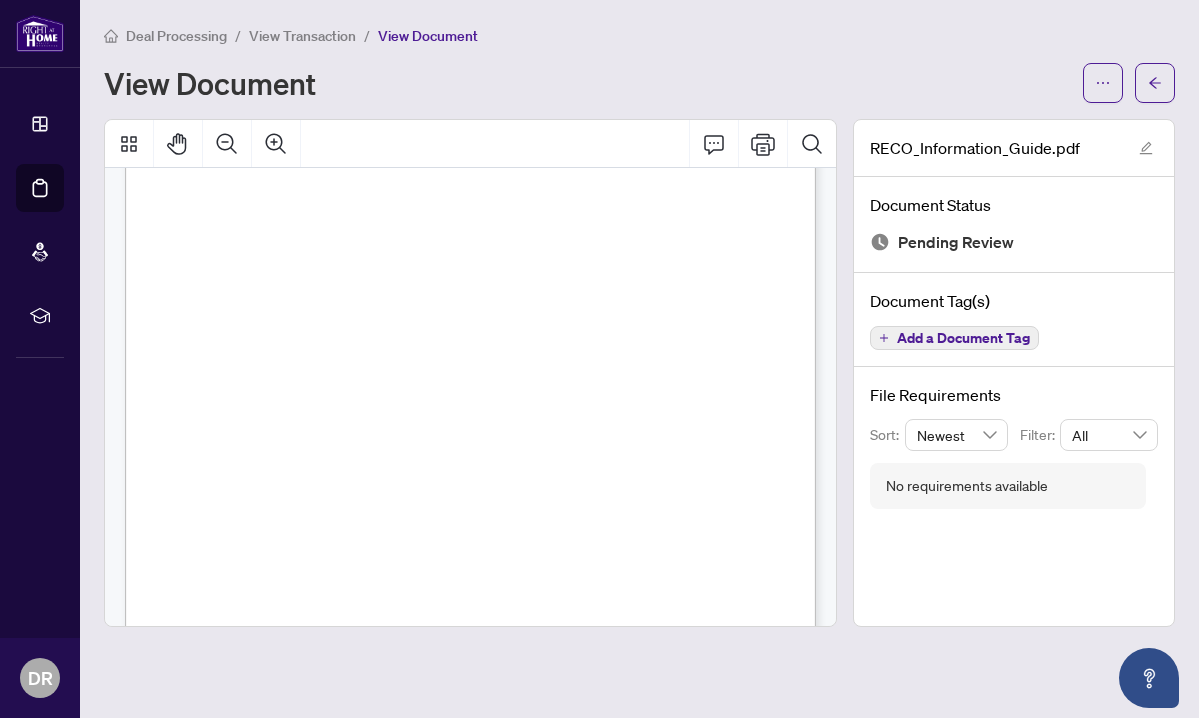 scroll, scrollTop: 7810, scrollLeft: 0, axis: vertical 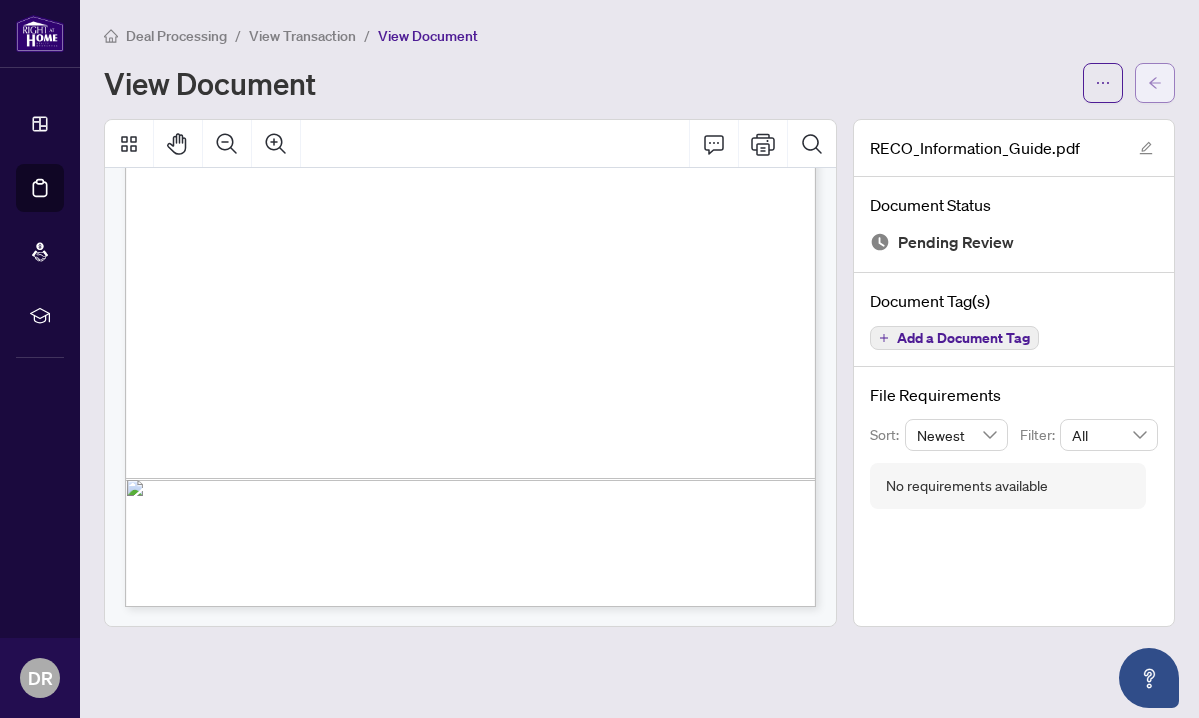 click 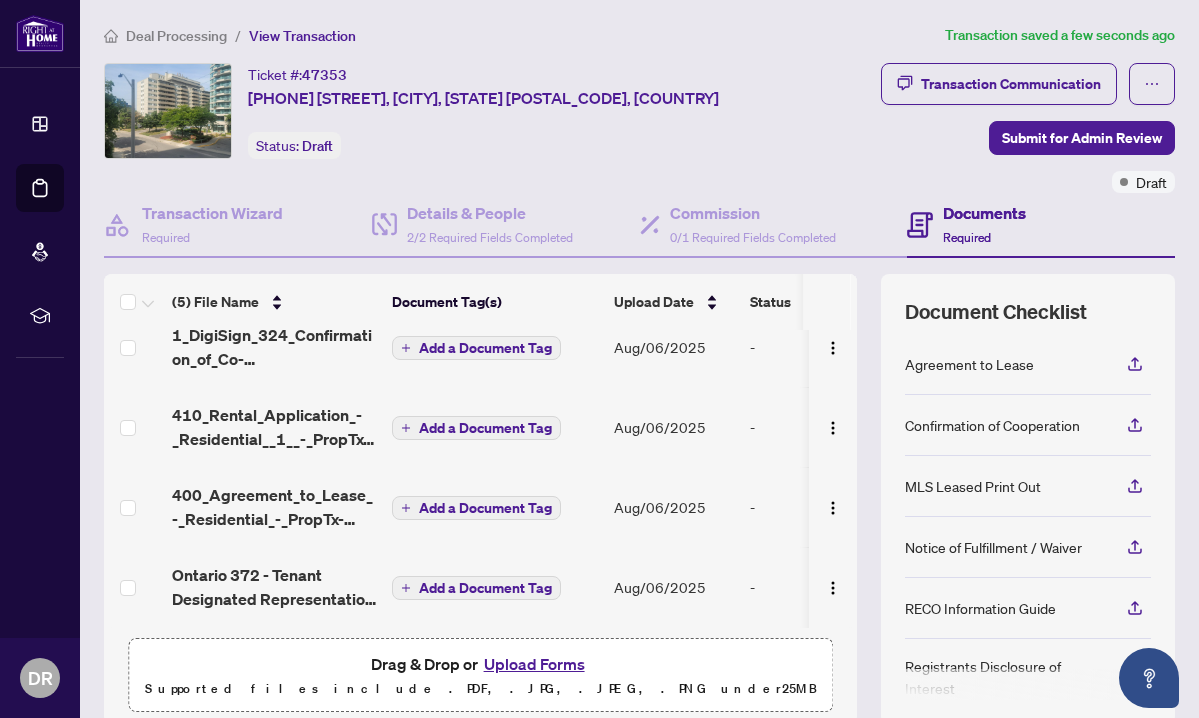scroll, scrollTop: 109, scrollLeft: 0, axis: vertical 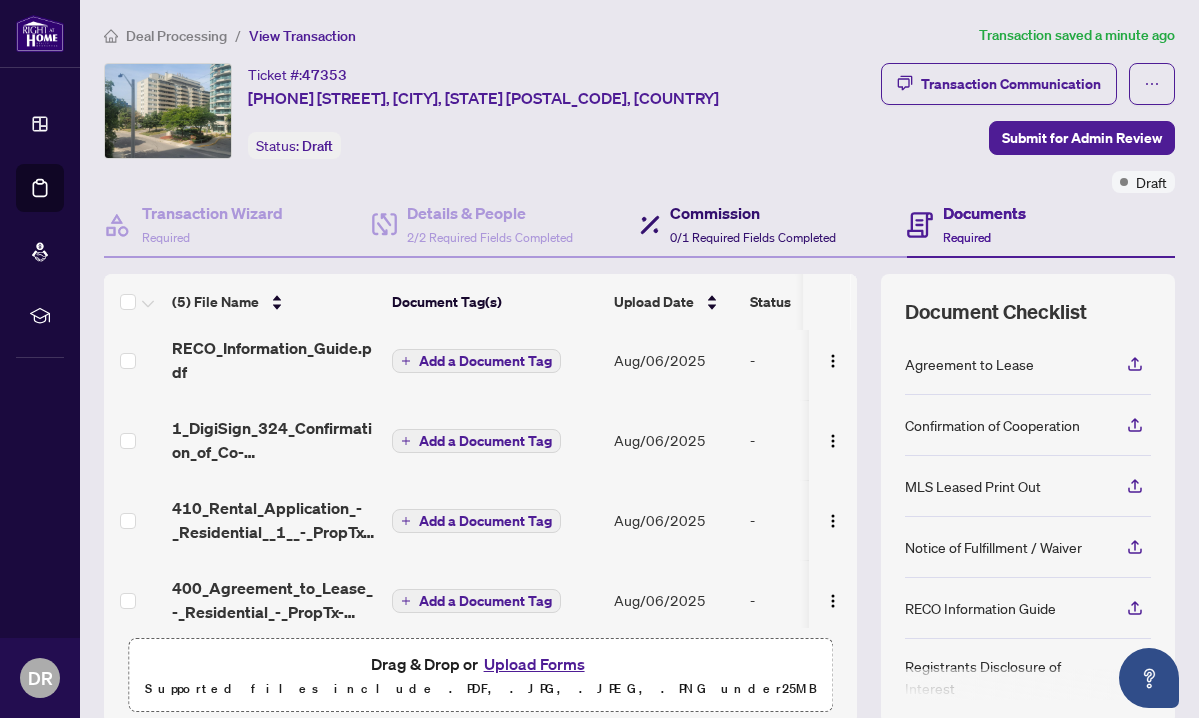 click on "0/1 Required Fields Completed" at bounding box center (753, 237) 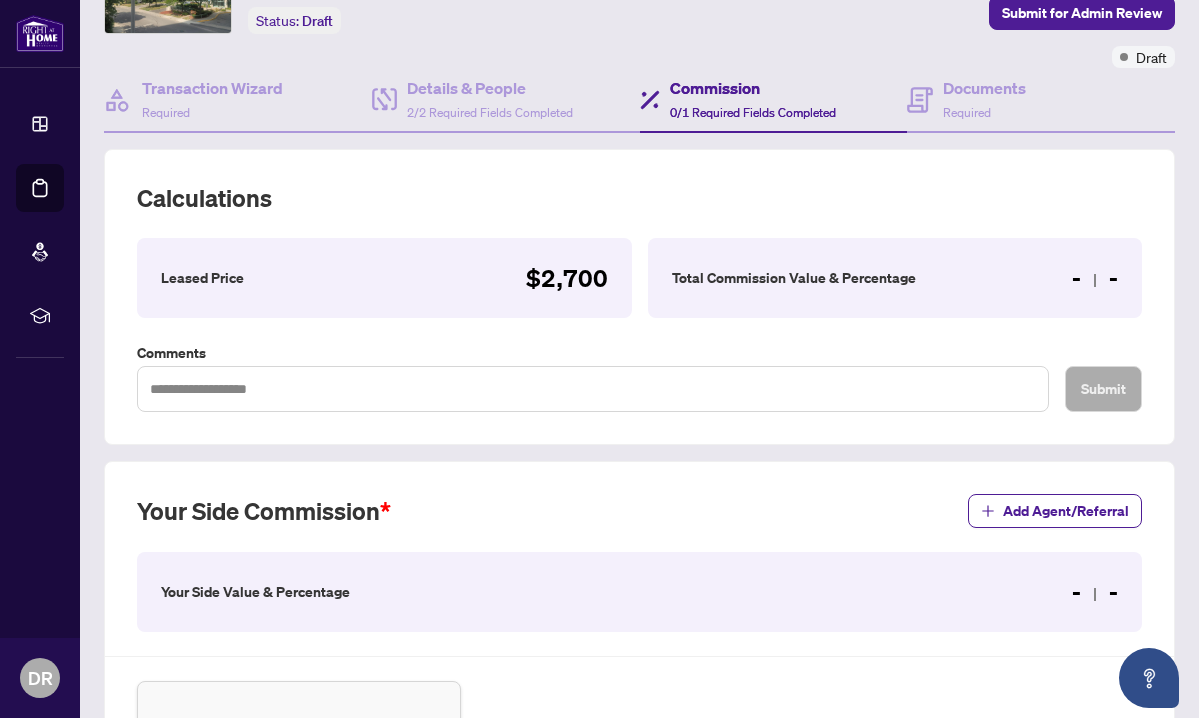 scroll, scrollTop: 140, scrollLeft: 0, axis: vertical 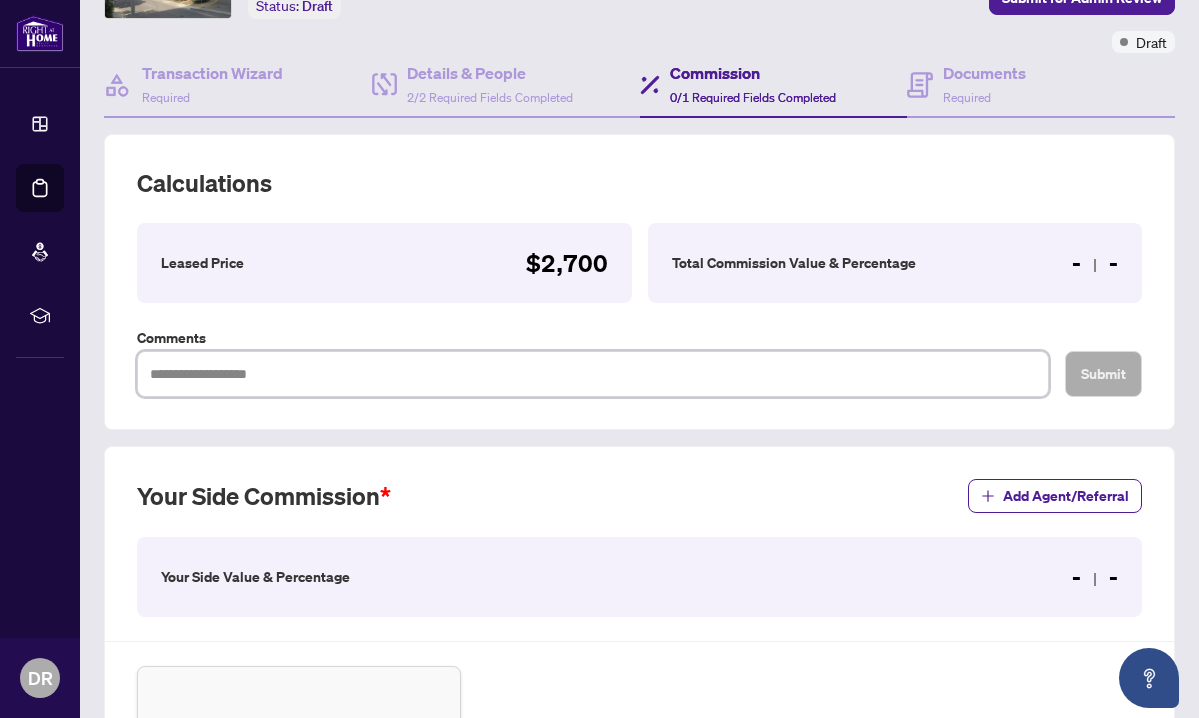 click at bounding box center (593, 374) 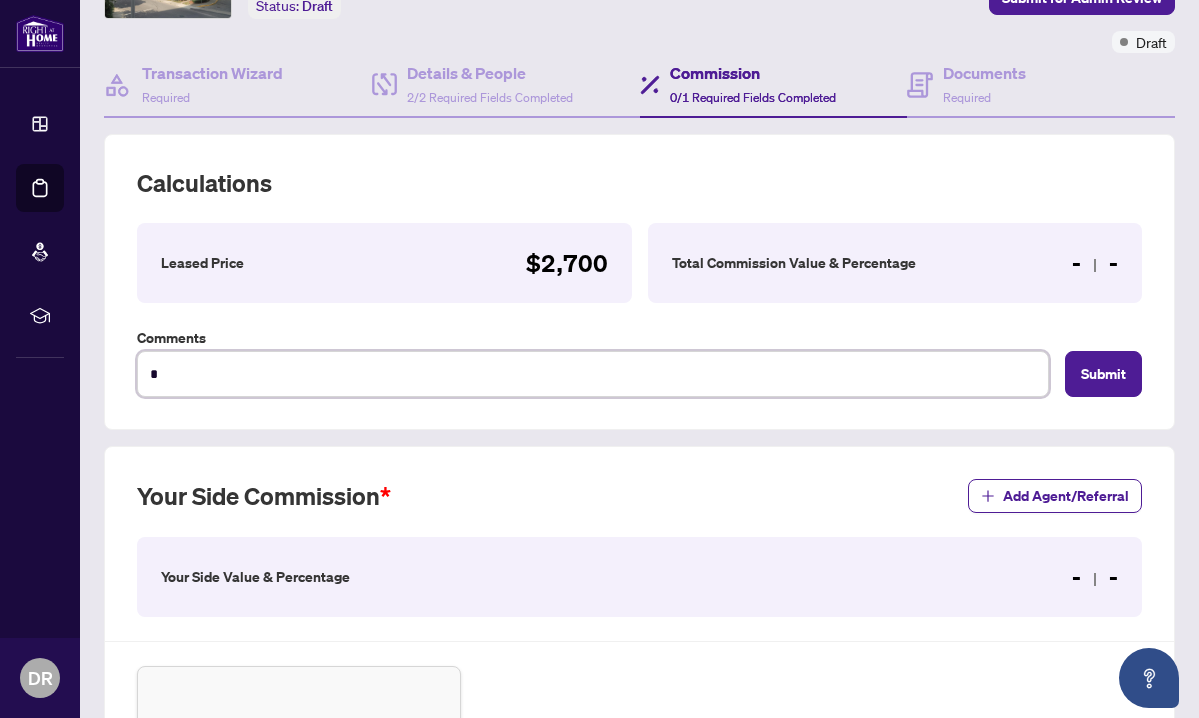 type on "*" 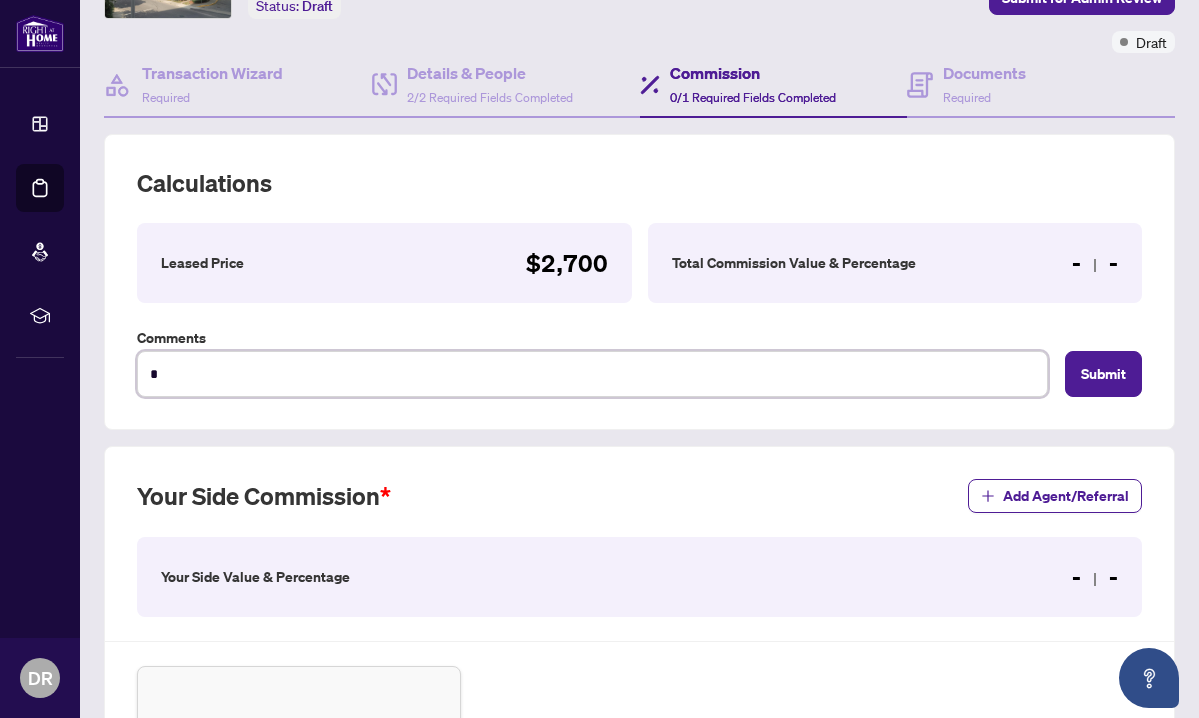 type on "**" 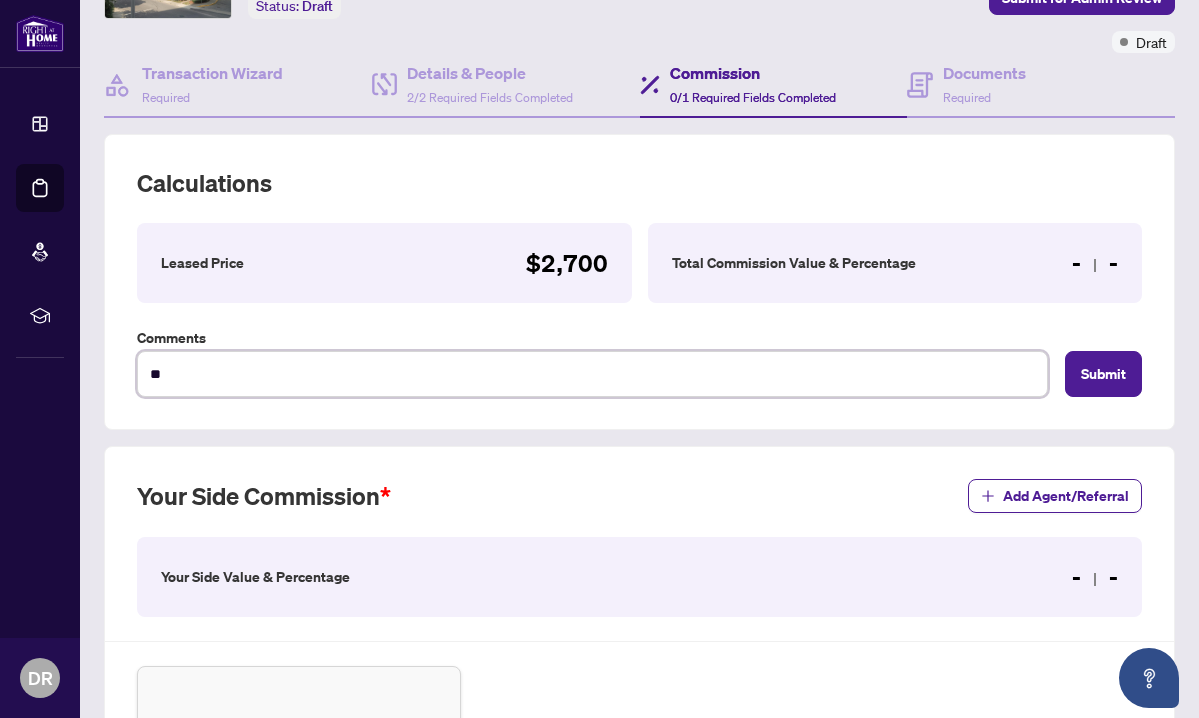 type on "***" 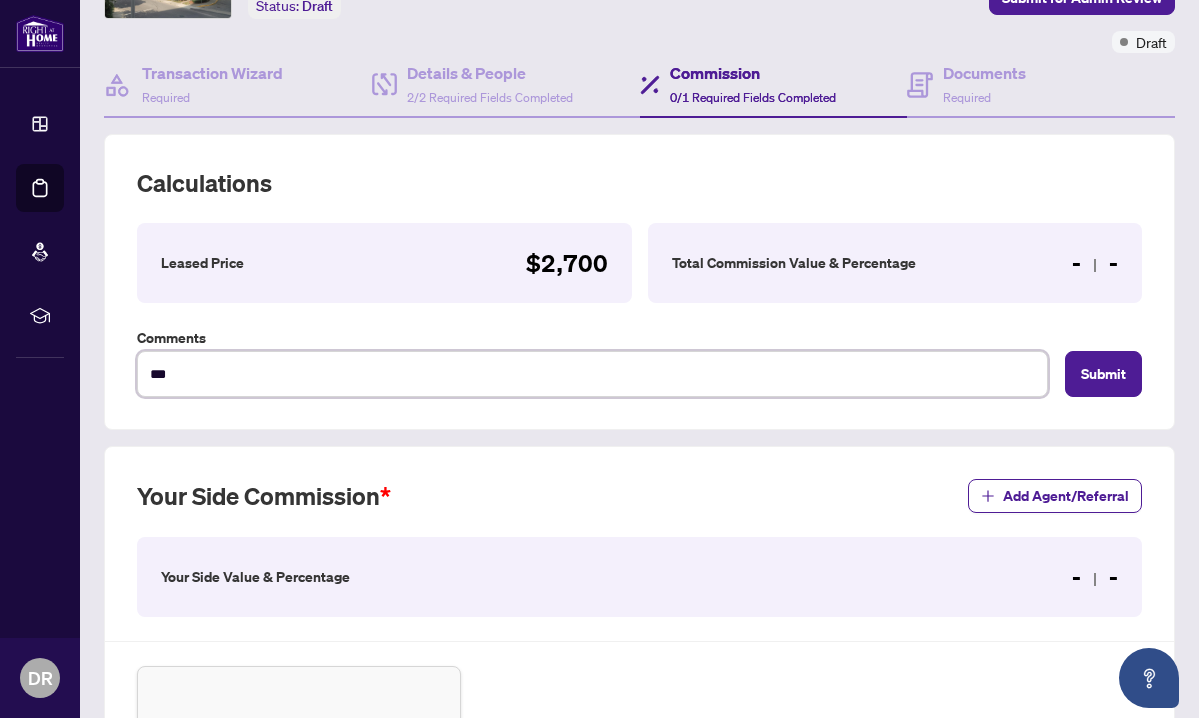 type on "***" 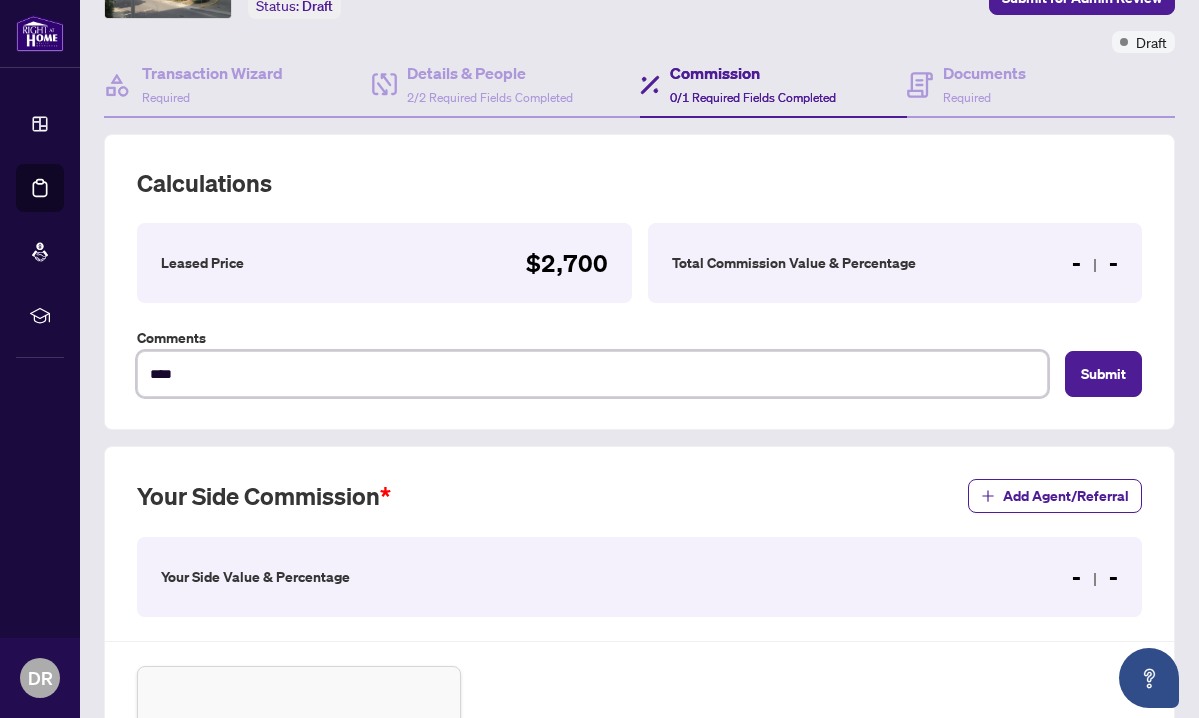 type on "*****" 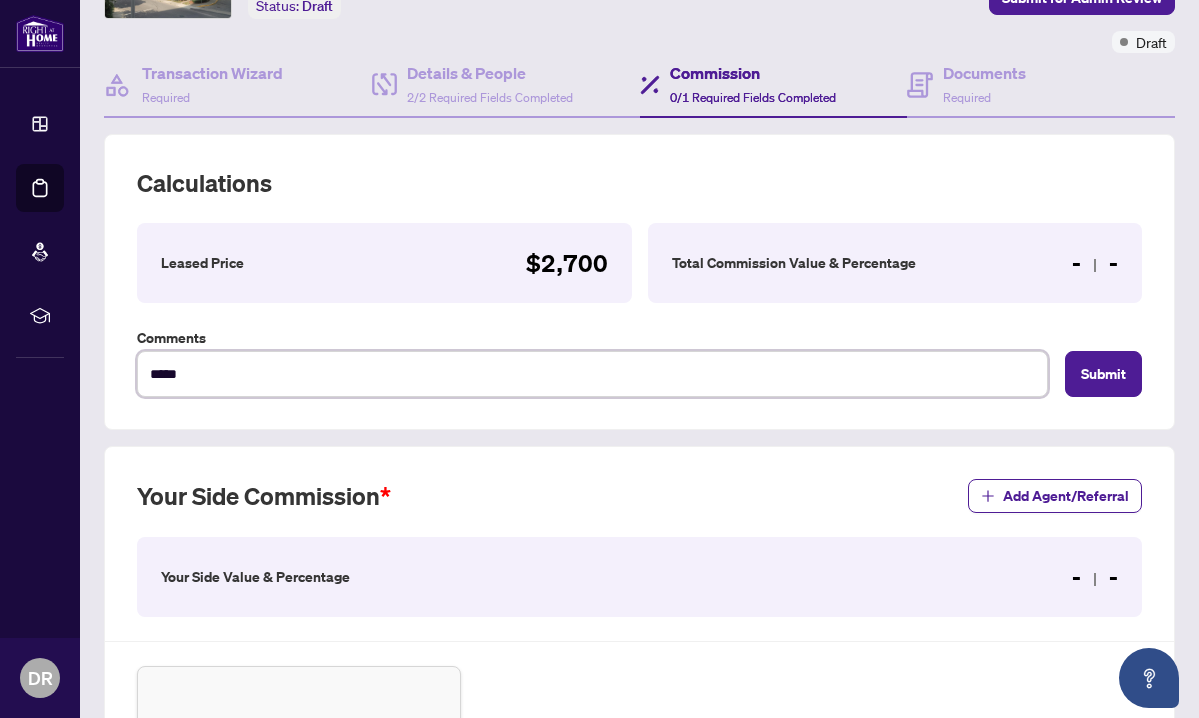 type on "******" 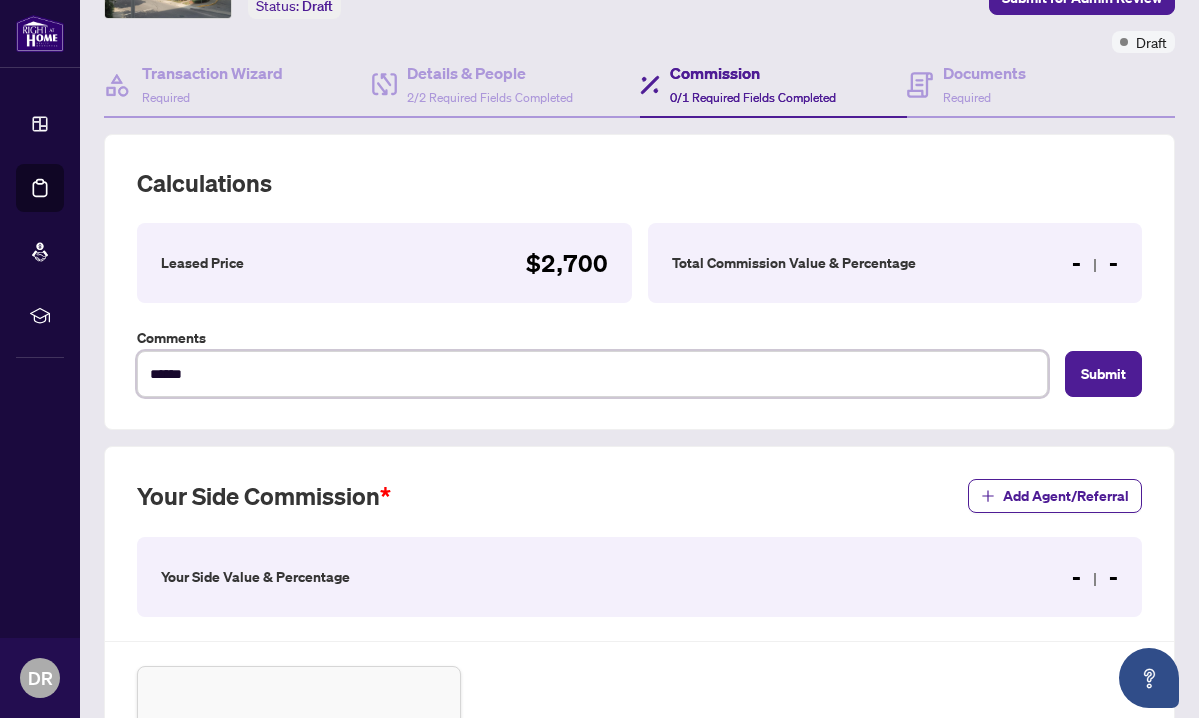 type on "******" 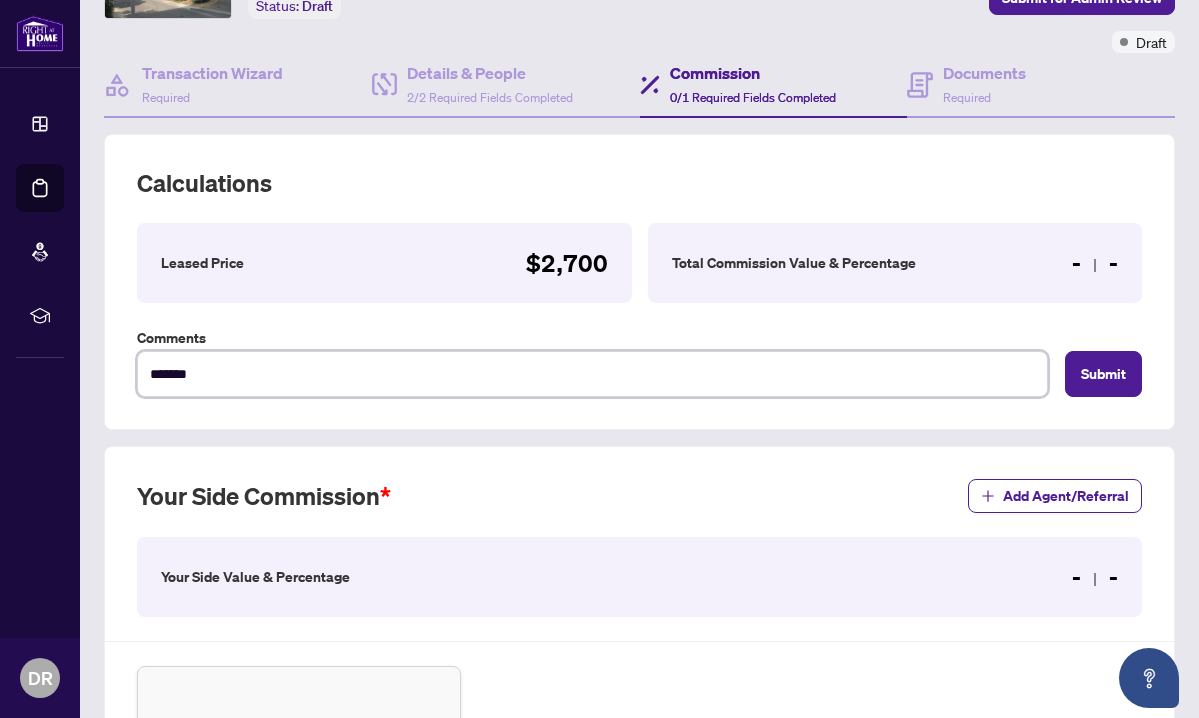 type on "********" 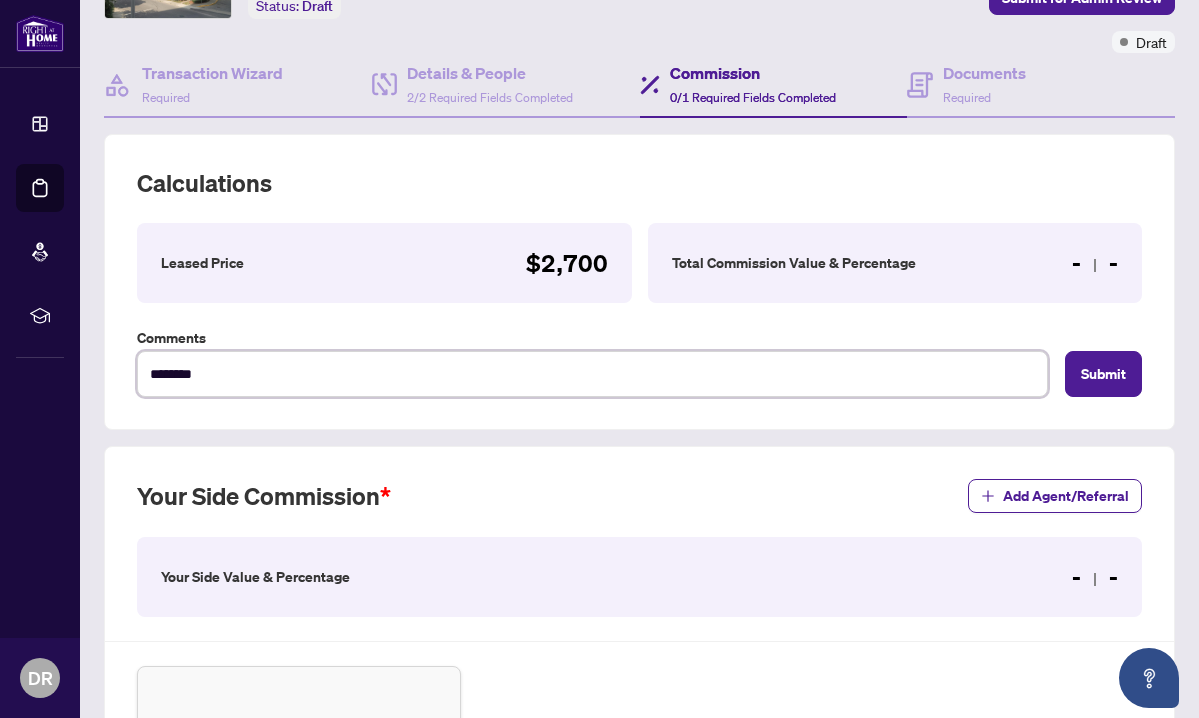 type on "*********" 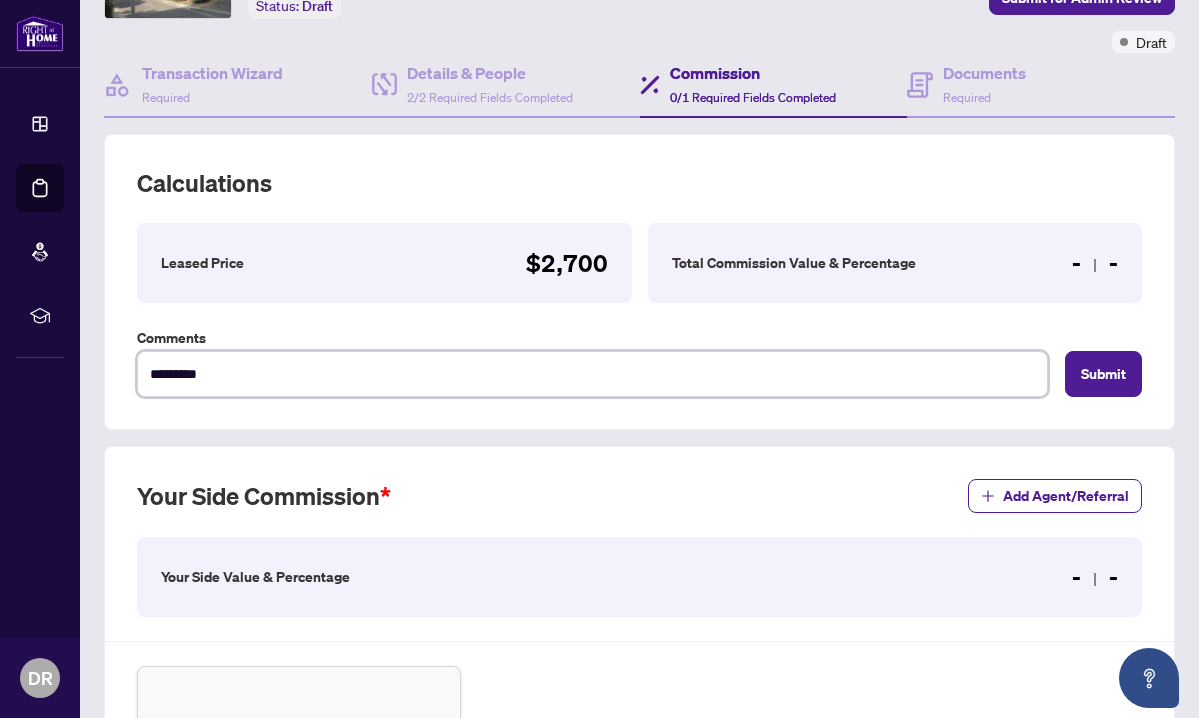 type on "**********" 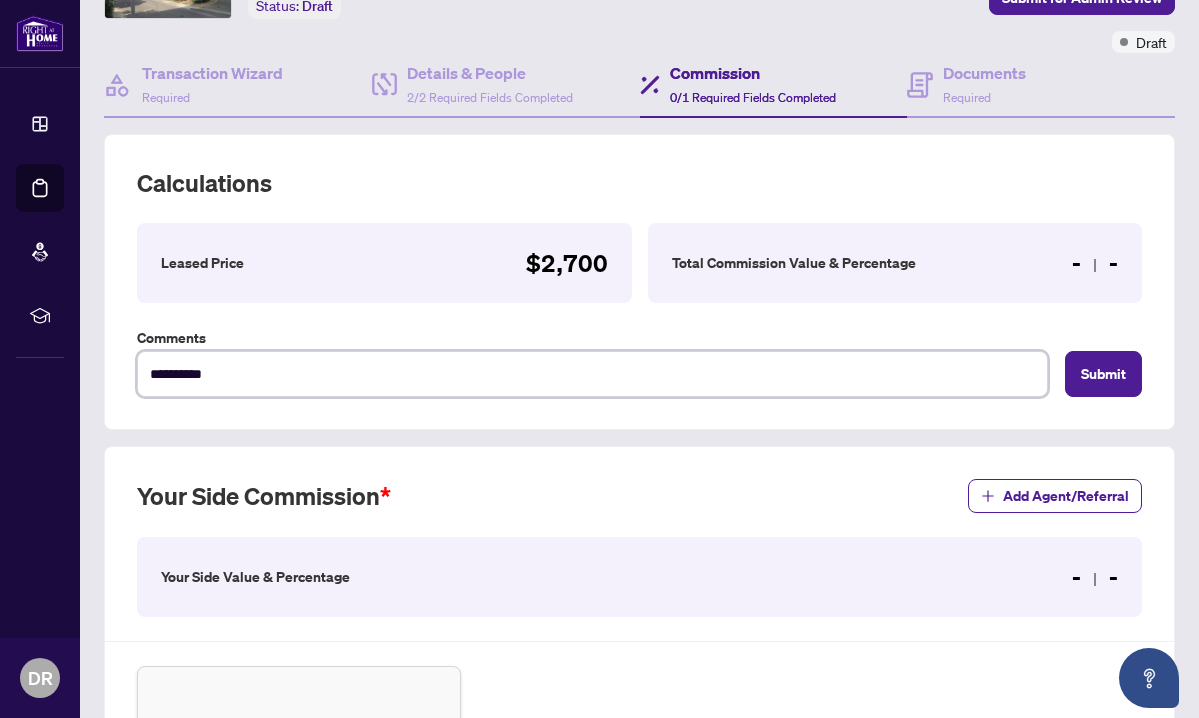 type on "**********" 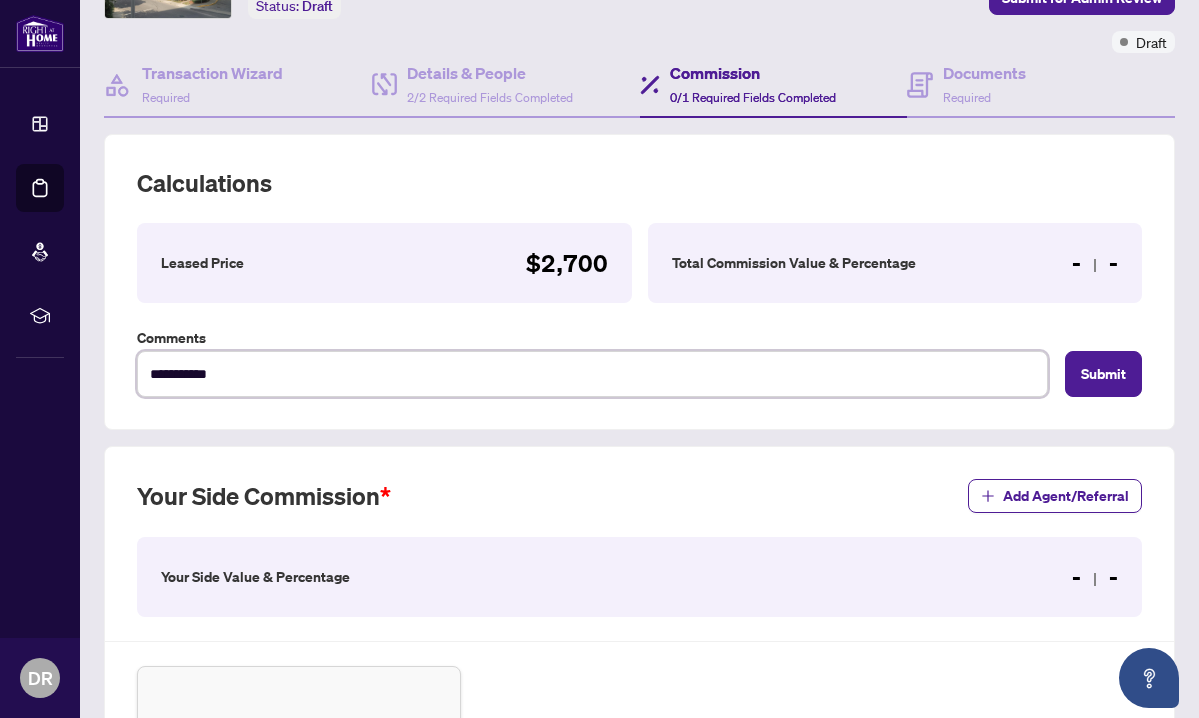 type on "**********" 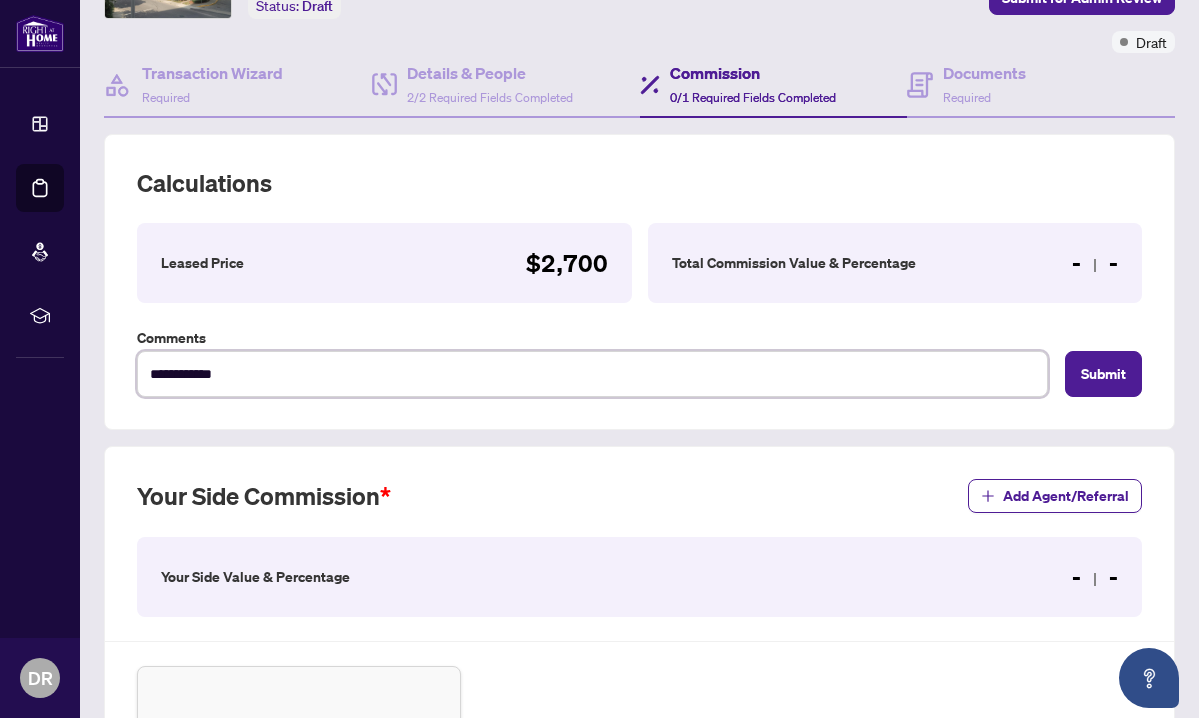 type on "**********" 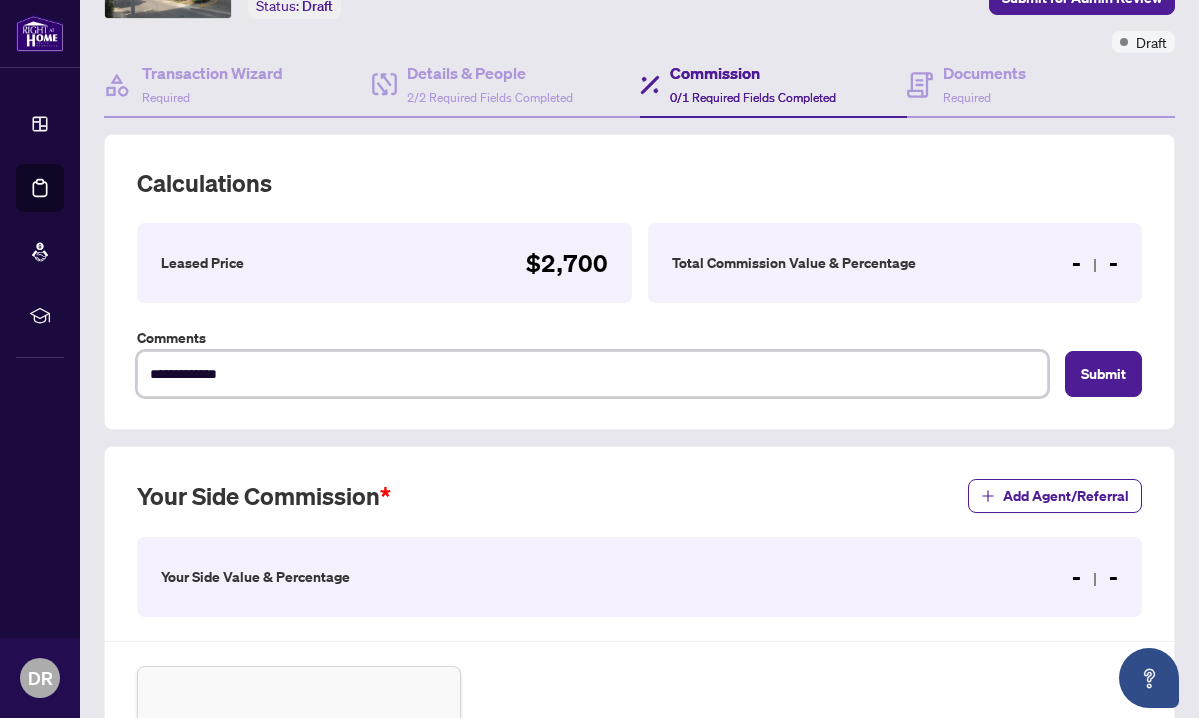 type on "**********" 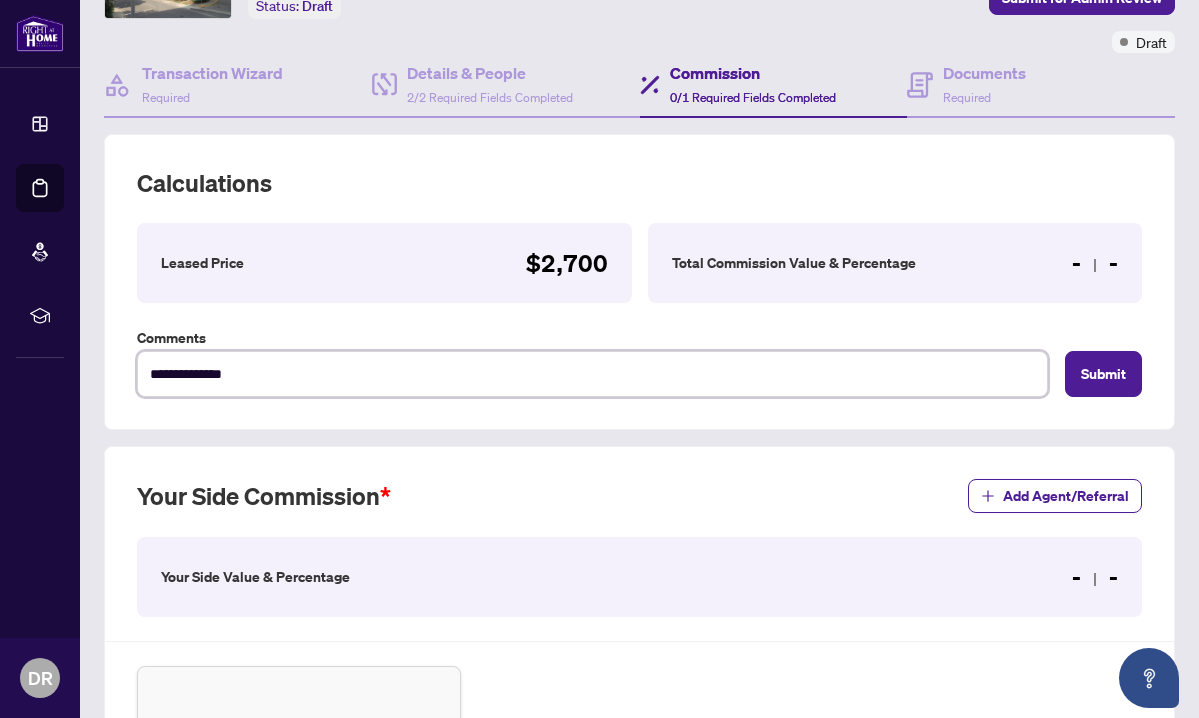 type on "**********" 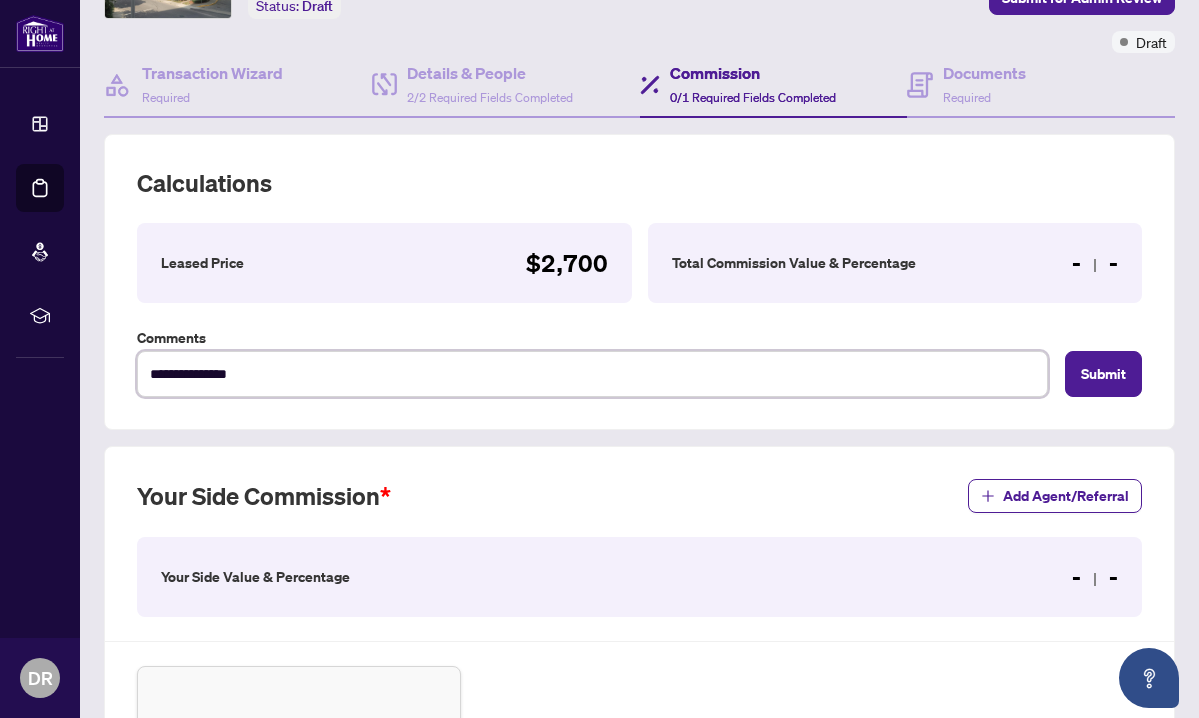 type on "**********" 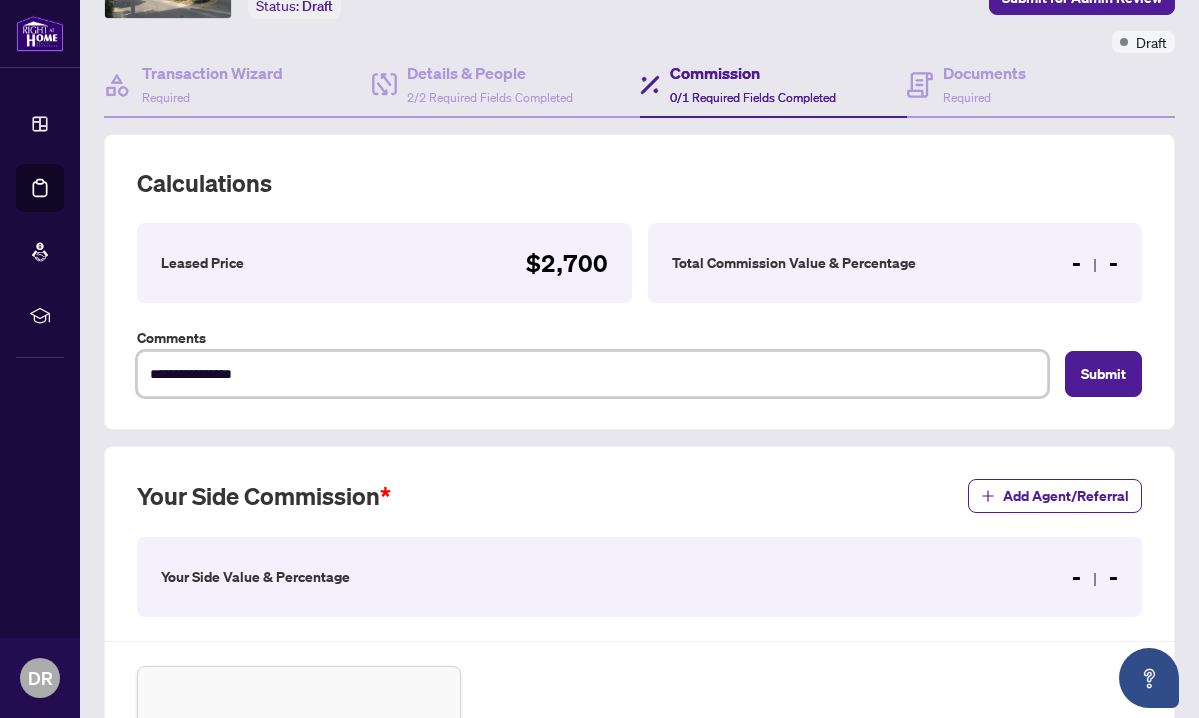 type on "**********" 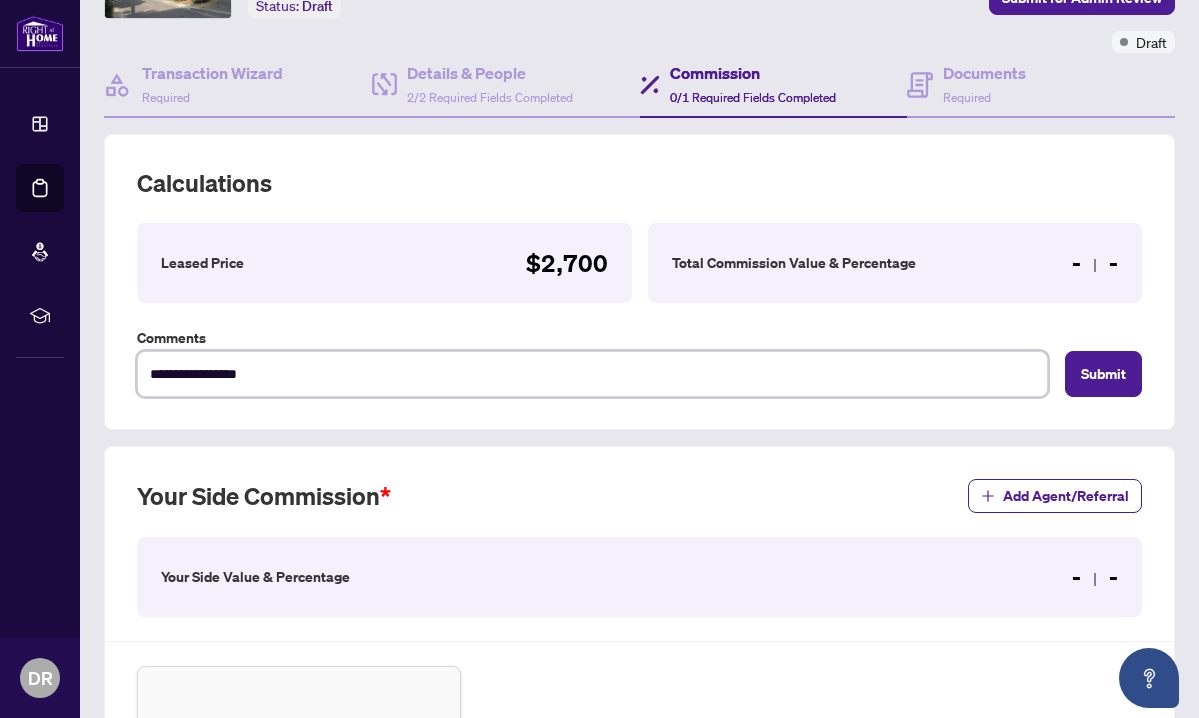 type on "**********" 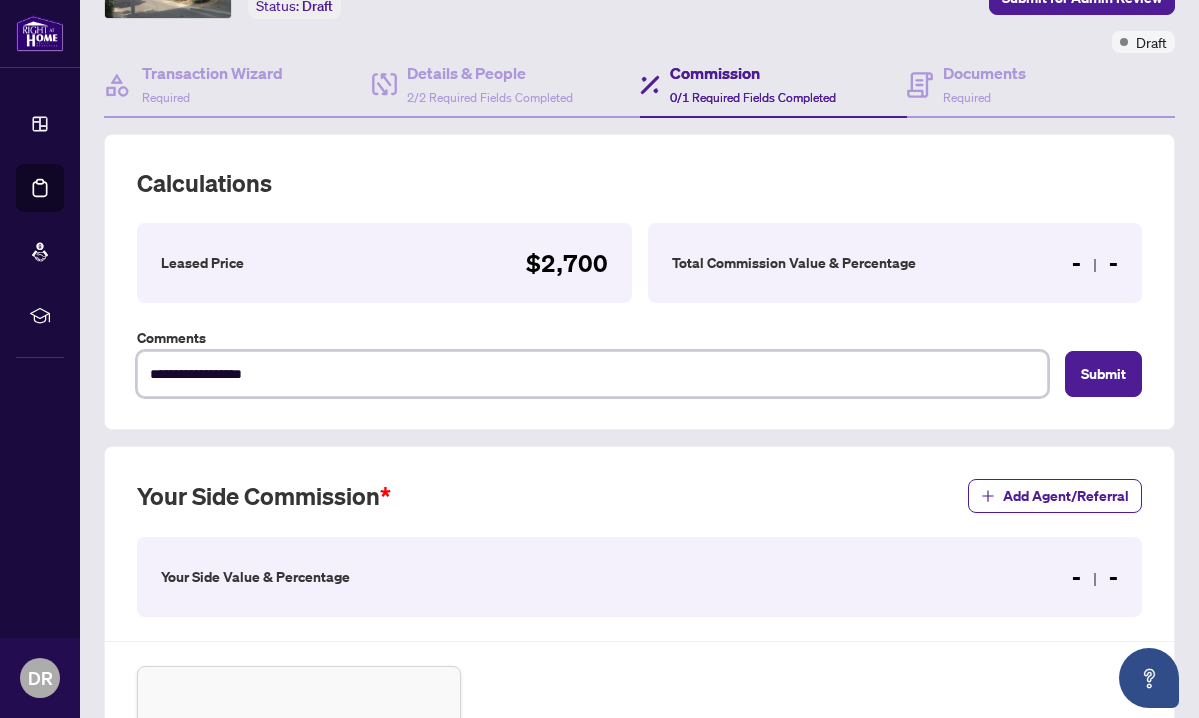 type on "**********" 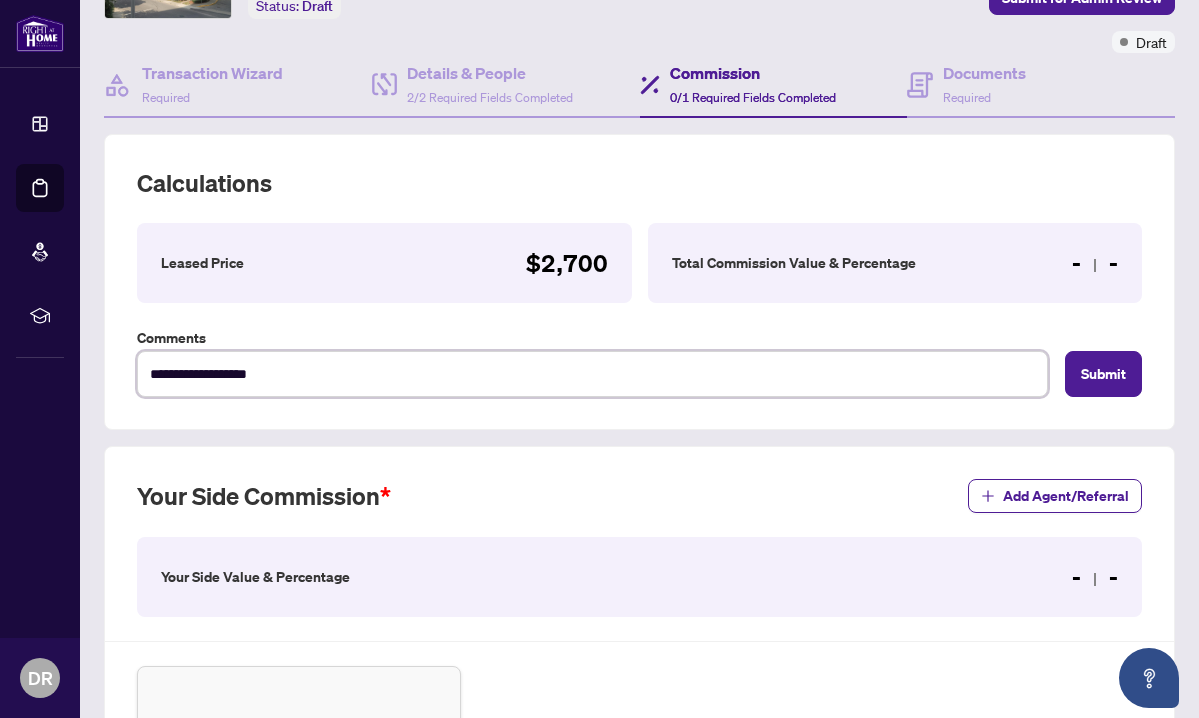 type on "**********" 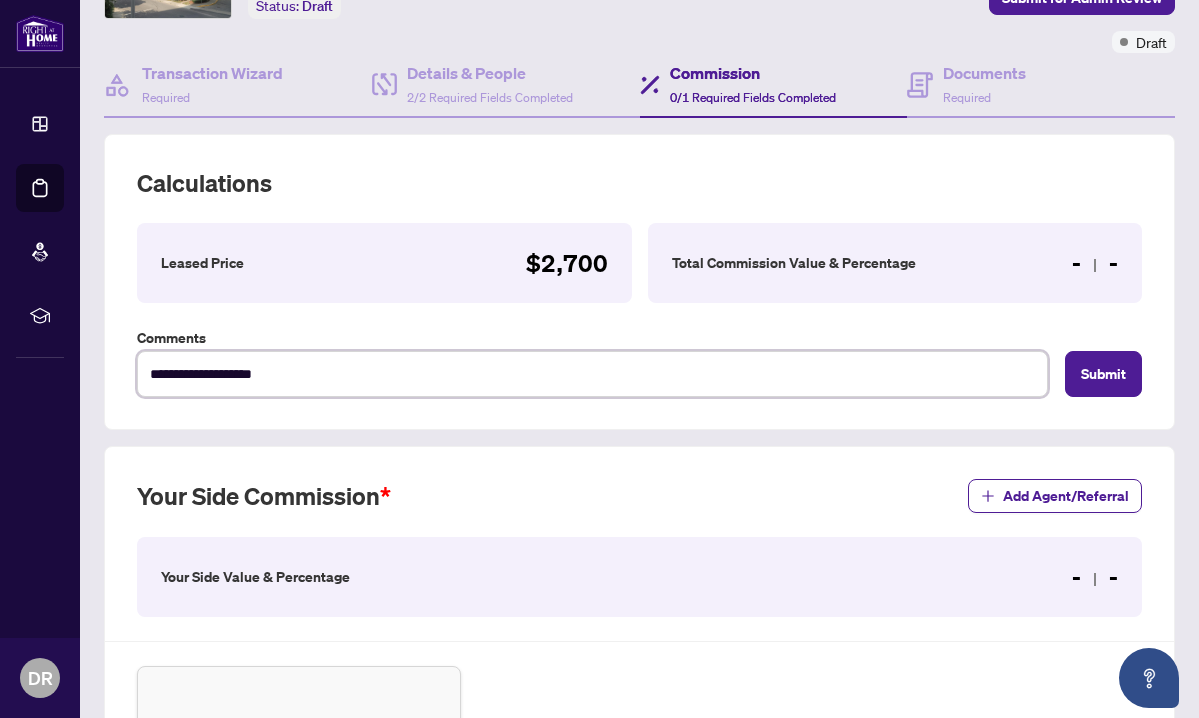 type on "**********" 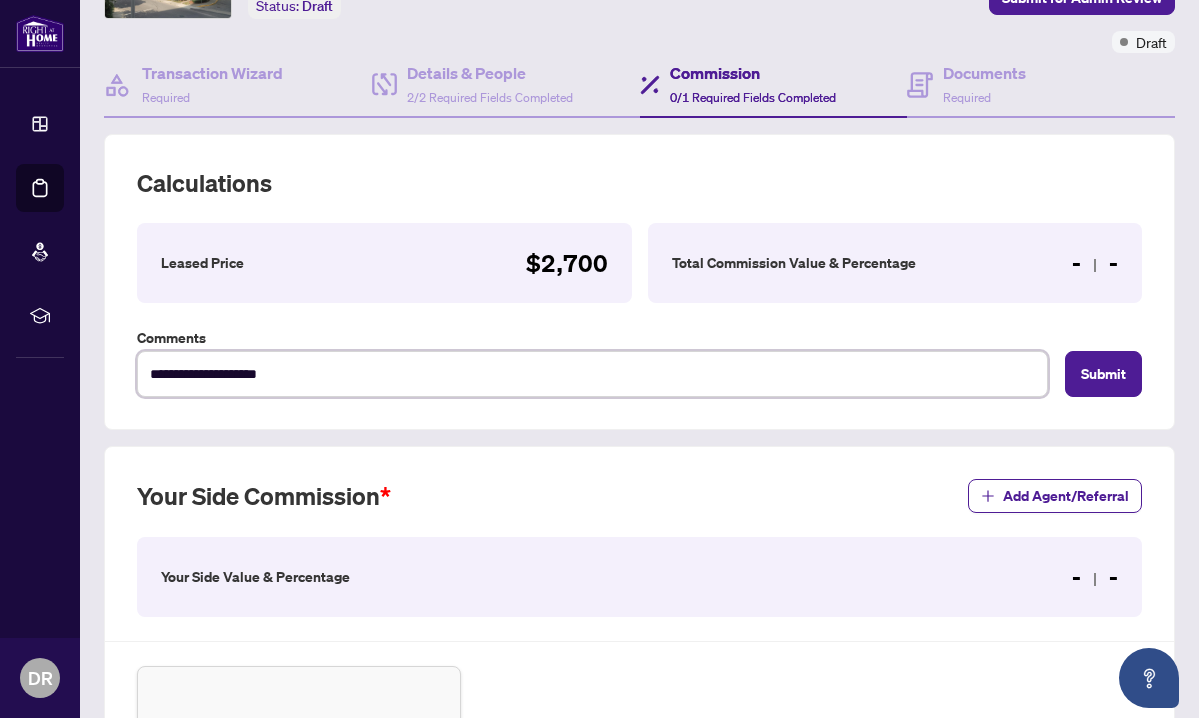 type on "**********" 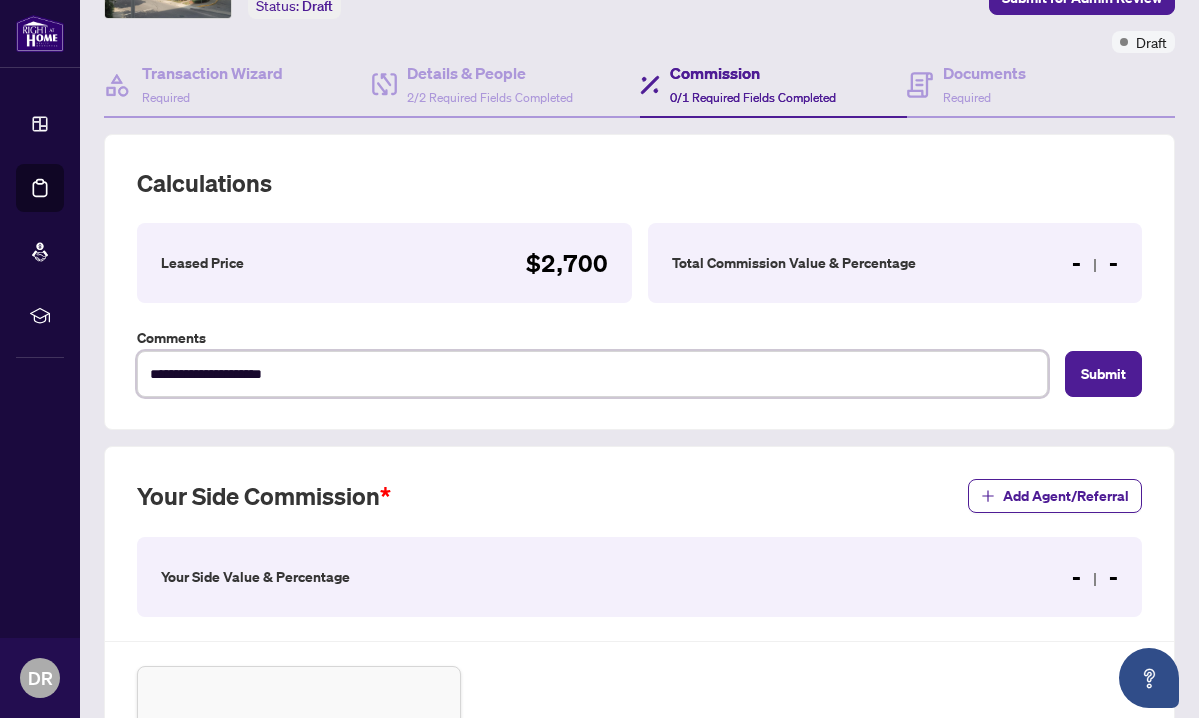 type on "**********" 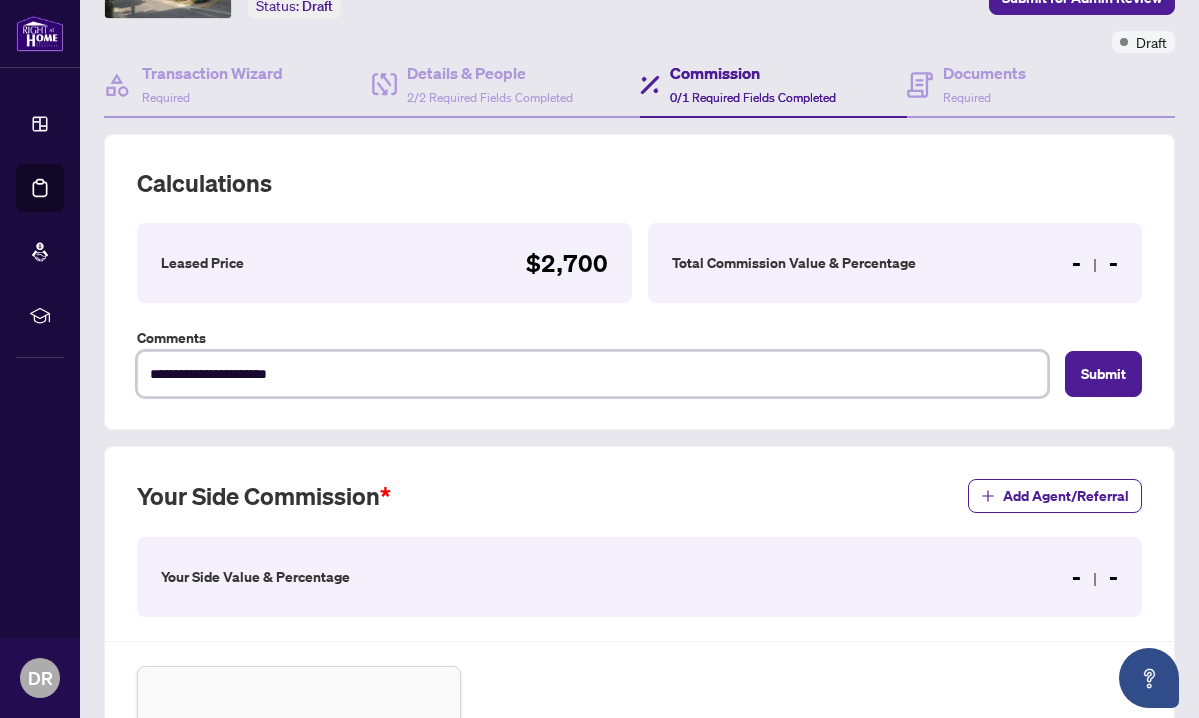 type on "**********" 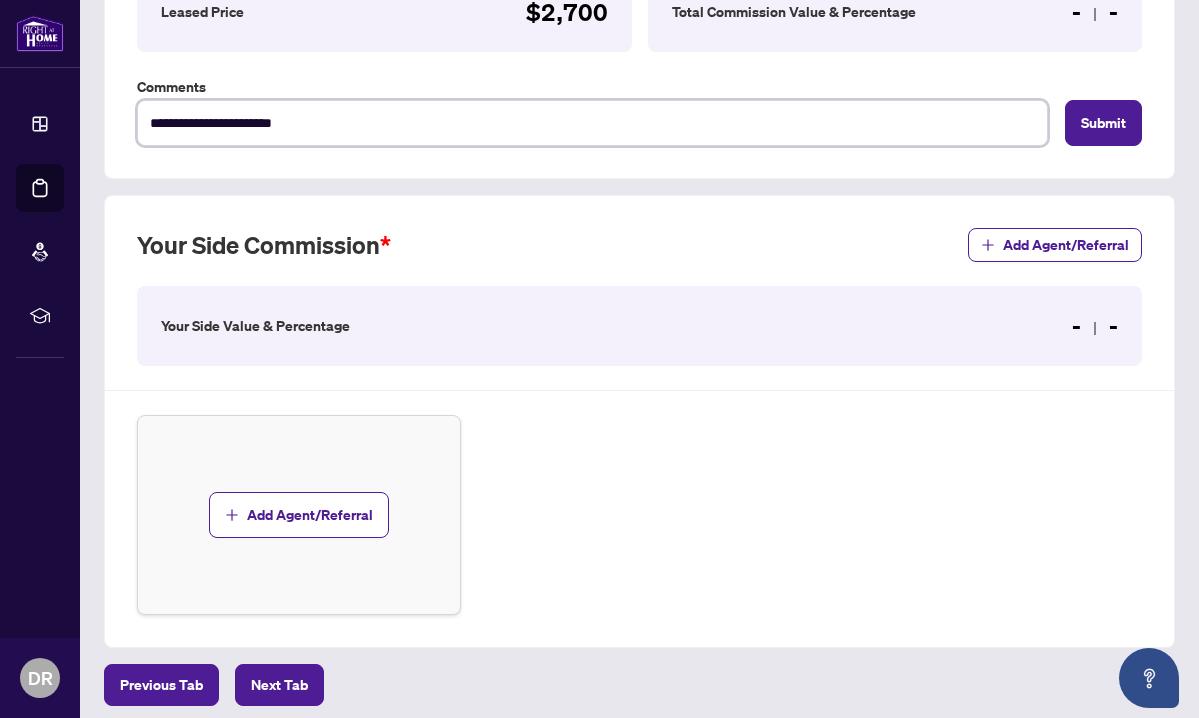 scroll, scrollTop: 471, scrollLeft: 0, axis: vertical 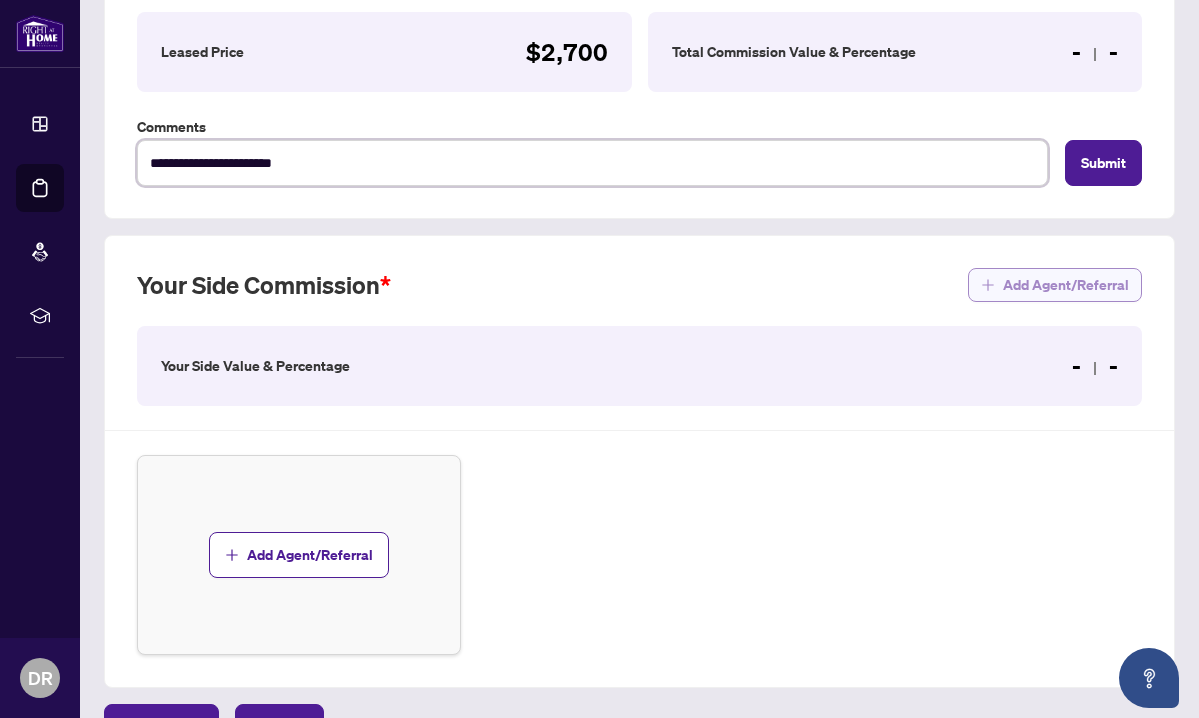 type on "**********" 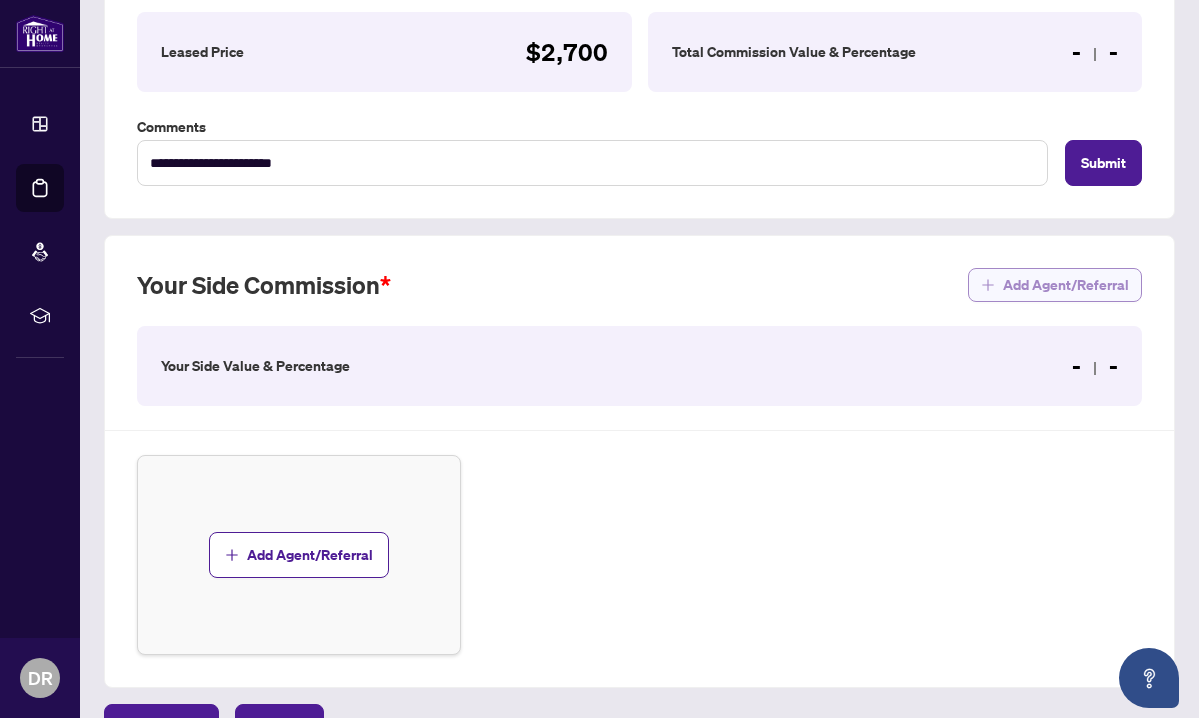 click on "Add Agent/Referral" at bounding box center [1066, 285] 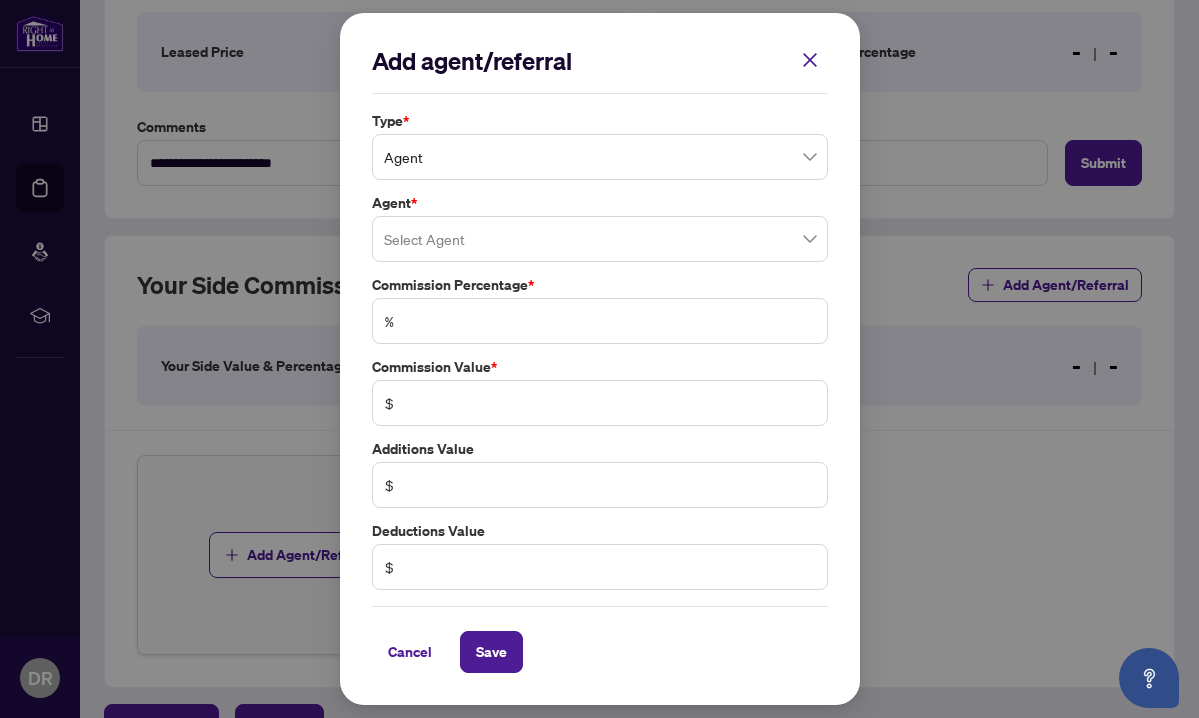 scroll, scrollTop: 0, scrollLeft: 0, axis: both 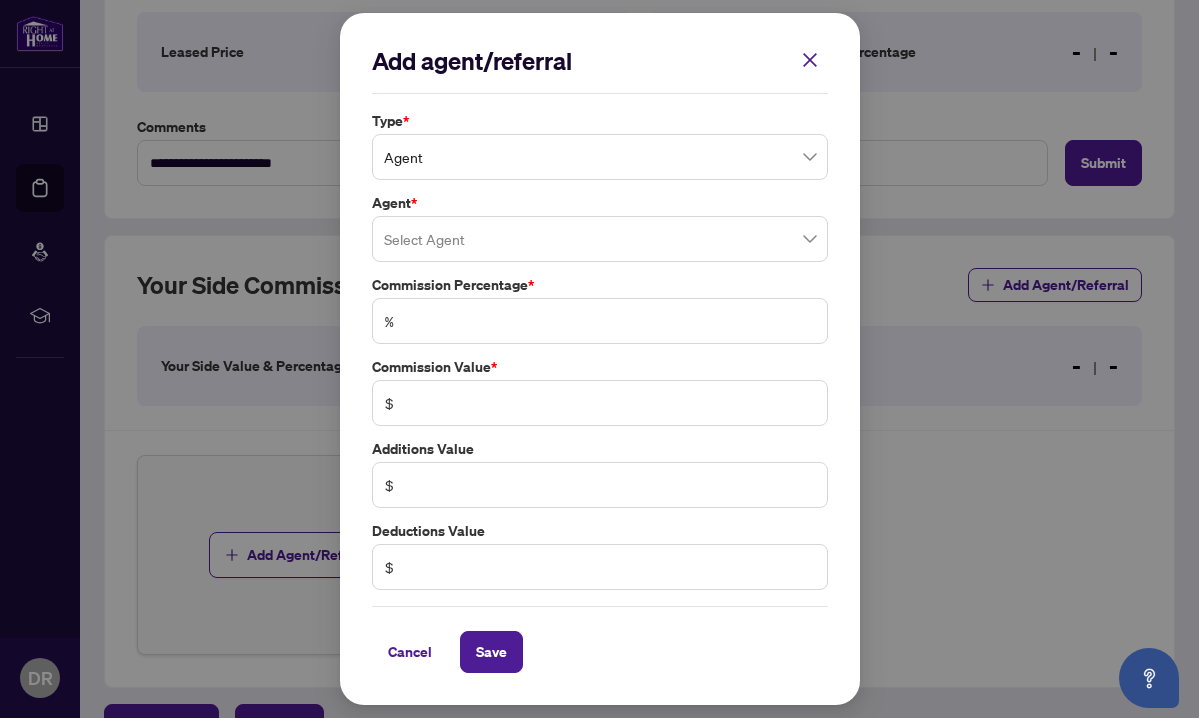 click at bounding box center [600, 239] 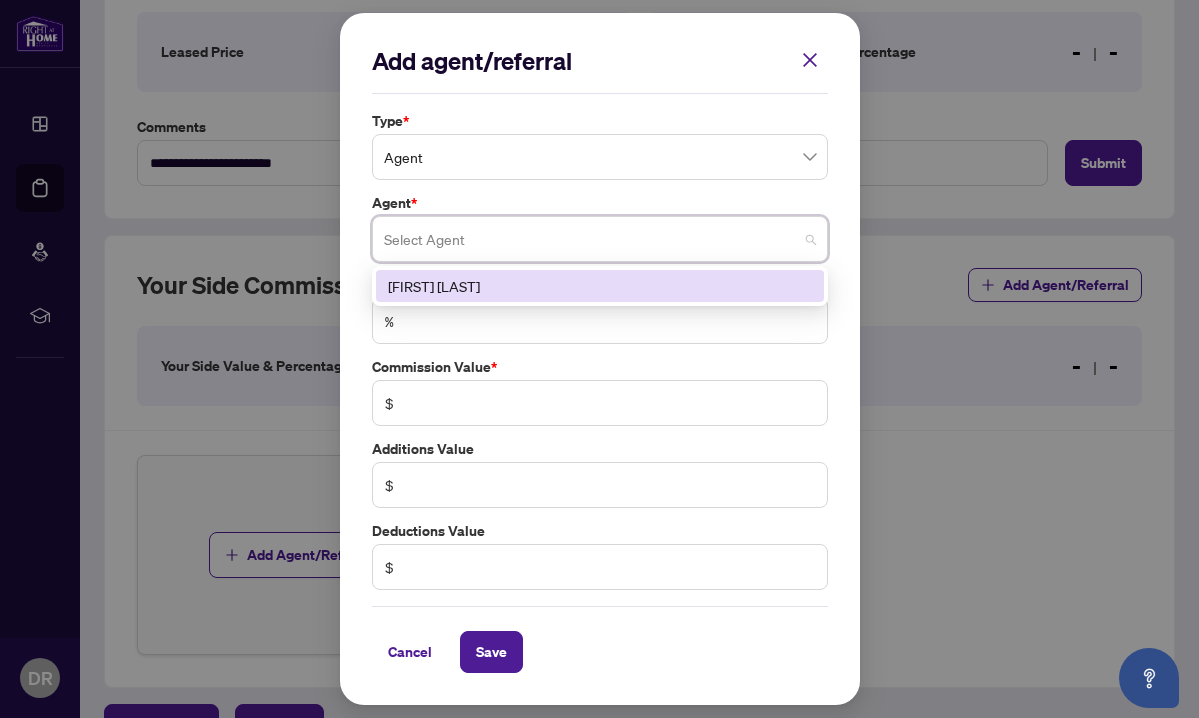 click on "Add agent/referral Type * Agent Agent * Select Agent 93322 [FIRST] [LAST] Commission Percentage * % Commission Value * $ Additions Value $ Deductions Value $ Cancel Save Cancel OK" at bounding box center [600, 359] 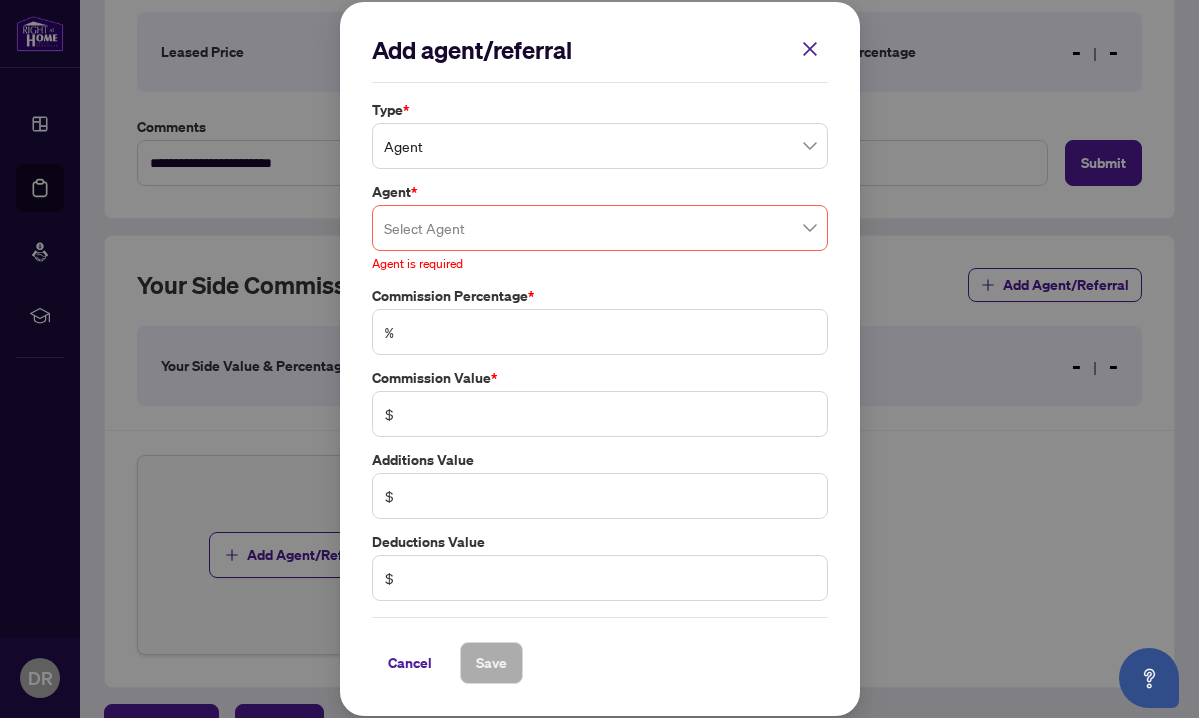 scroll, scrollTop: 0, scrollLeft: 0, axis: both 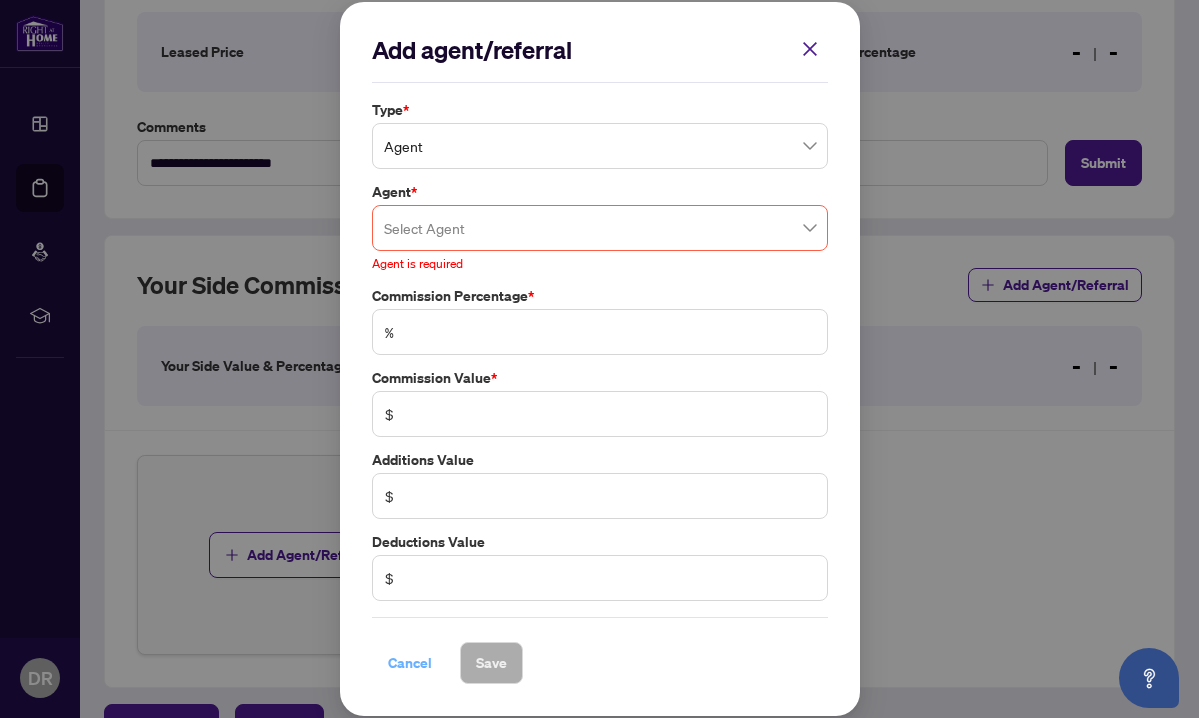 click on "Cancel" at bounding box center (410, 663) 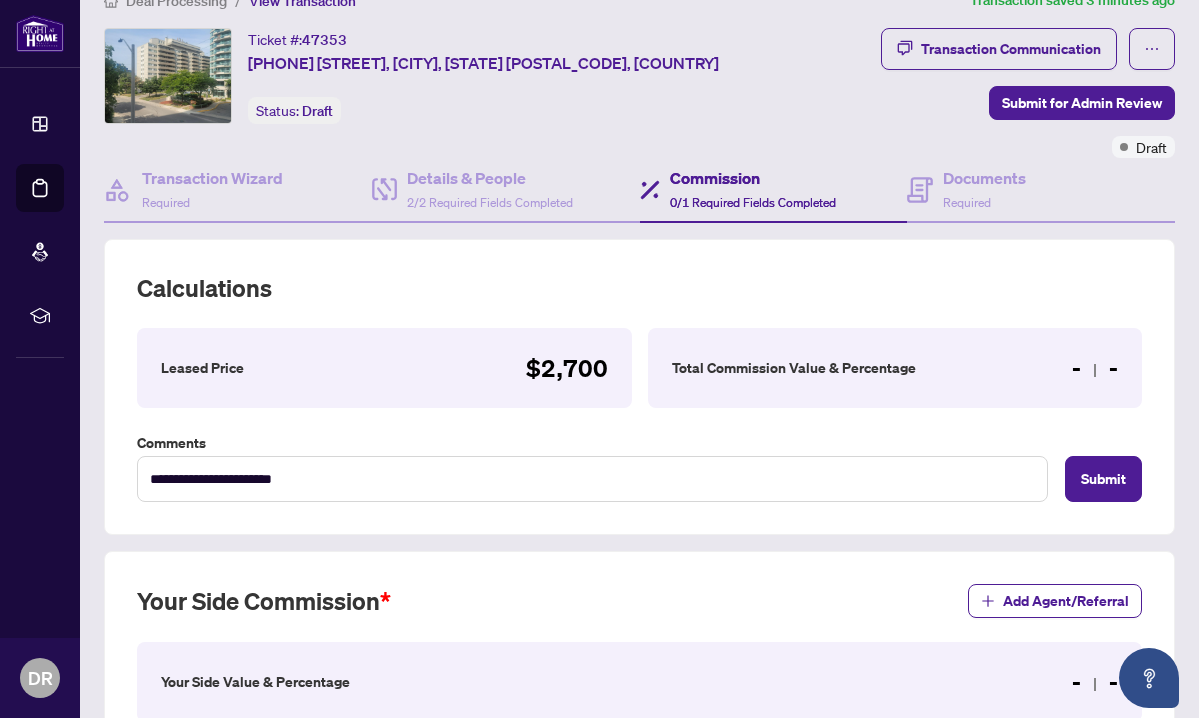 scroll, scrollTop: 34, scrollLeft: 0, axis: vertical 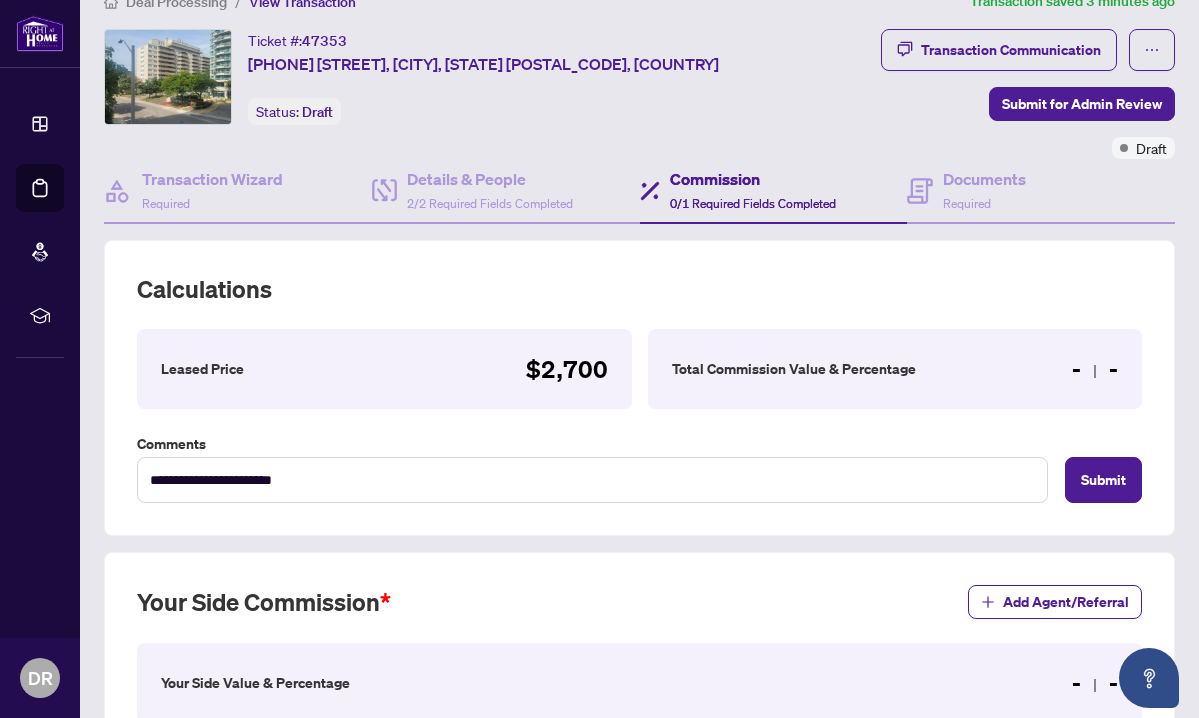 click on "Total Commission Value & Percentage -     -" at bounding box center (895, 369) 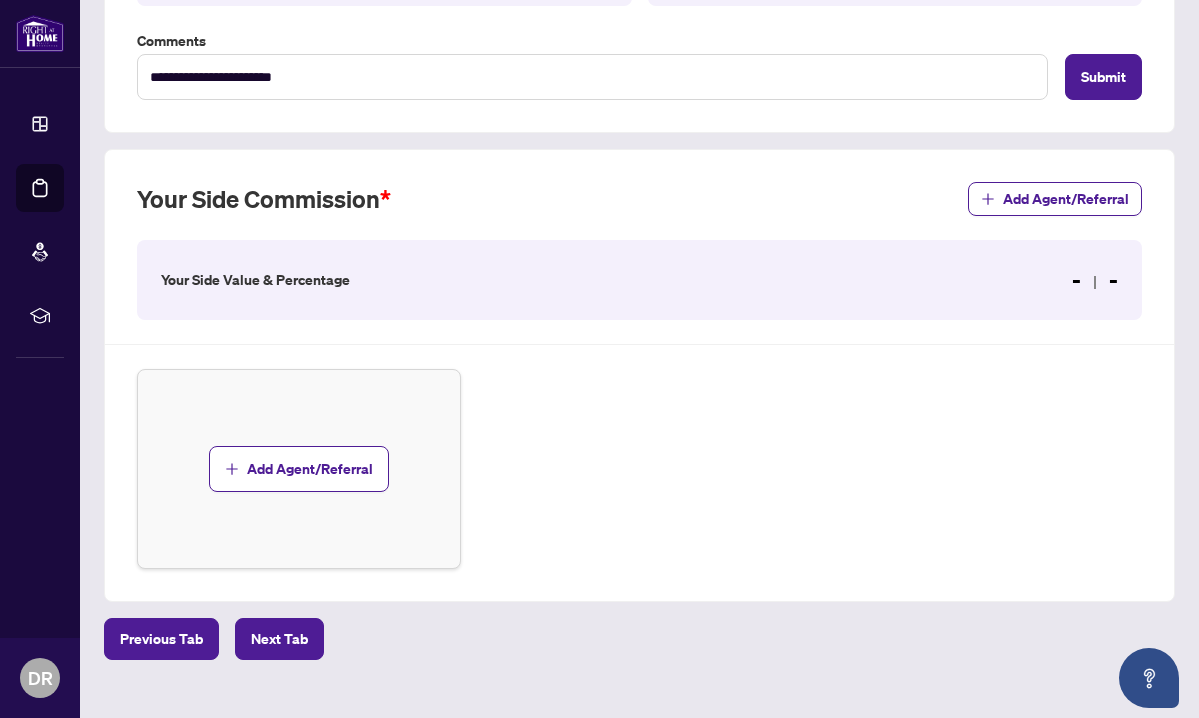 scroll, scrollTop: 445, scrollLeft: 0, axis: vertical 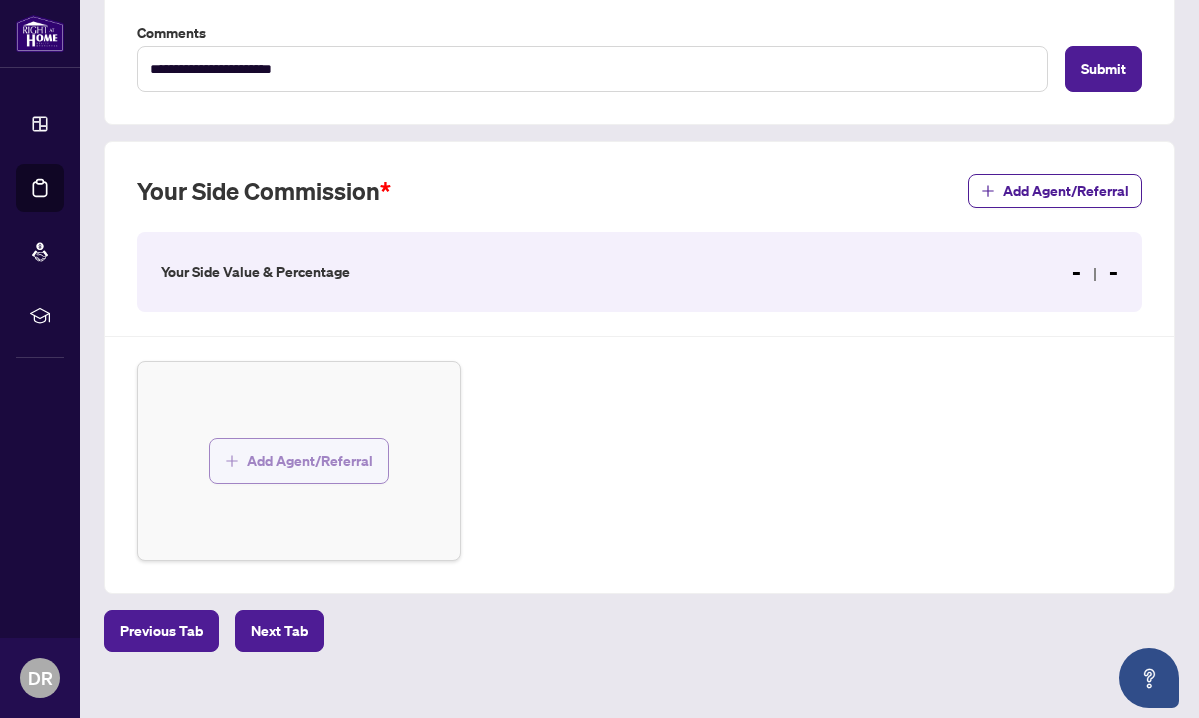 click on "Add Agent/Referral" at bounding box center [310, 461] 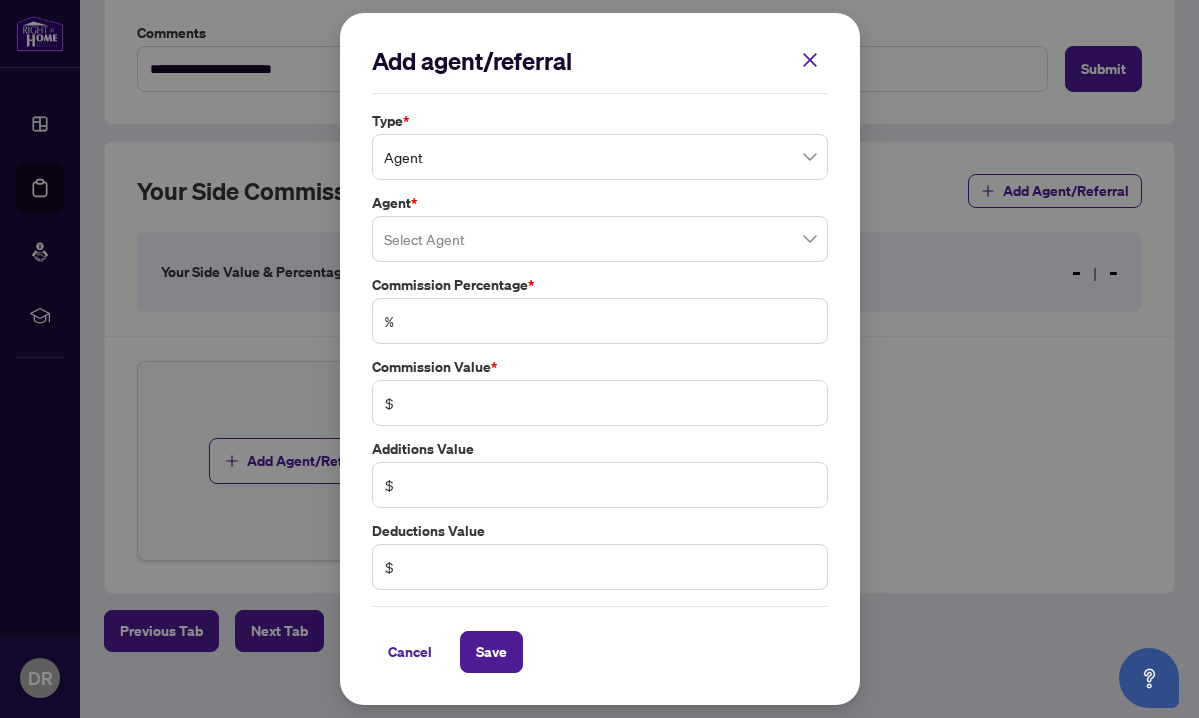 scroll, scrollTop: 0, scrollLeft: 0, axis: both 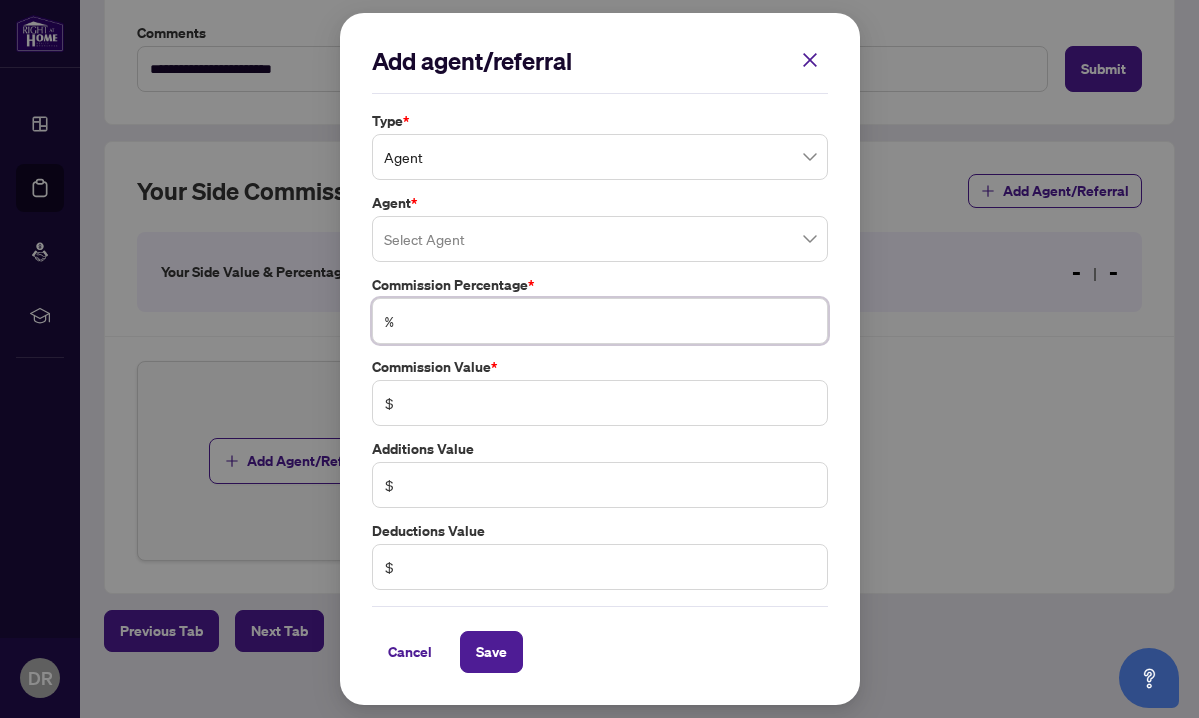 click at bounding box center [610, 321] 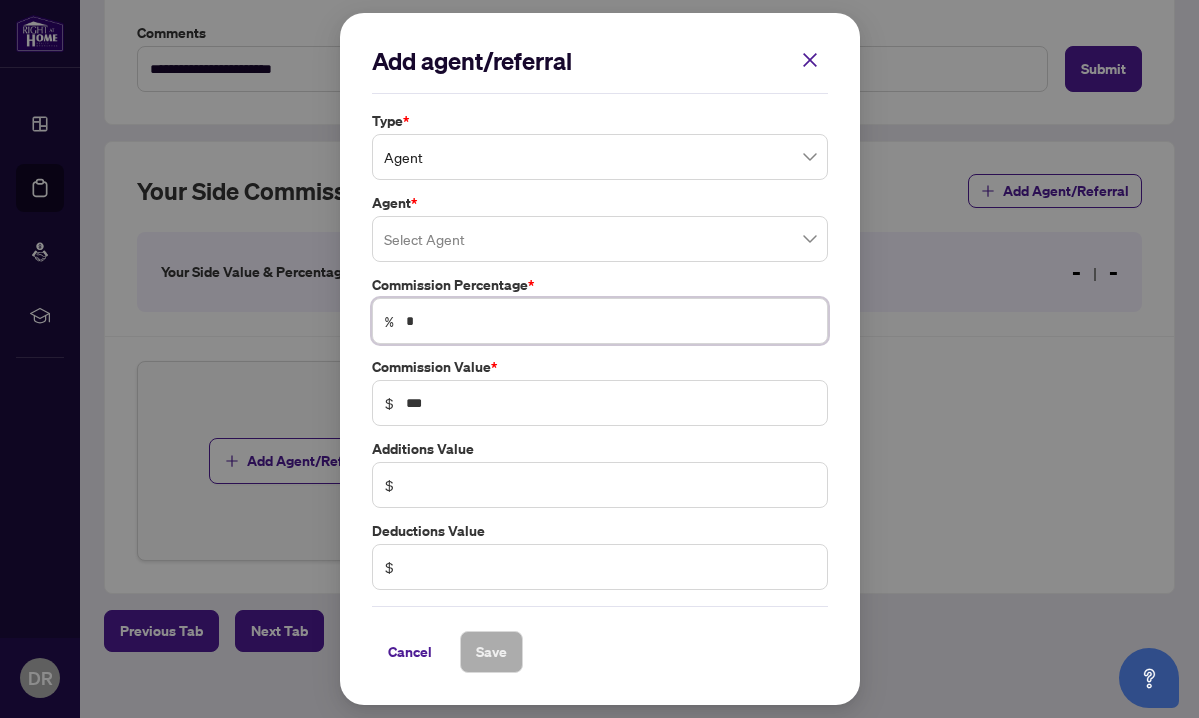 type on "**" 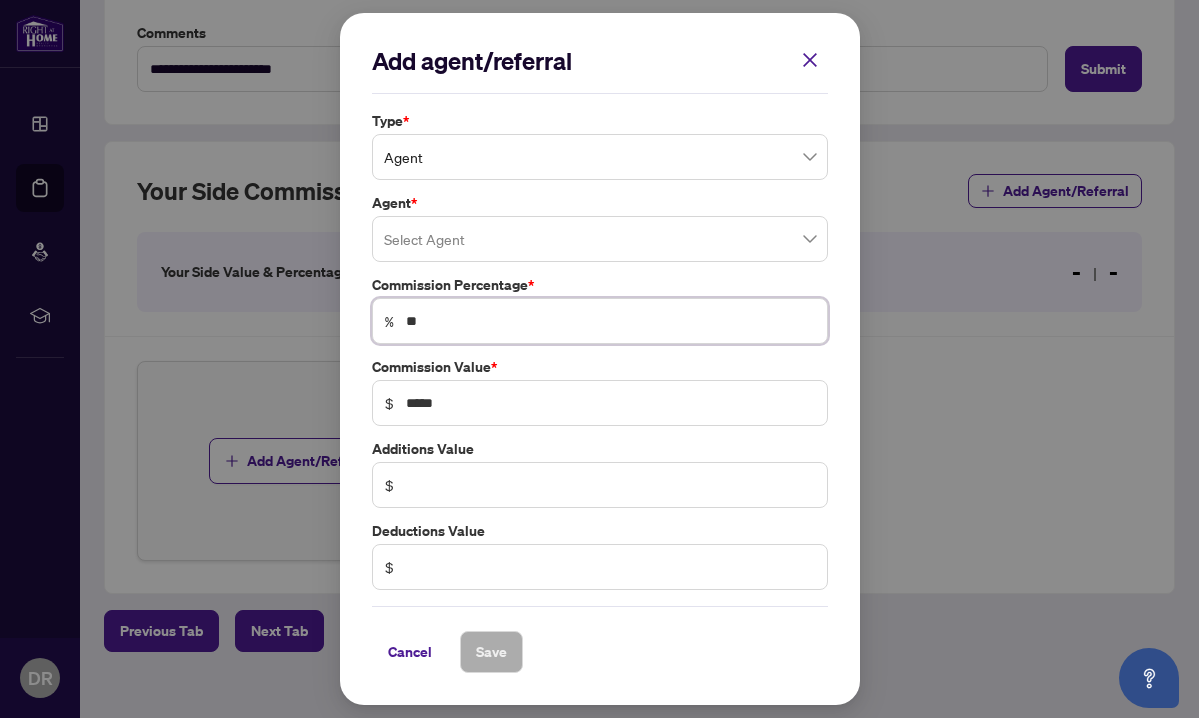type on "**" 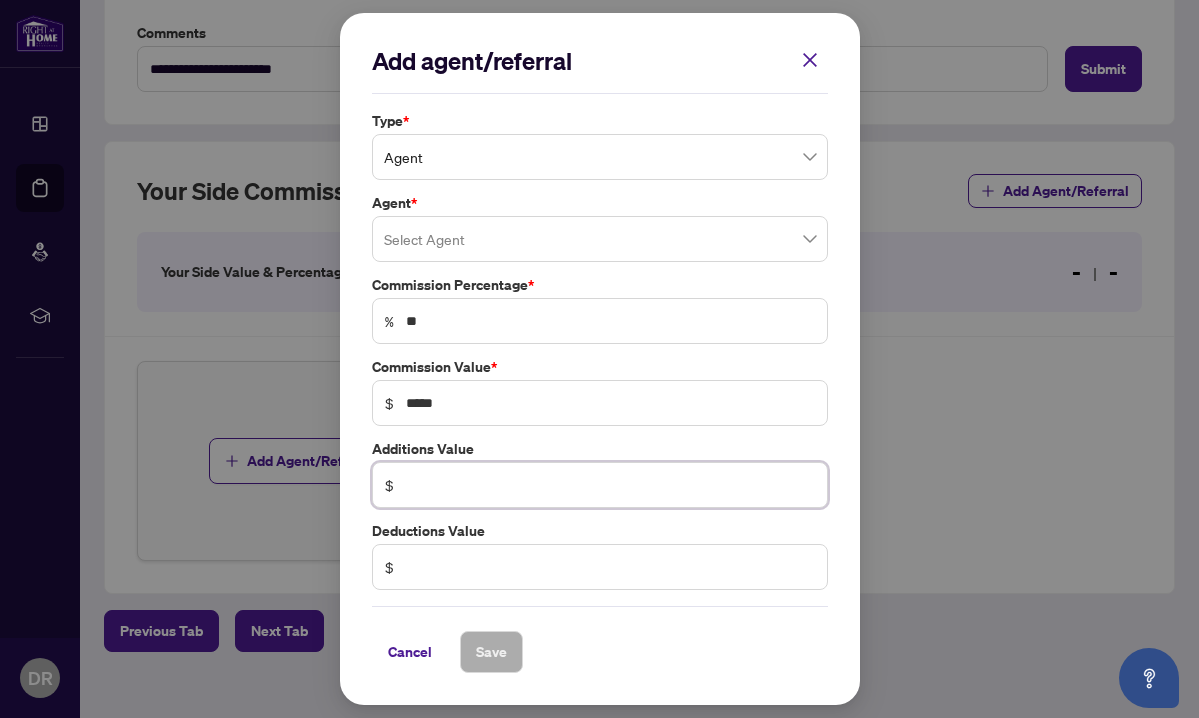 click at bounding box center (610, 485) 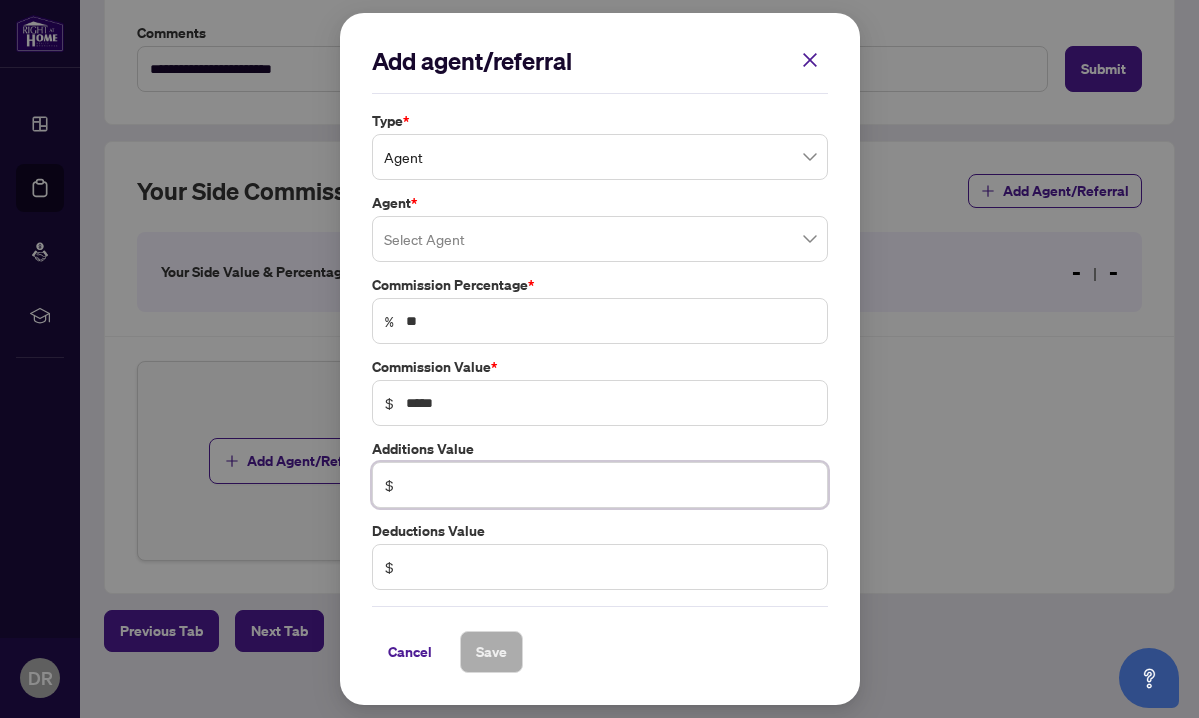 scroll, scrollTop: 0, scrollLeft: 0, axis: both 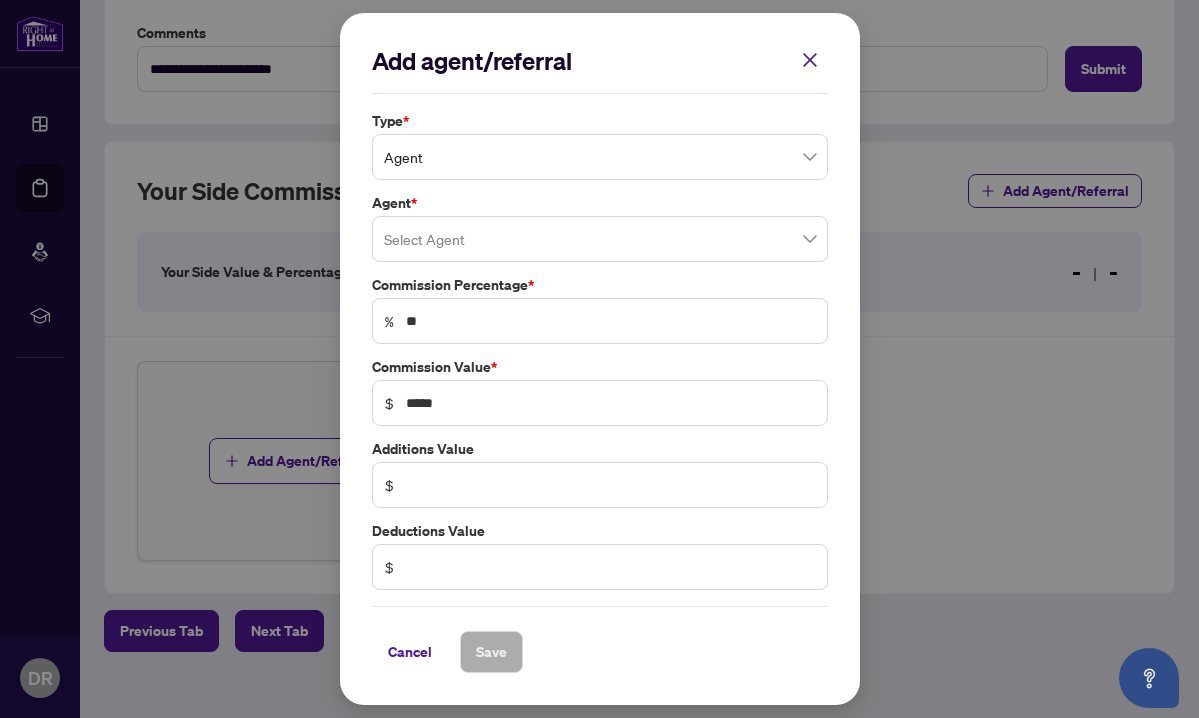 click at bounding box center (600, 239) 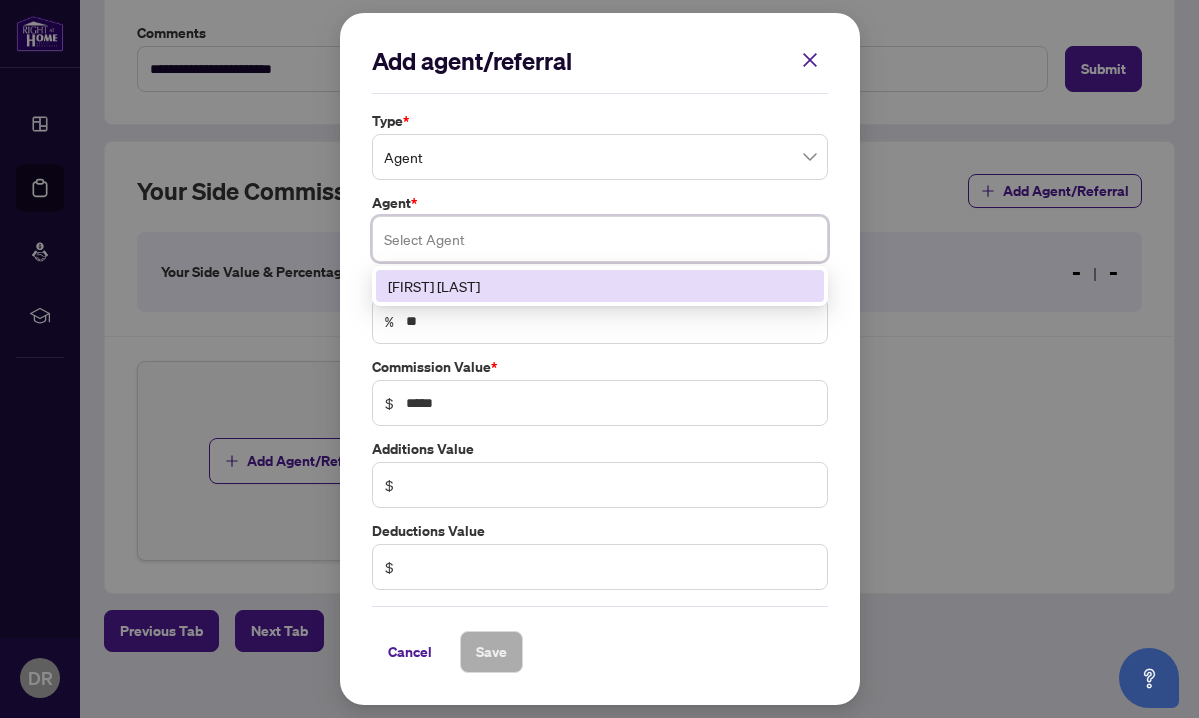 click on "[FIRST] [LAST]" at bounding box center (600, 286) 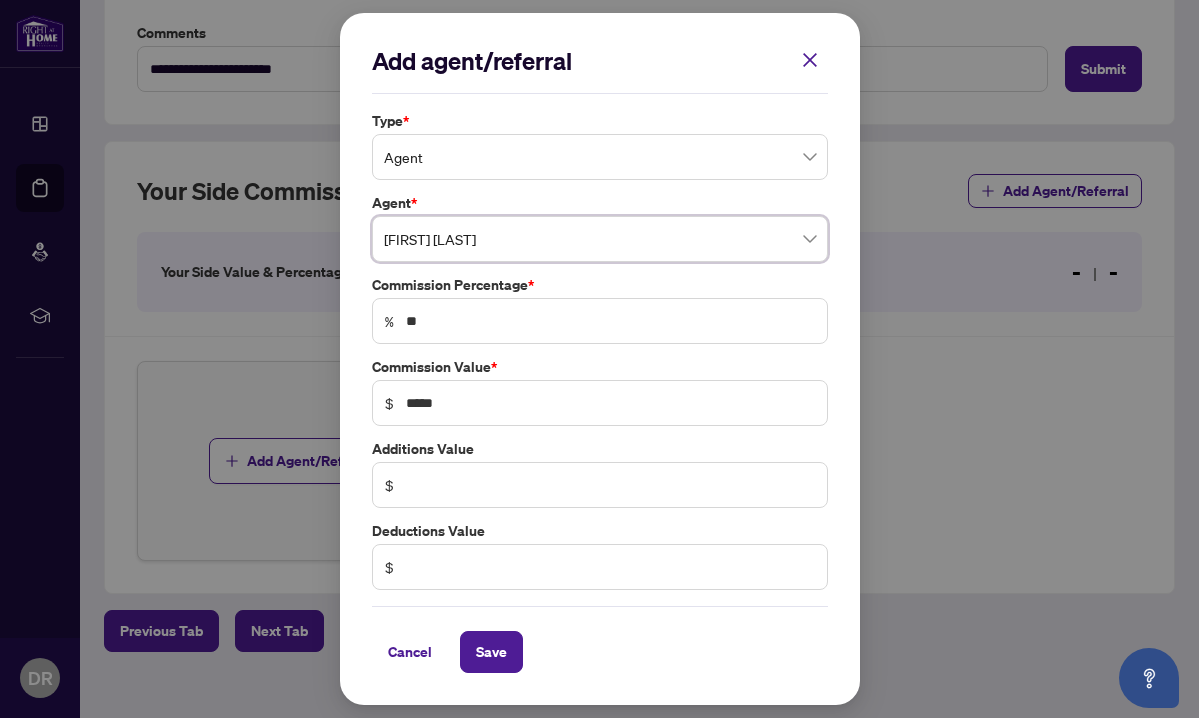 scroll, scrollTop: 0, scrollLeft: 0, axis: both 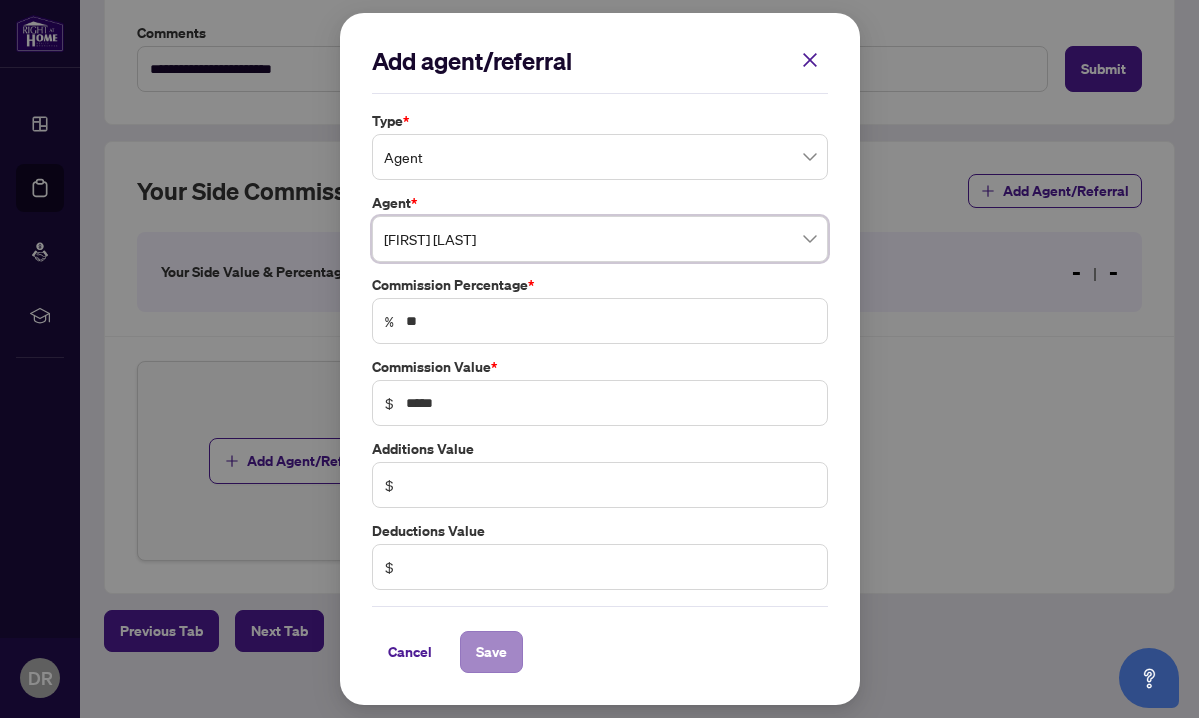 click on "Save" at bounding box center (491, 652) 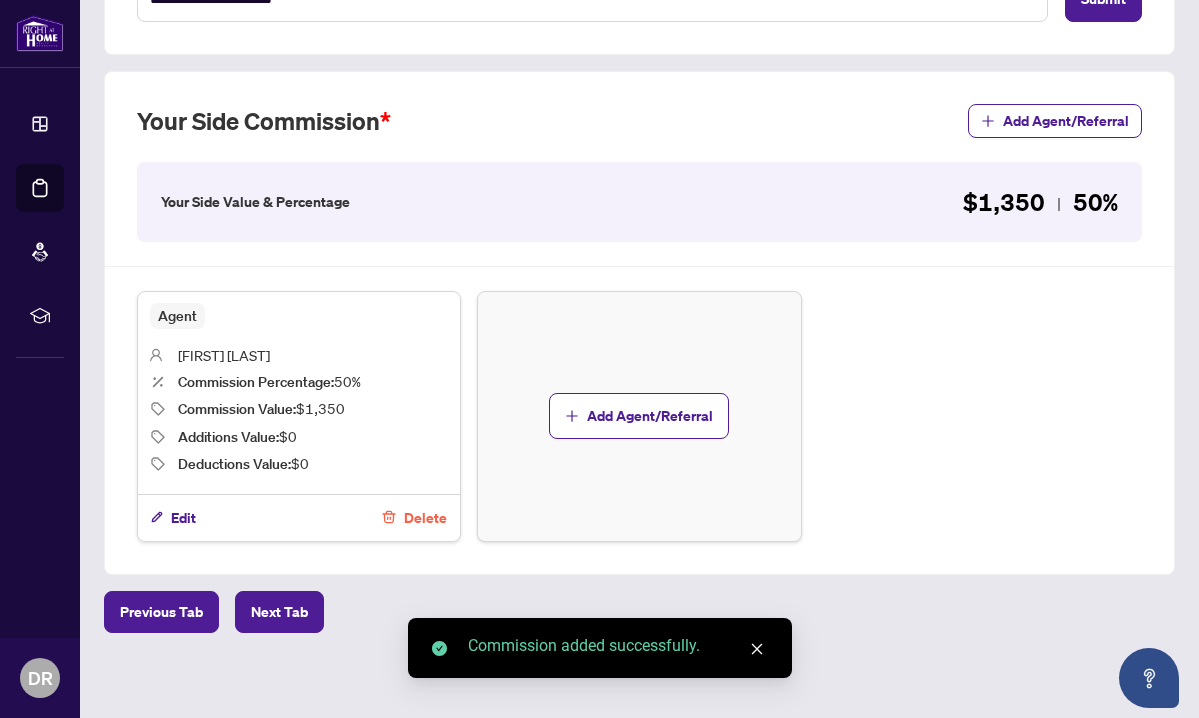scroll, scrollTop: 514, scrollLeft: 0, axis: vertical 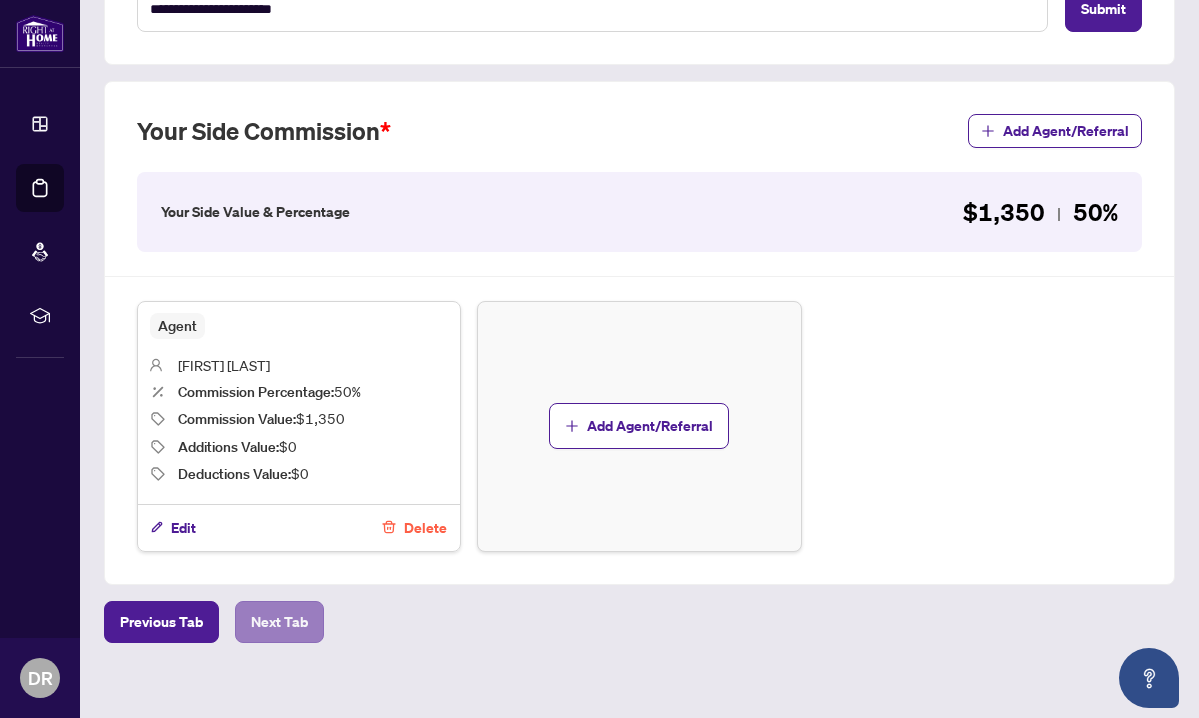 click on "Next Tab" at bounding box center (279, 622) 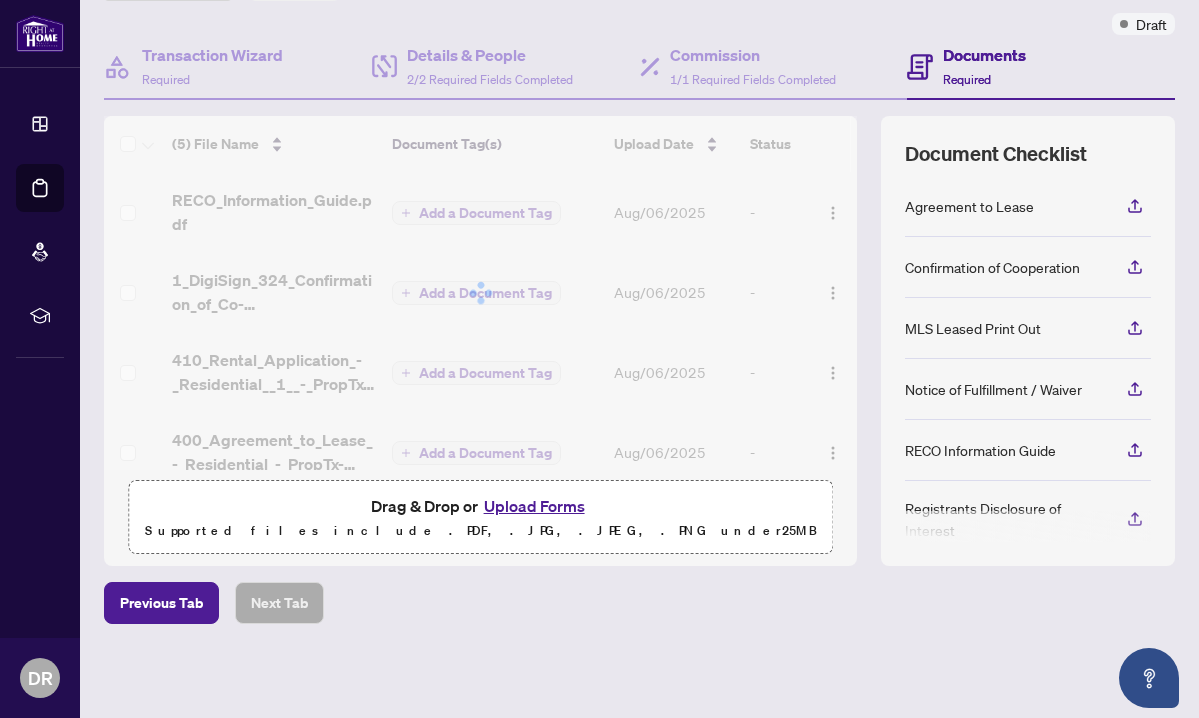 scroll, scrollTop: 157, scrollLeft: 0, axis: vertical 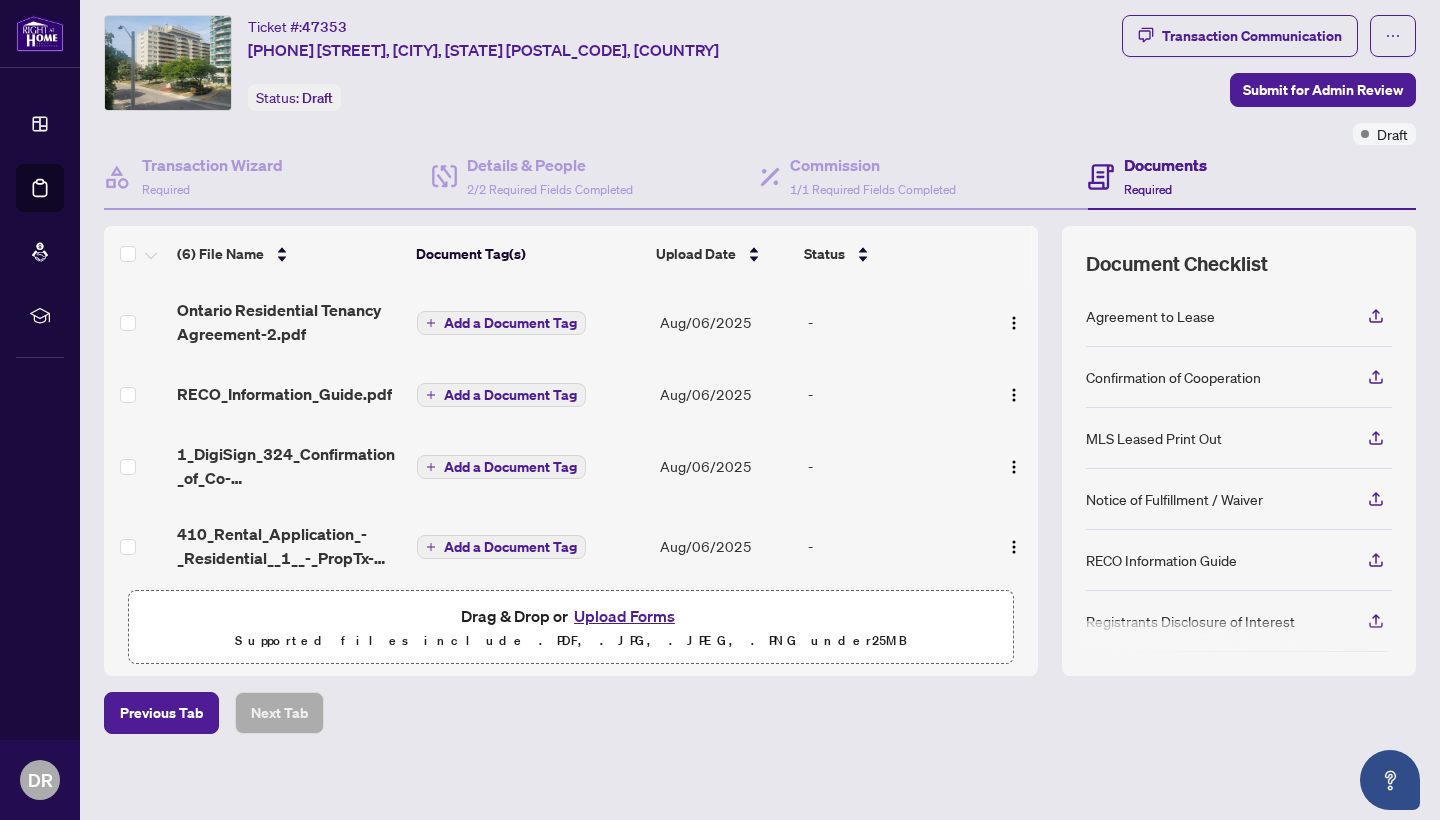 click on "Ticket #:  47353 [PHONE] [STREET], [CITY], [STATE] [POSTAL_CODE], [COUNTRY] Status:   Draft" at bounding box center (609, 63) 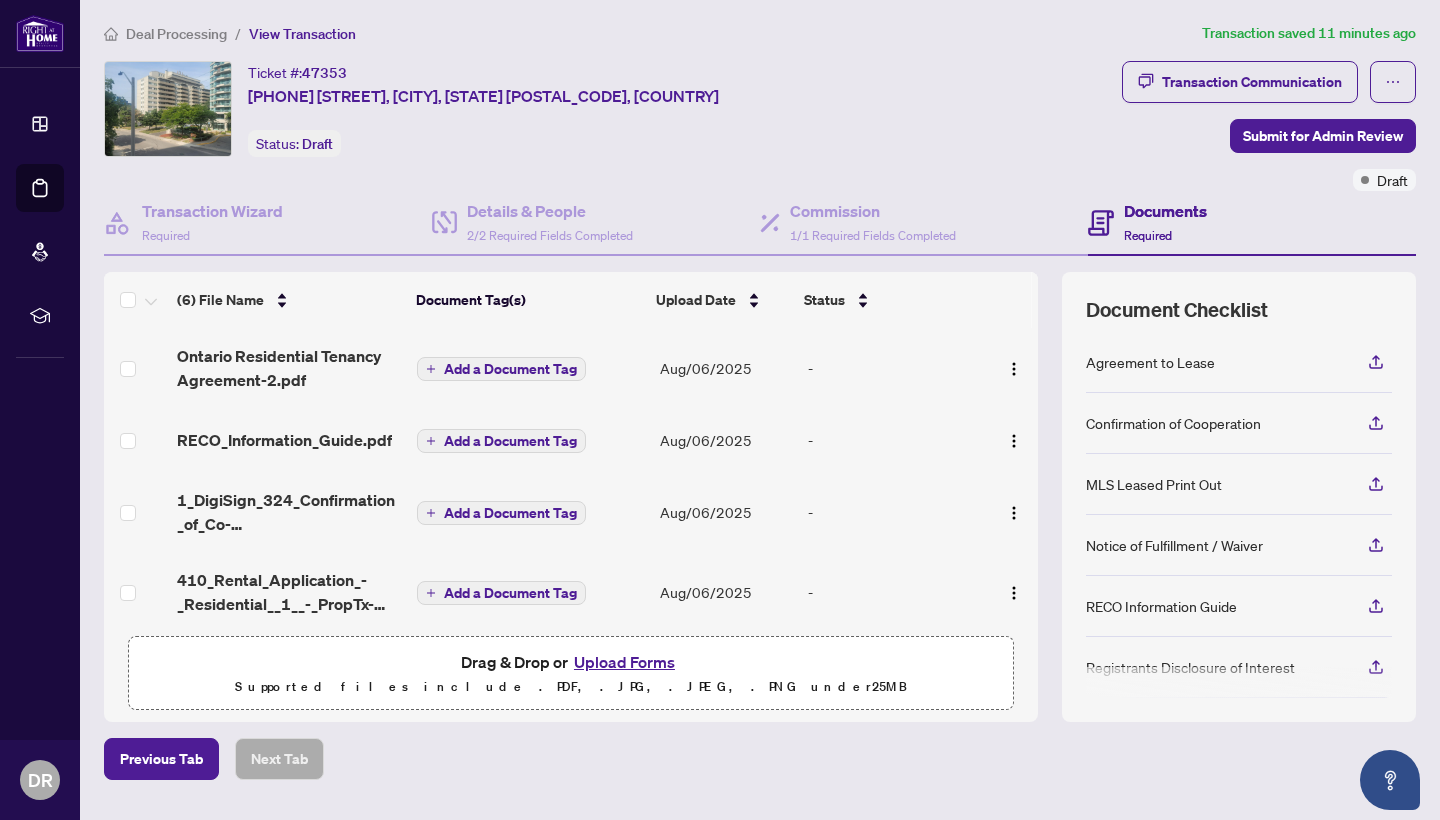 scroll, scrollTop: 0, scrollLeft: 0, axis: both 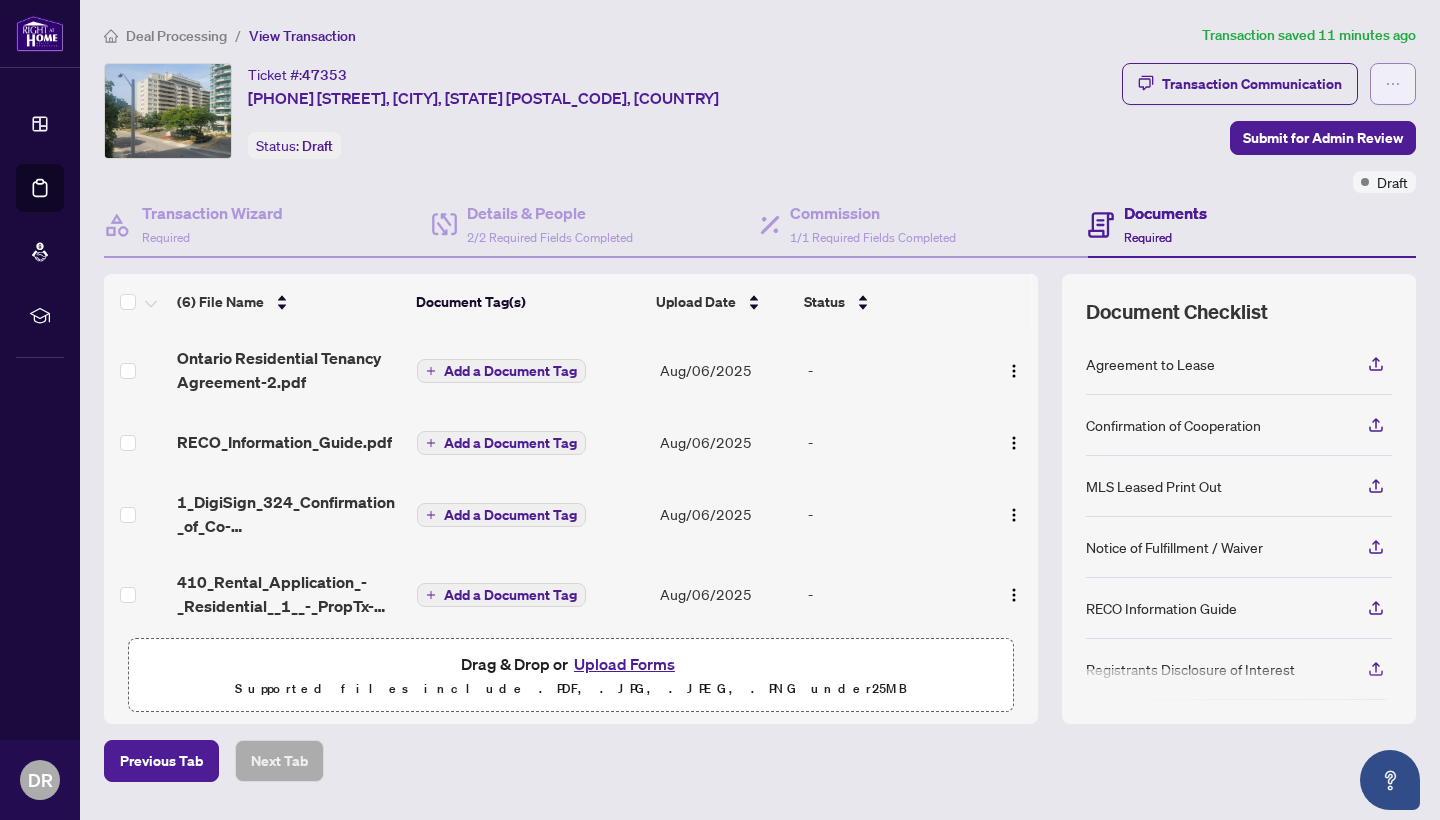 click at bounding box center (1393, 84) 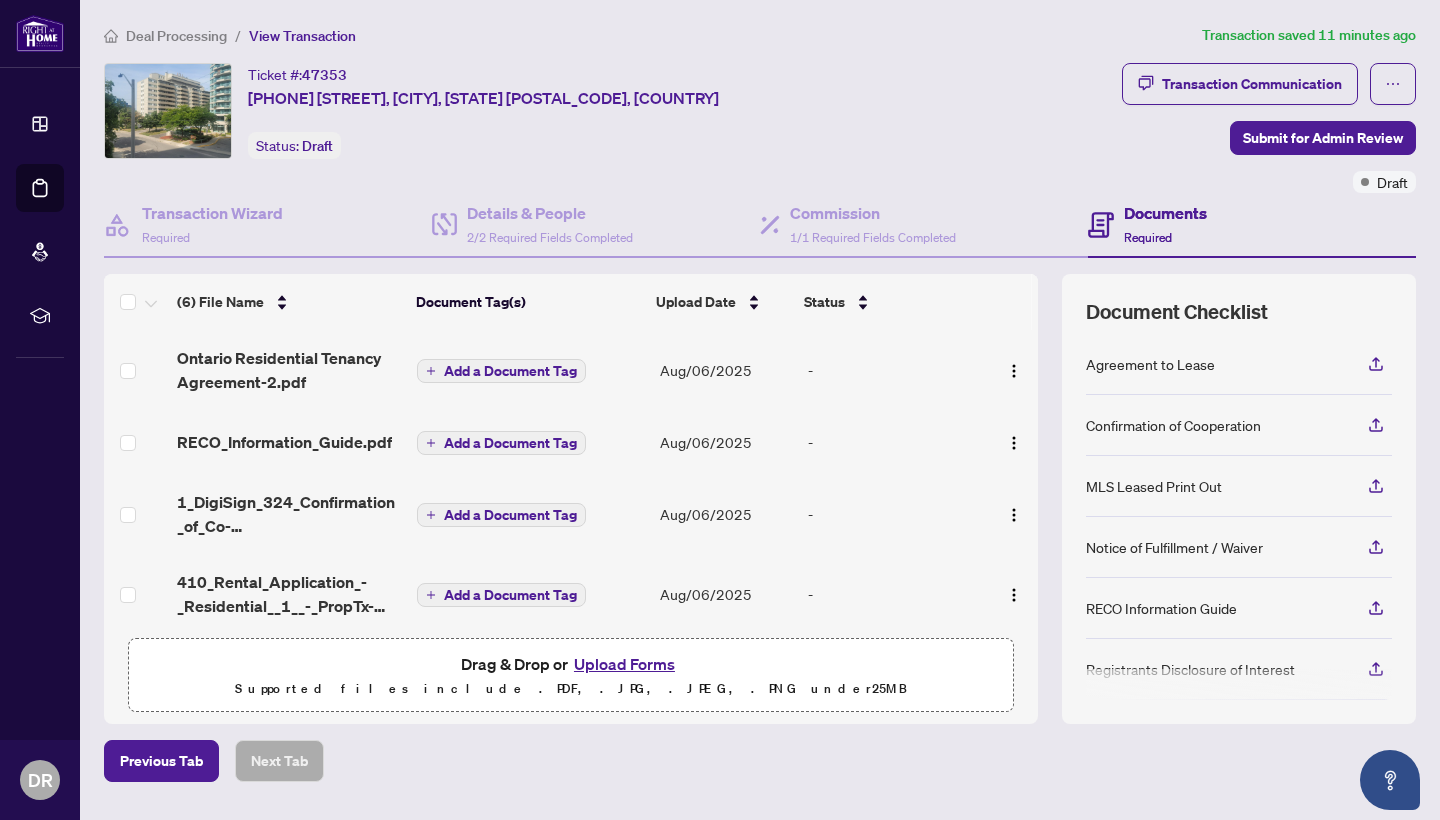 click on "Ticket #:  47353 [PHONE] [STREET], [CITY], [STATE] [POSTAL_CODE], [COUNTRY] Status:   Draft" at bounding box center (609, 111) 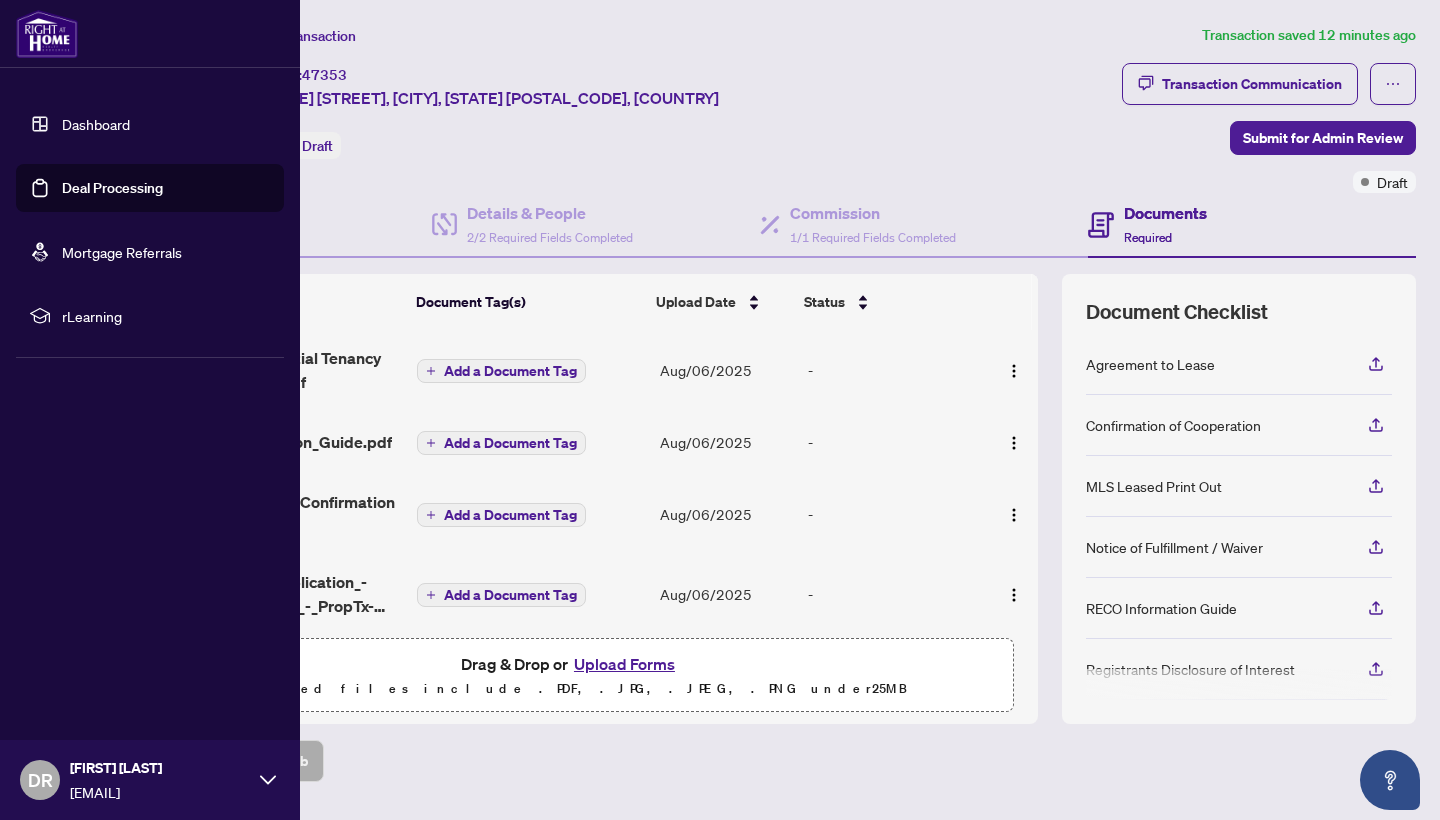 click on "Dashboard" at bounding box center [96, 124] 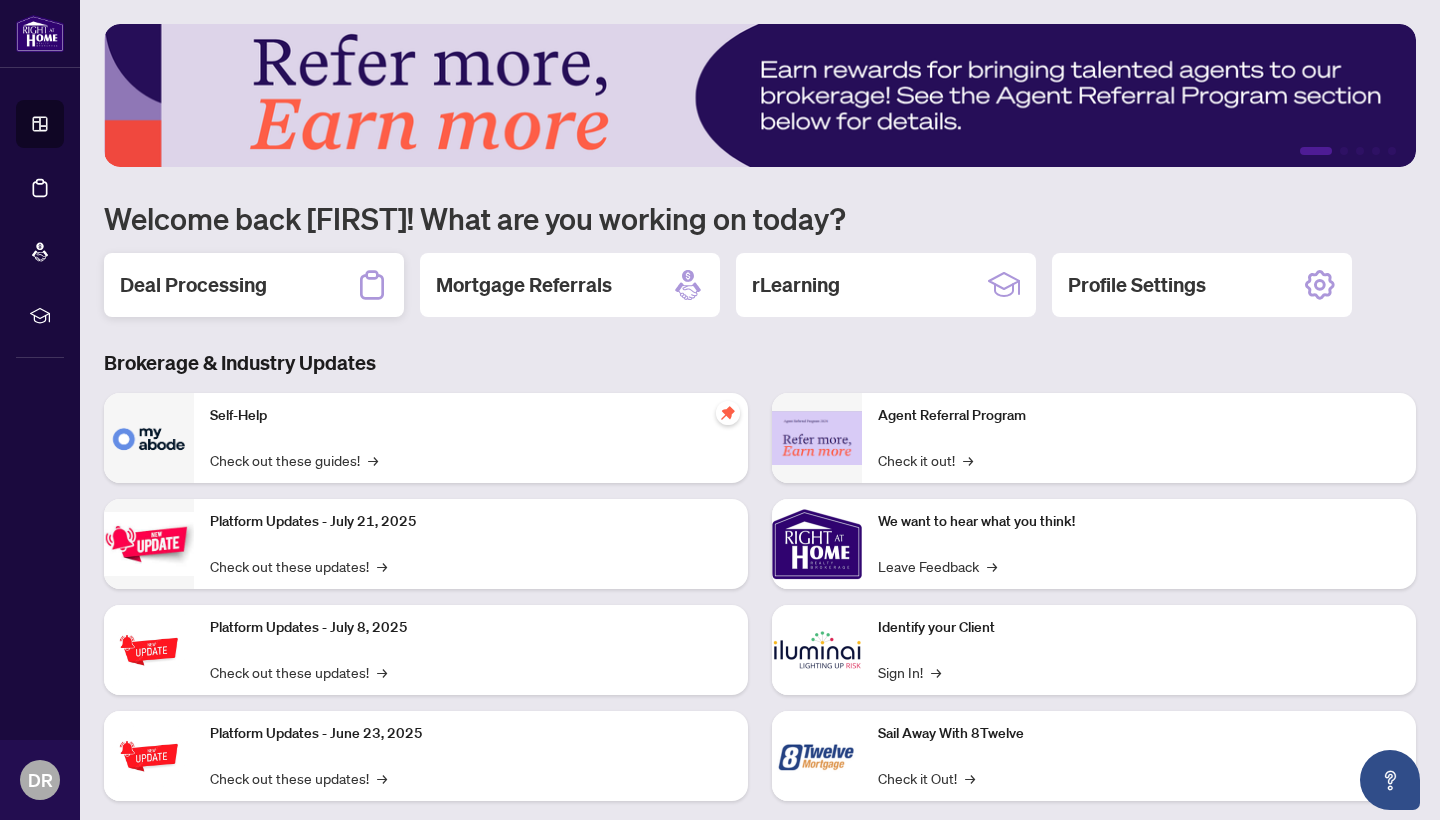 click on "Deal Processing" at bounding box center [254, 285] 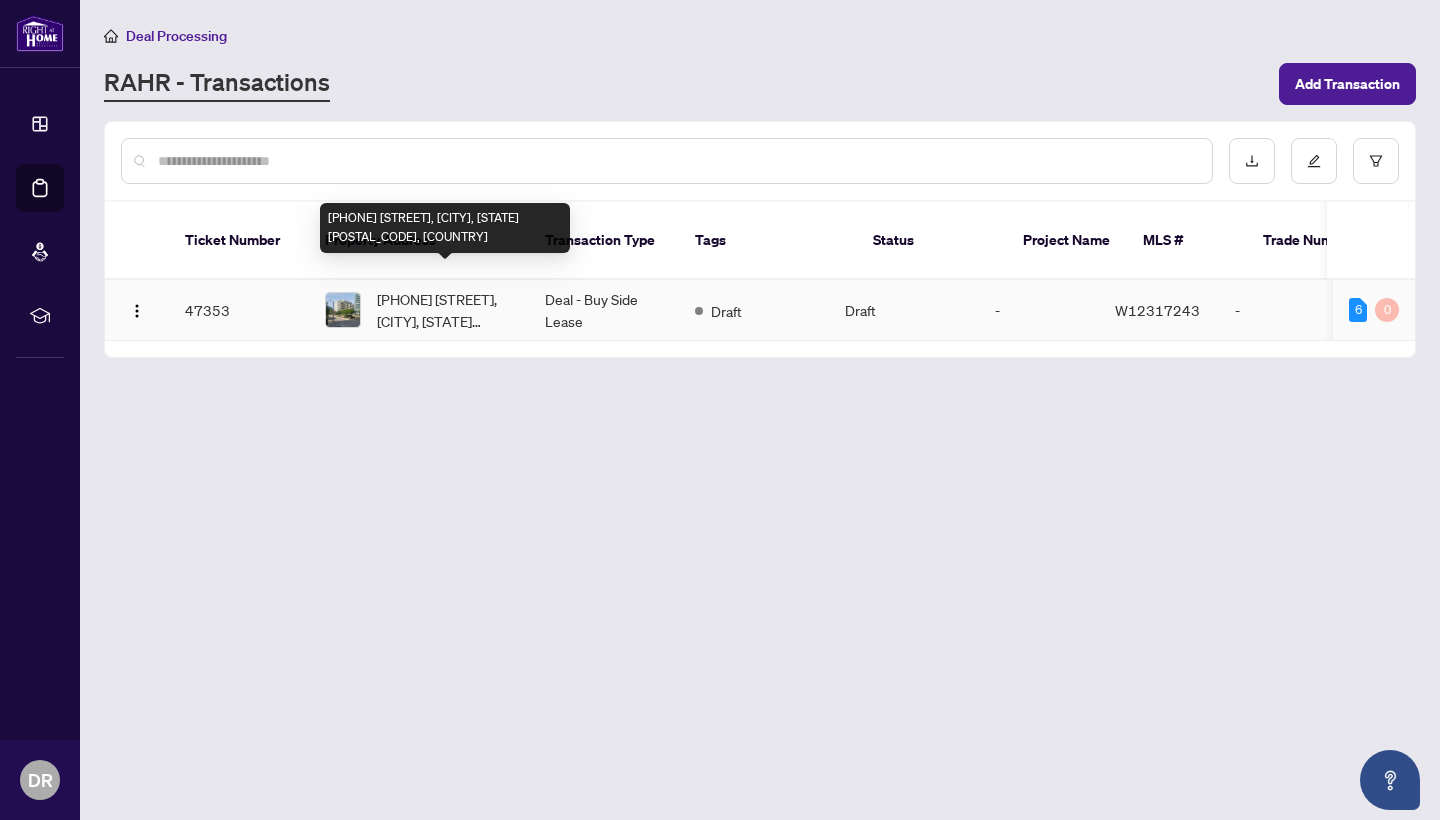 click on "[PHONE] [STREET], [CITY], [STATE] [POSTAL_CODE], [COUNTRY]" at bounding box center [445, 310] 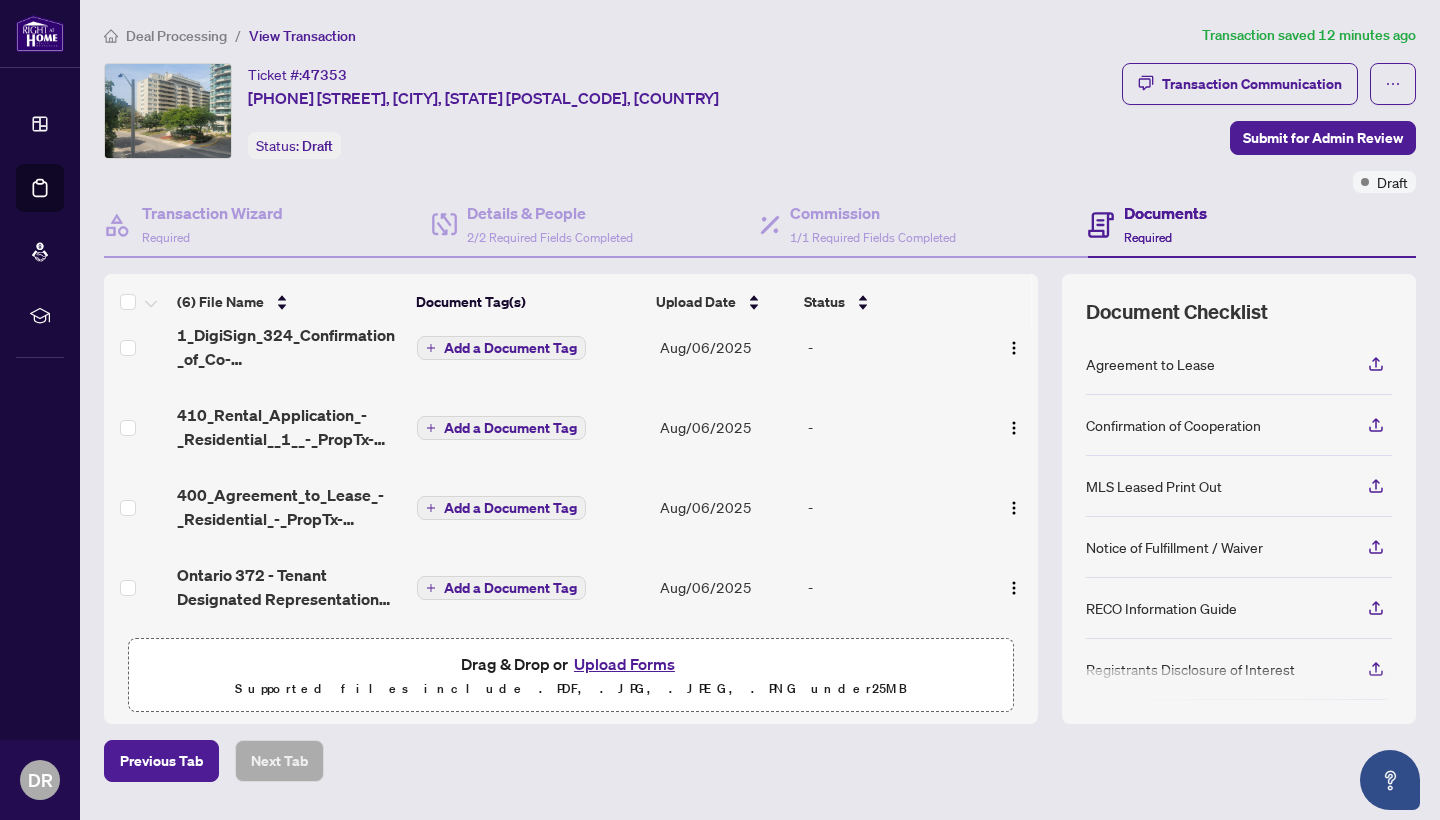 scroll, scrollTop: 173, scrollLeft: 0, axis: vertical 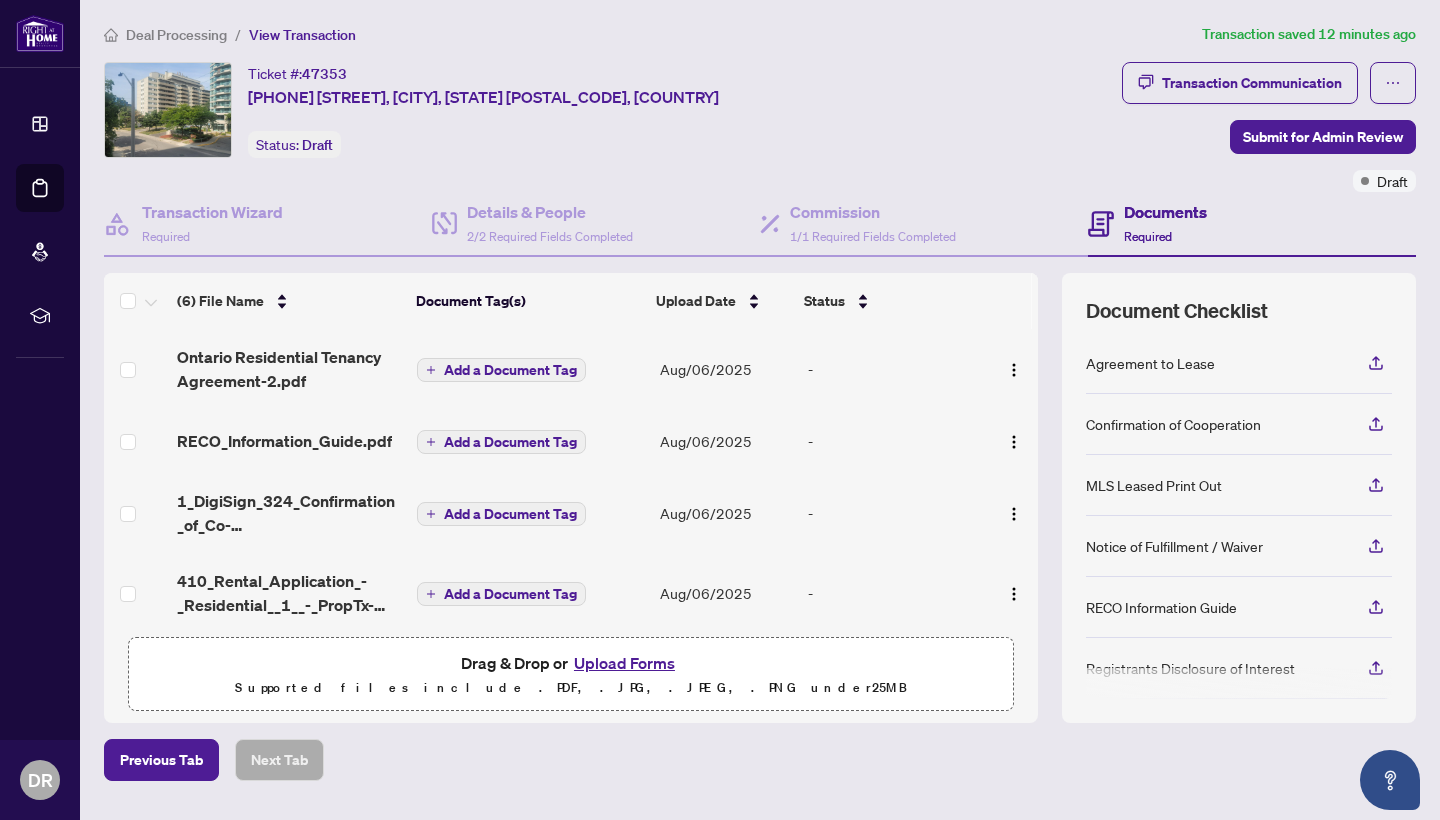 click on "Ticket #:  47353 [PHONE] [STREET], [CITY], [STATE] [POSTAL_CODE], [COUNTRY] Status:   Draft" at bounding box center [609, 110] 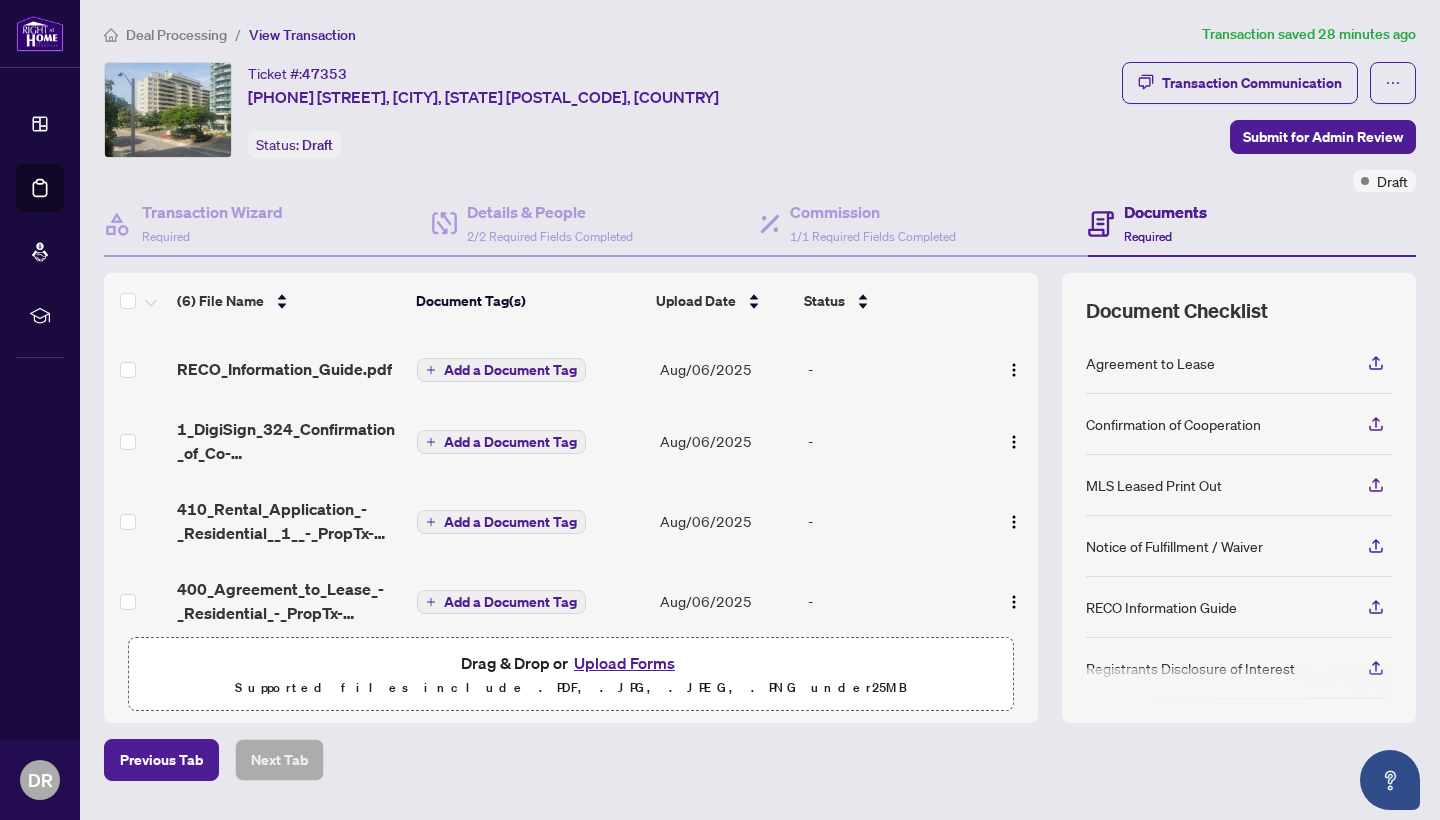 scroll, scrollTop: 87, scrollLeft: 0, axis: vertical 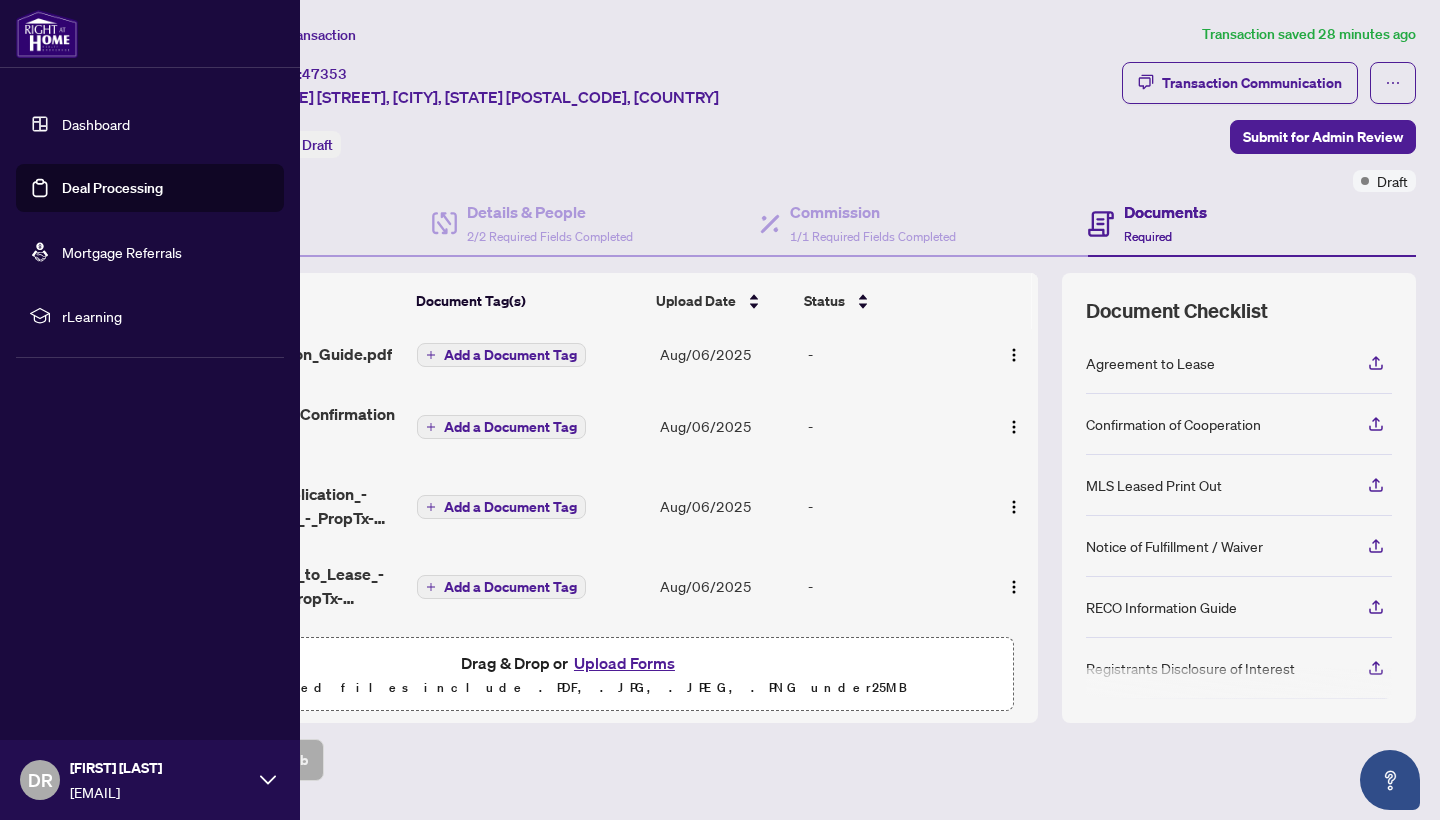 click on "Dashboard" at bounding box center [96, 124] 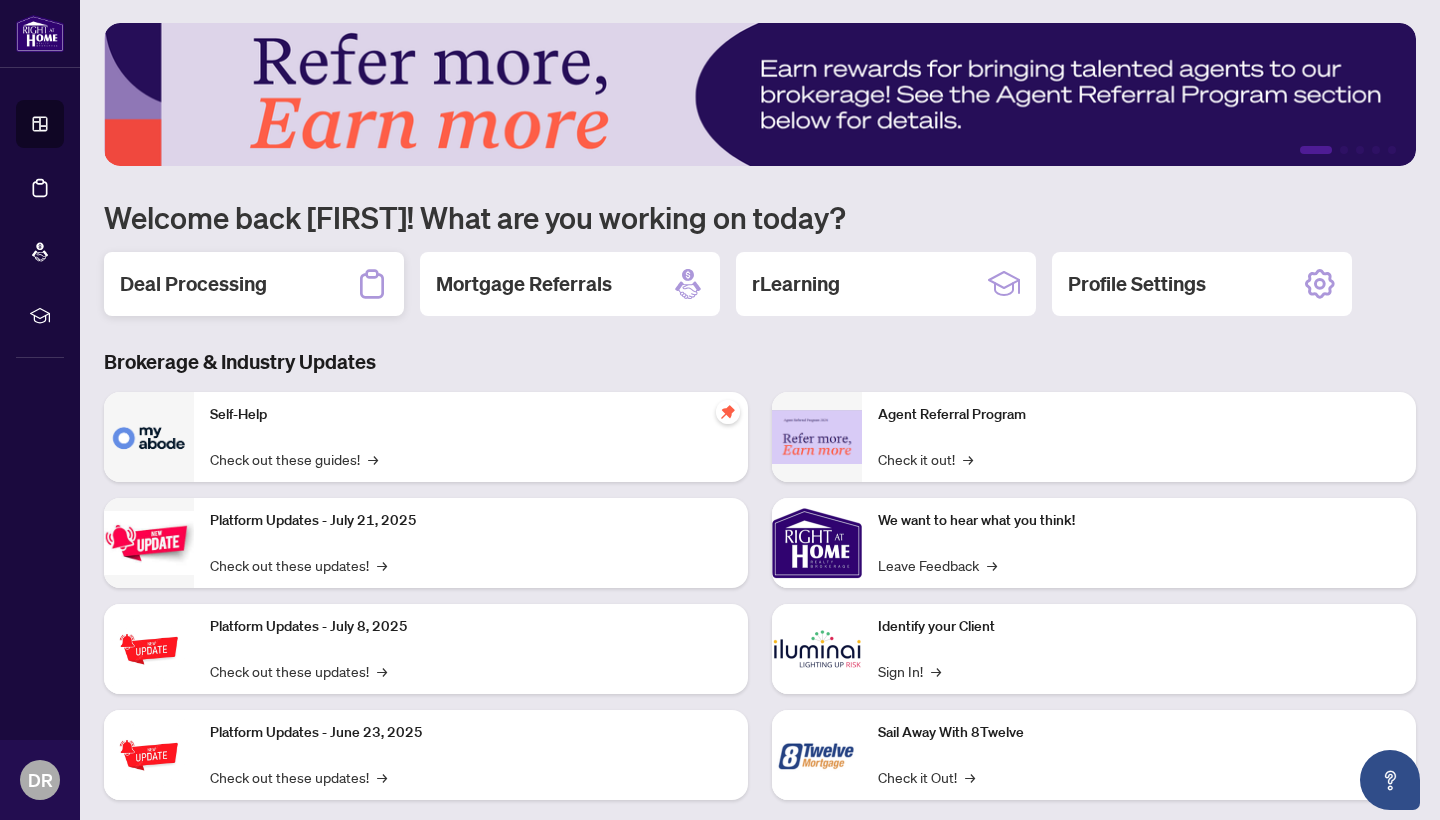 click on "Deal Processing" at bounding box center (193, 284) 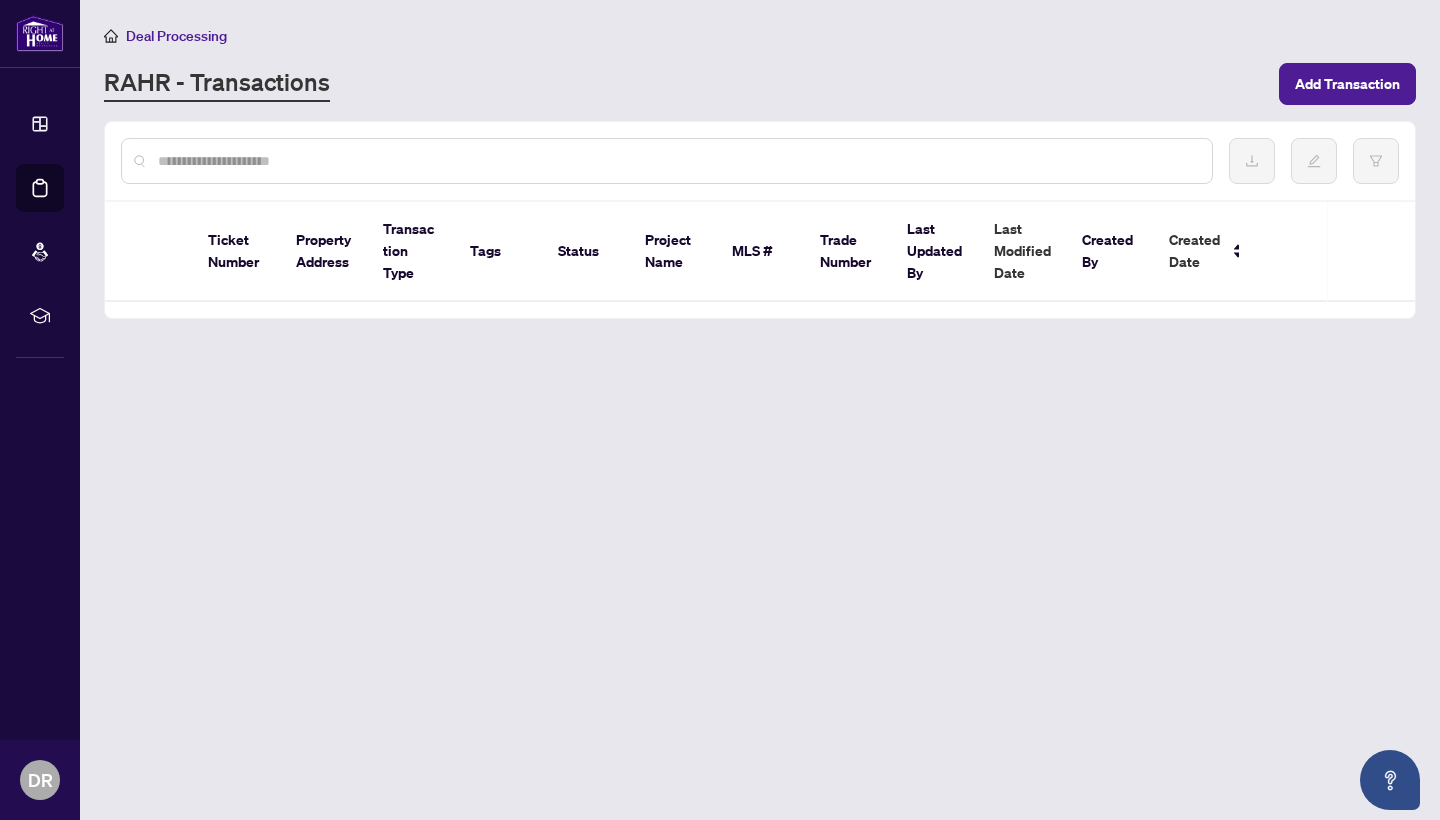scroll, scrollTop: 0, scrollLeft: 0, axis: both 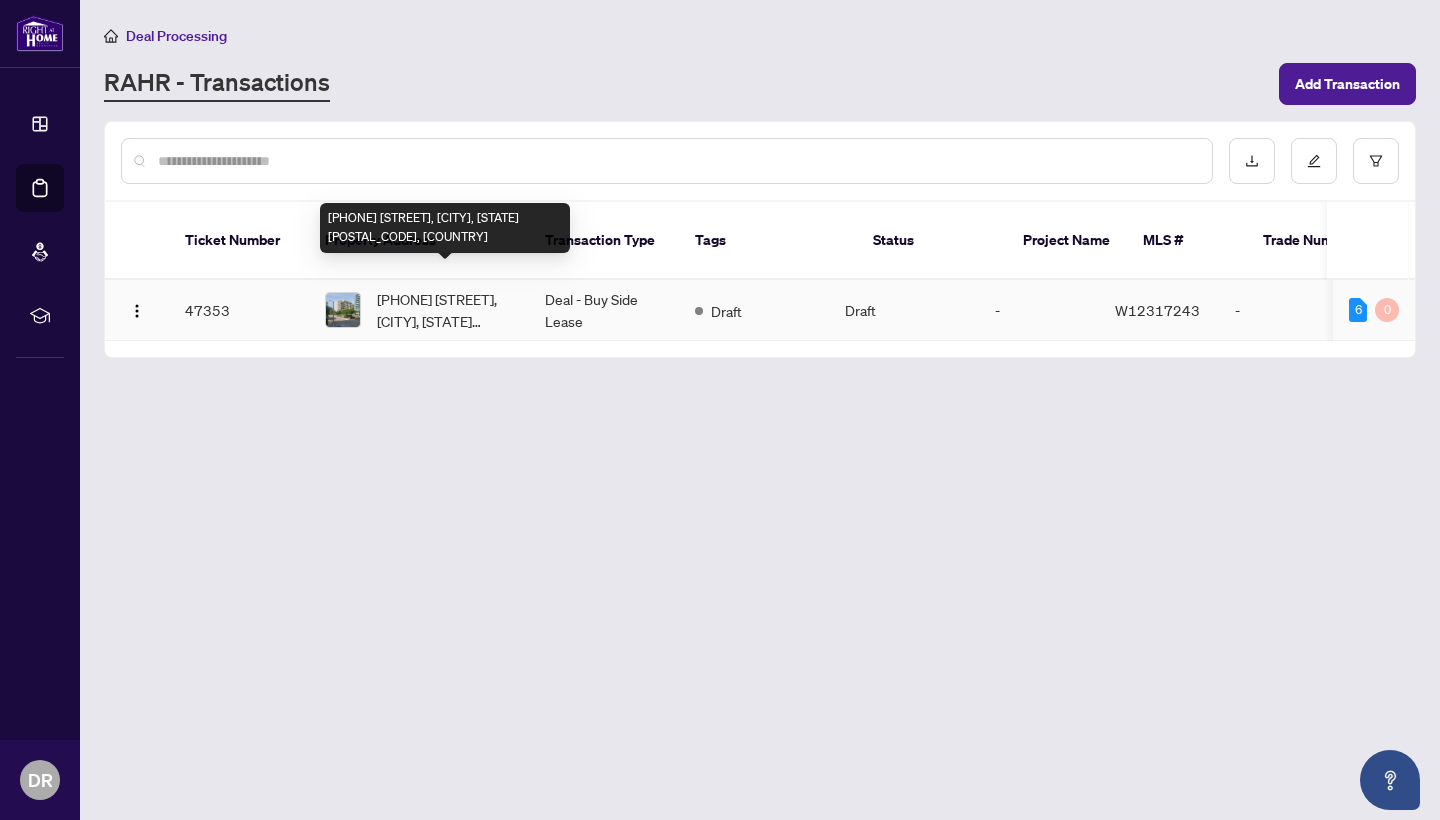 click on "[PHONE] [STREET], [CITY], [STATE] [POSTAL_CODE], [COUNTRY]" at bounding box center (445, 310) 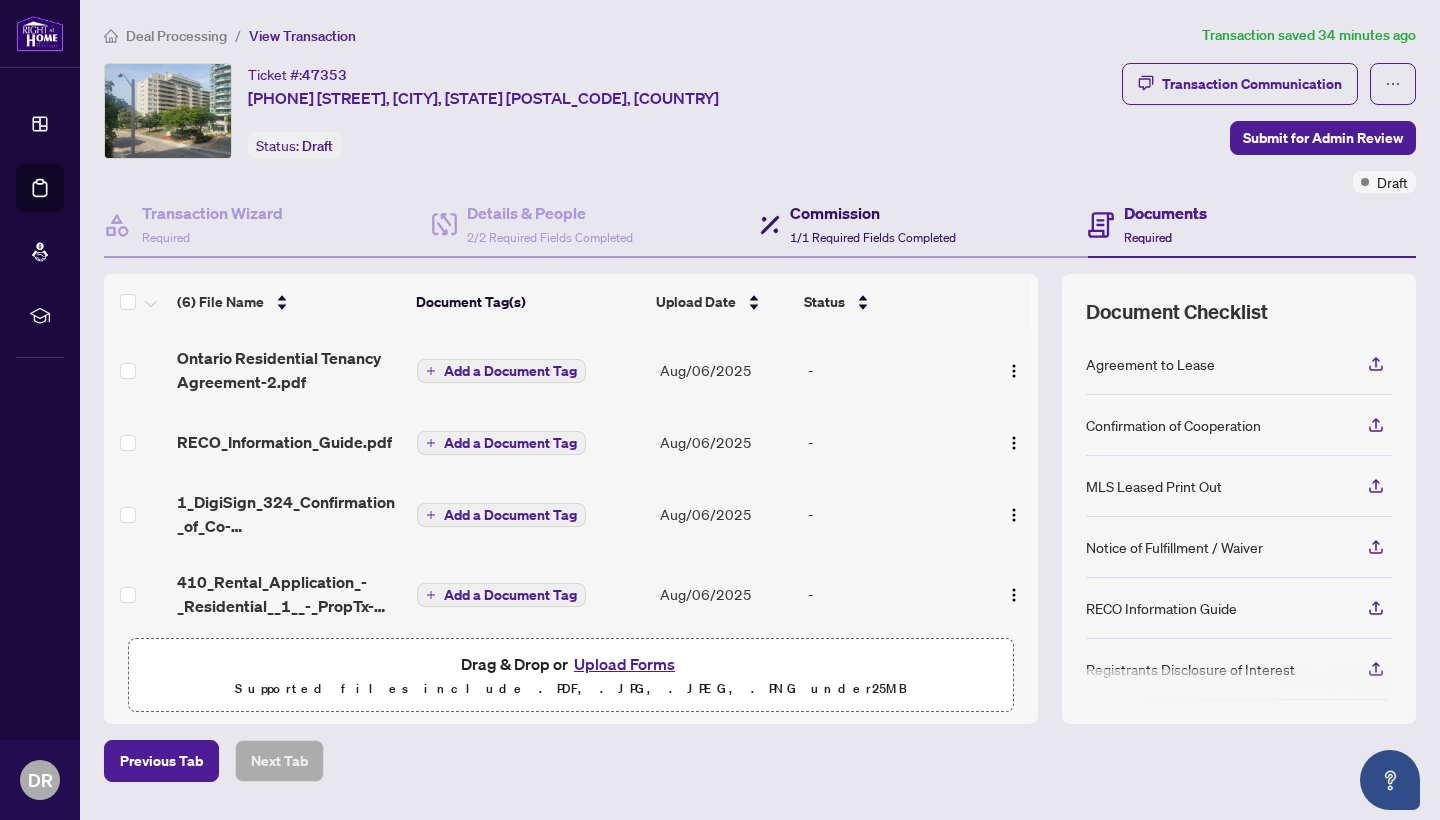 click on "Commission" at bounding box center (873, 213) 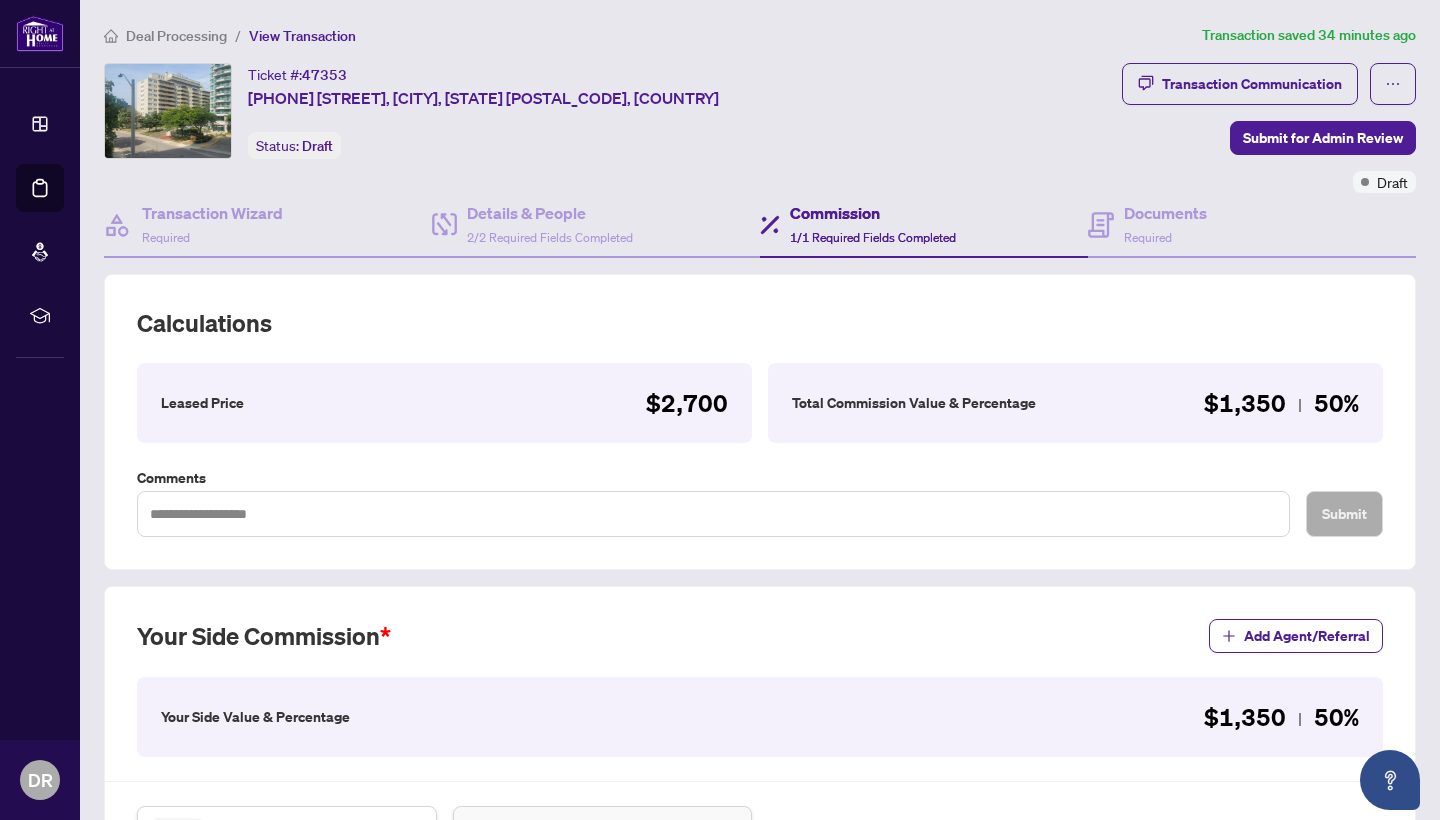 type on "**********" 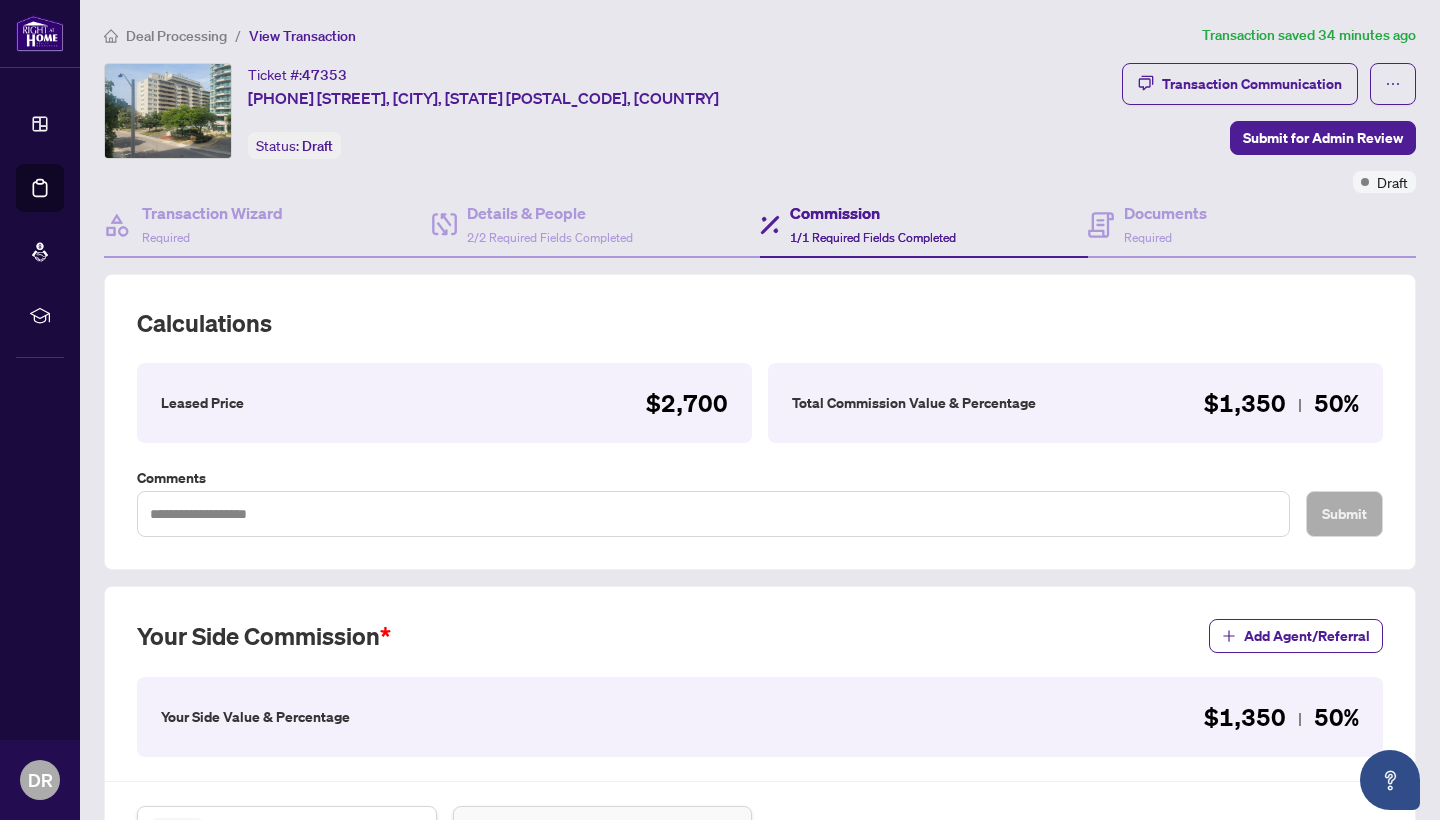 click on "Total Commission Value & Percentage $1,350     50%" at bounding box center (1075, 403) 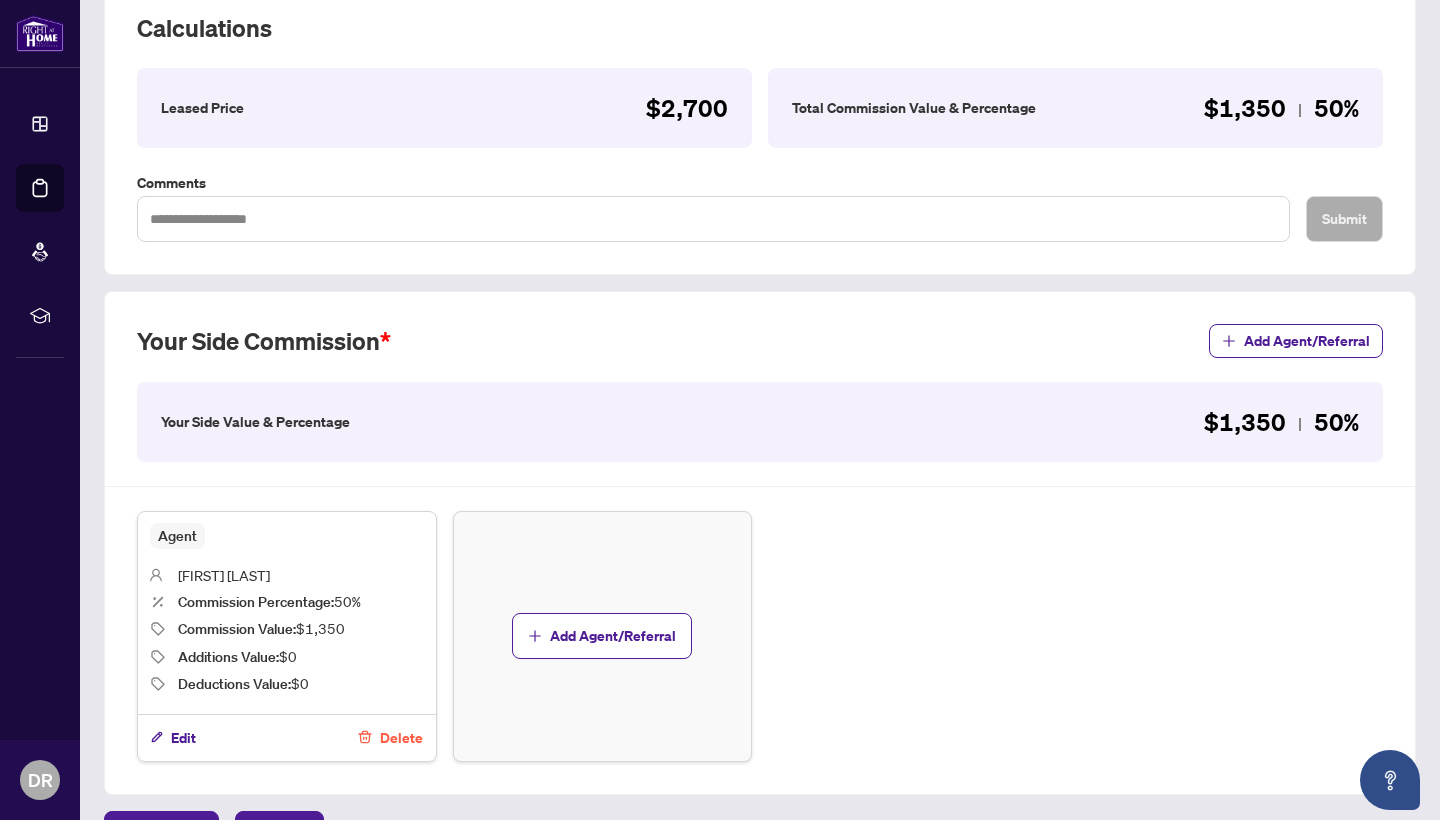 scroll, scrollTop: 300, scrollLeft: 0, axis: vertical 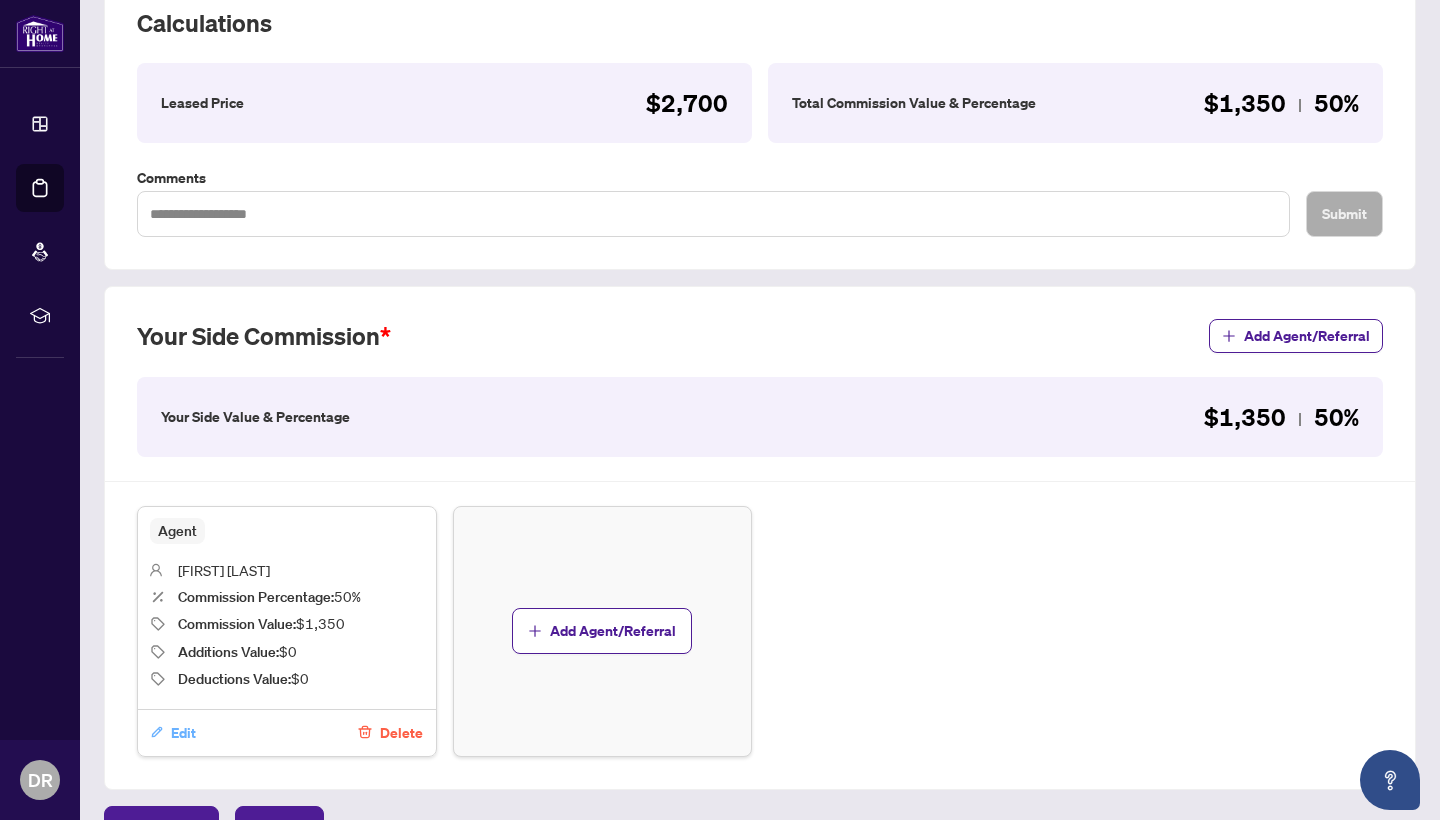 click on "Edit" at bounding box center (183, 733) 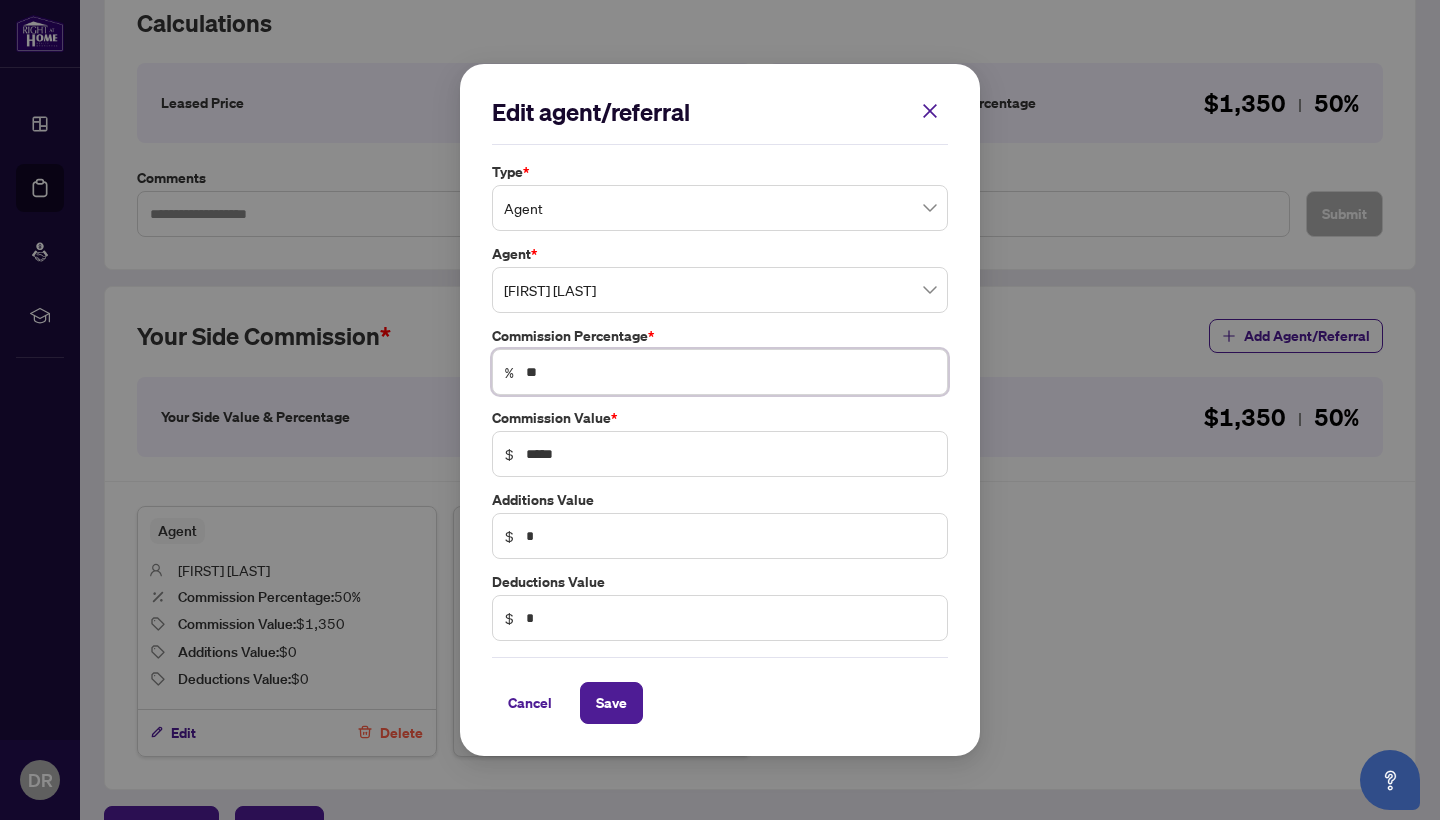 click on "**" at bounding box center [730, 372] 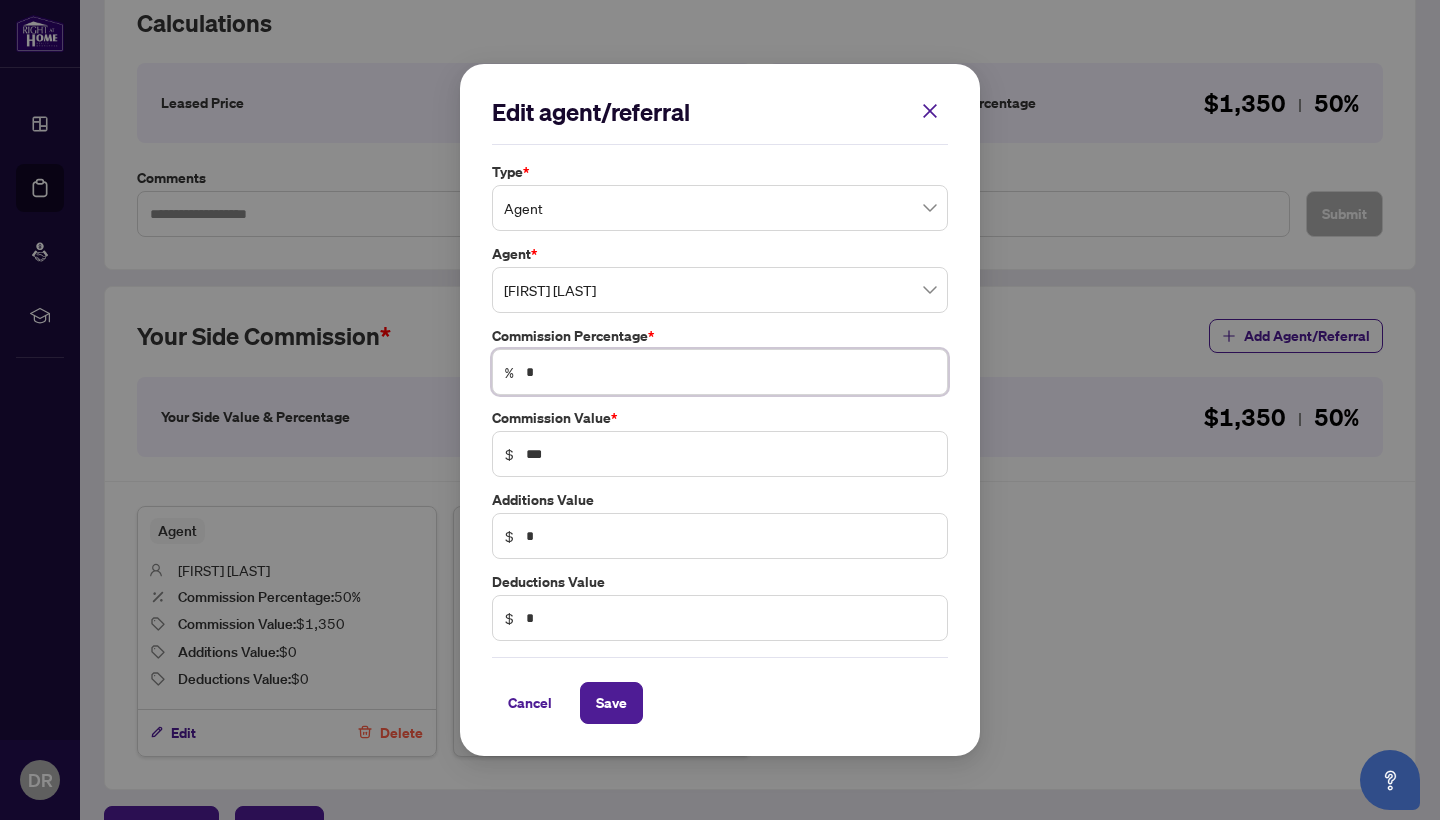 type 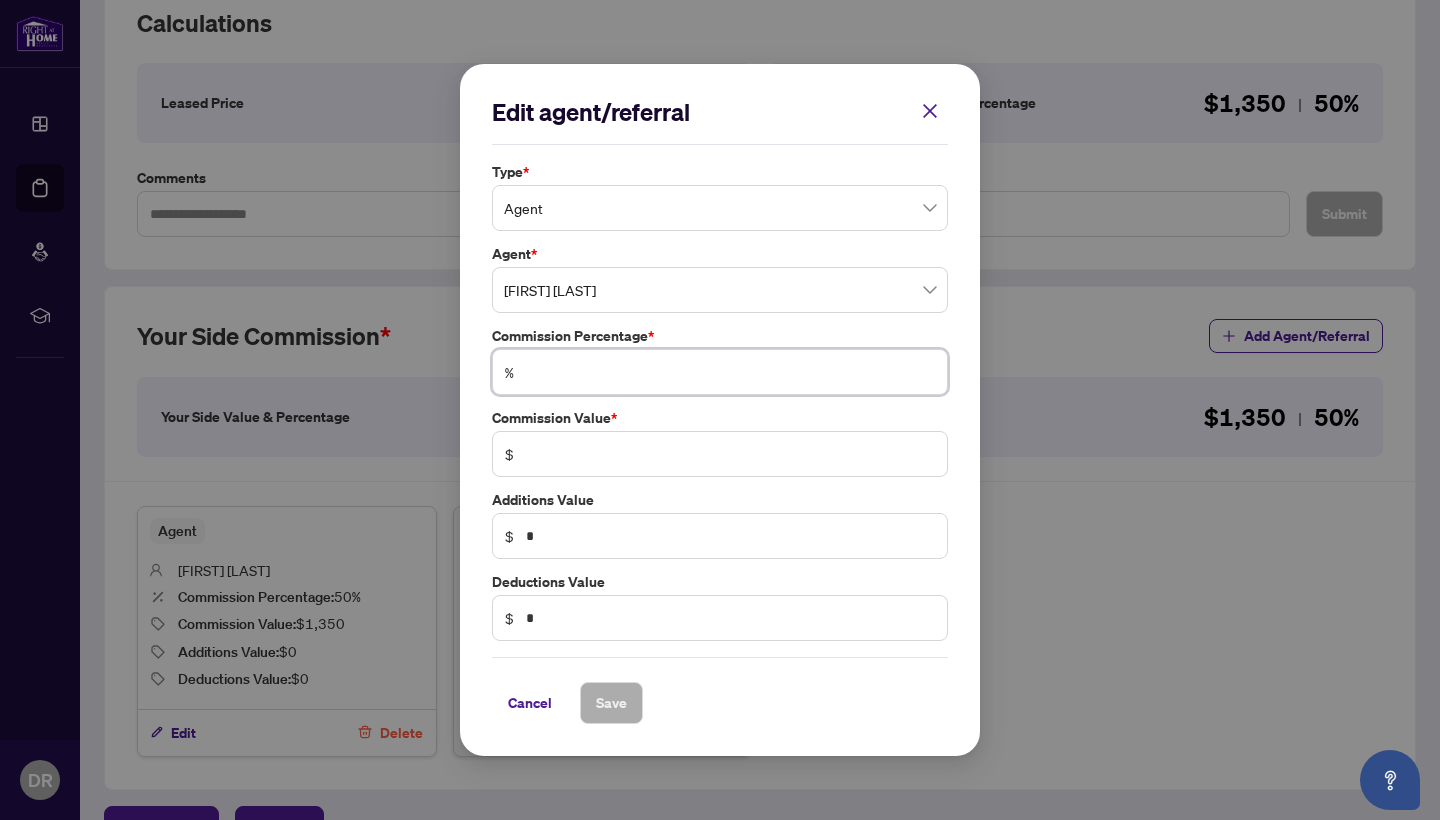 type on "*" 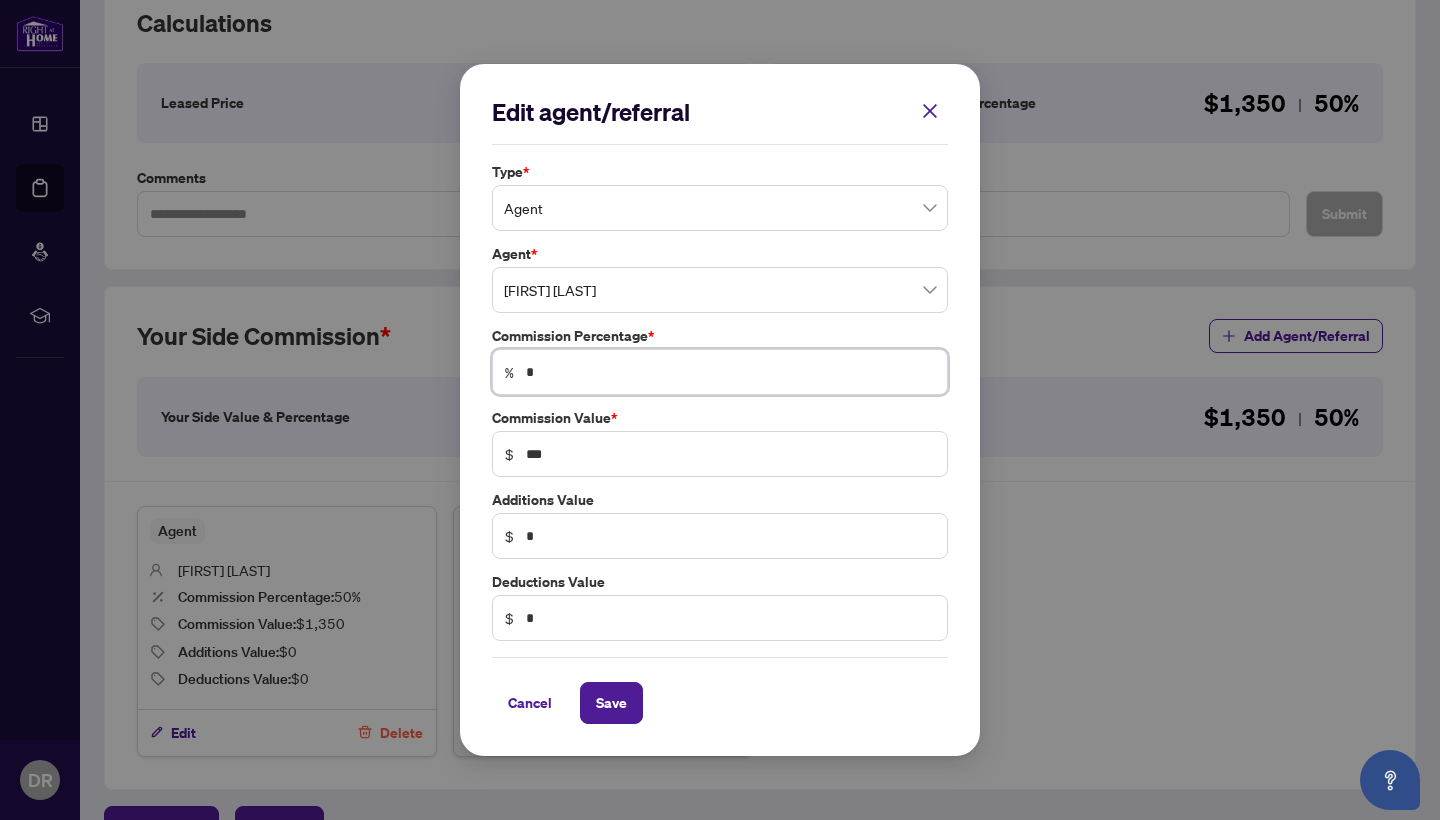 type on "**" 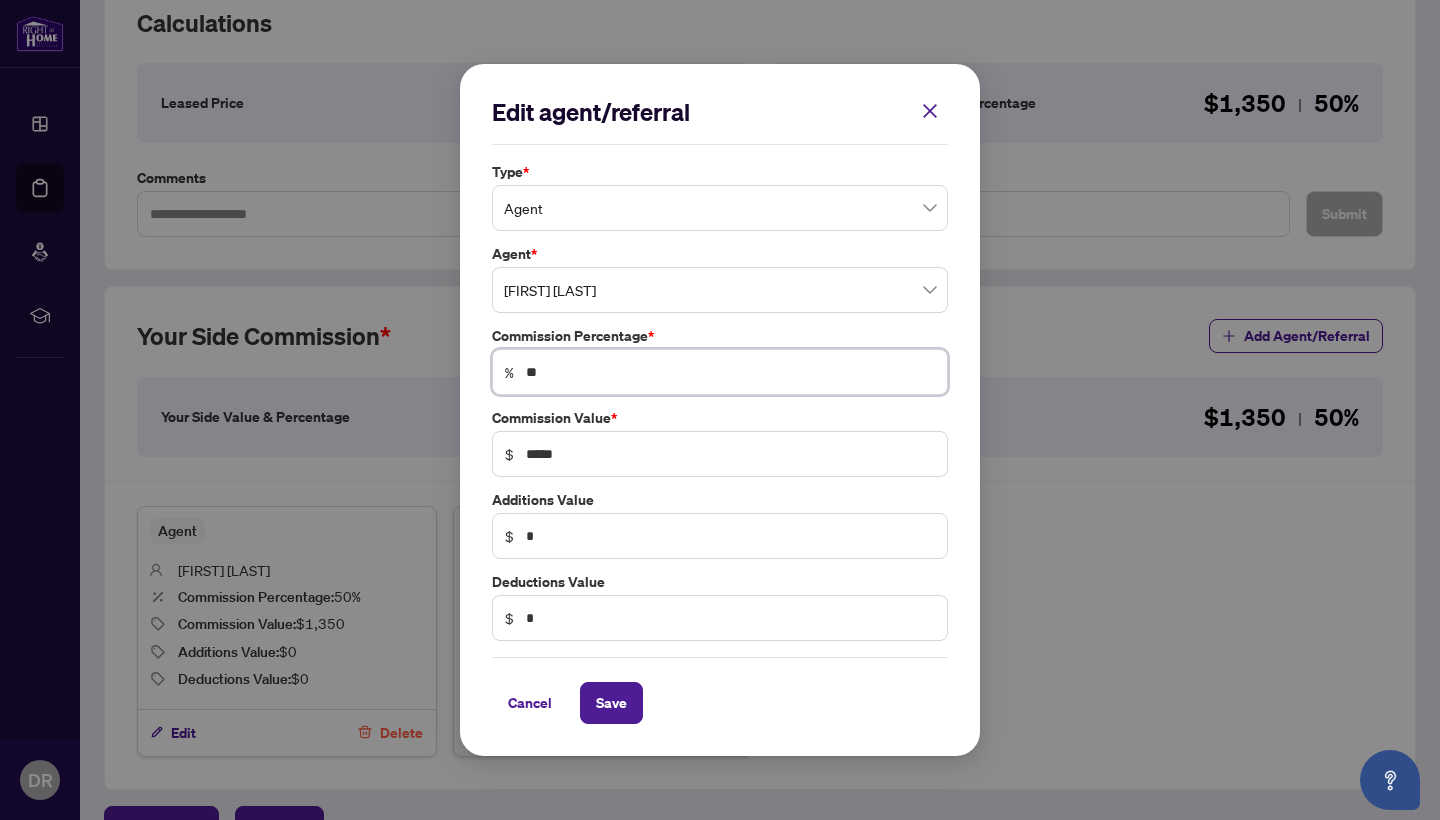 type on "**" 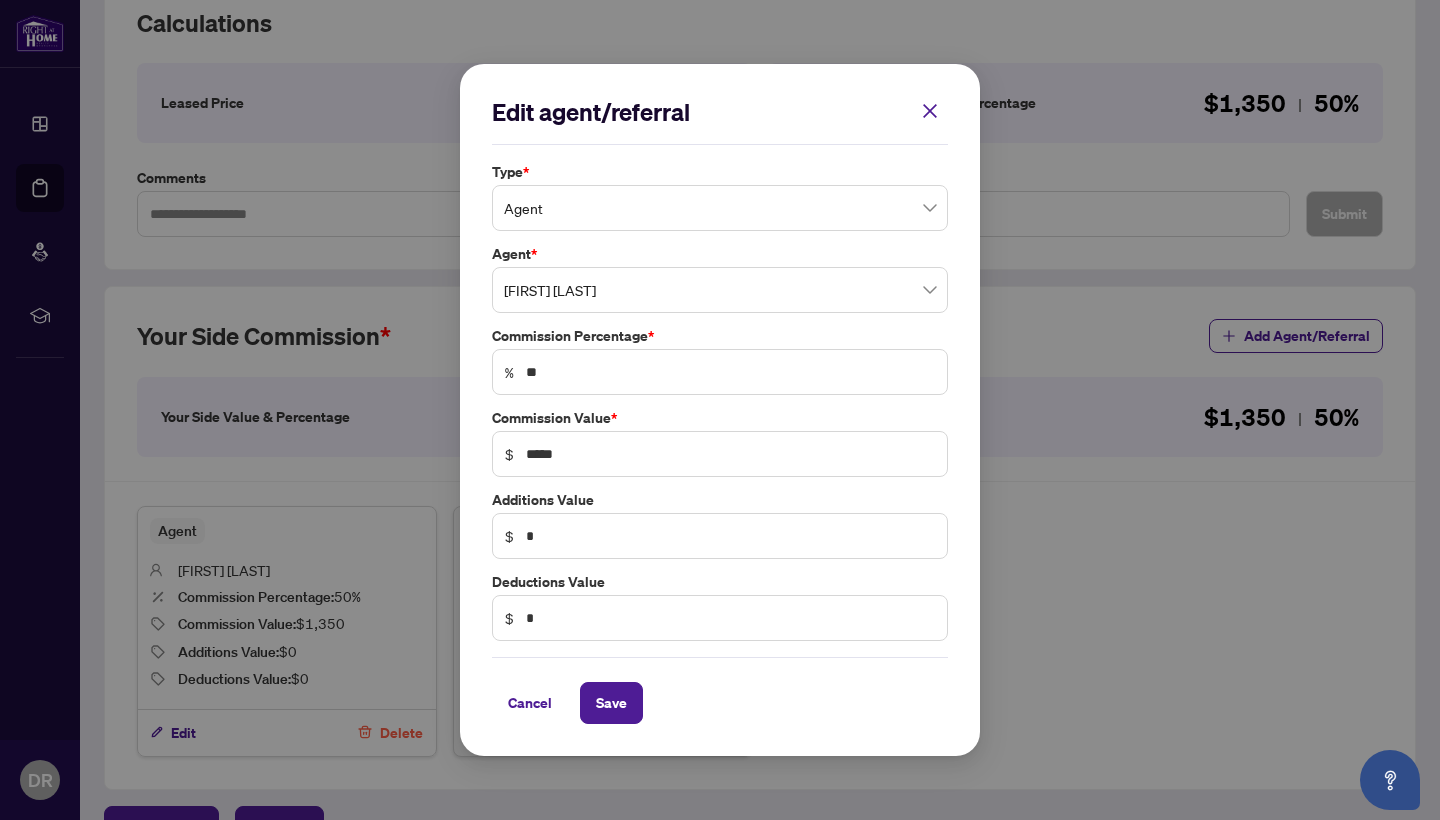 click on "Cancel Save" at bounding box center [720, 690] 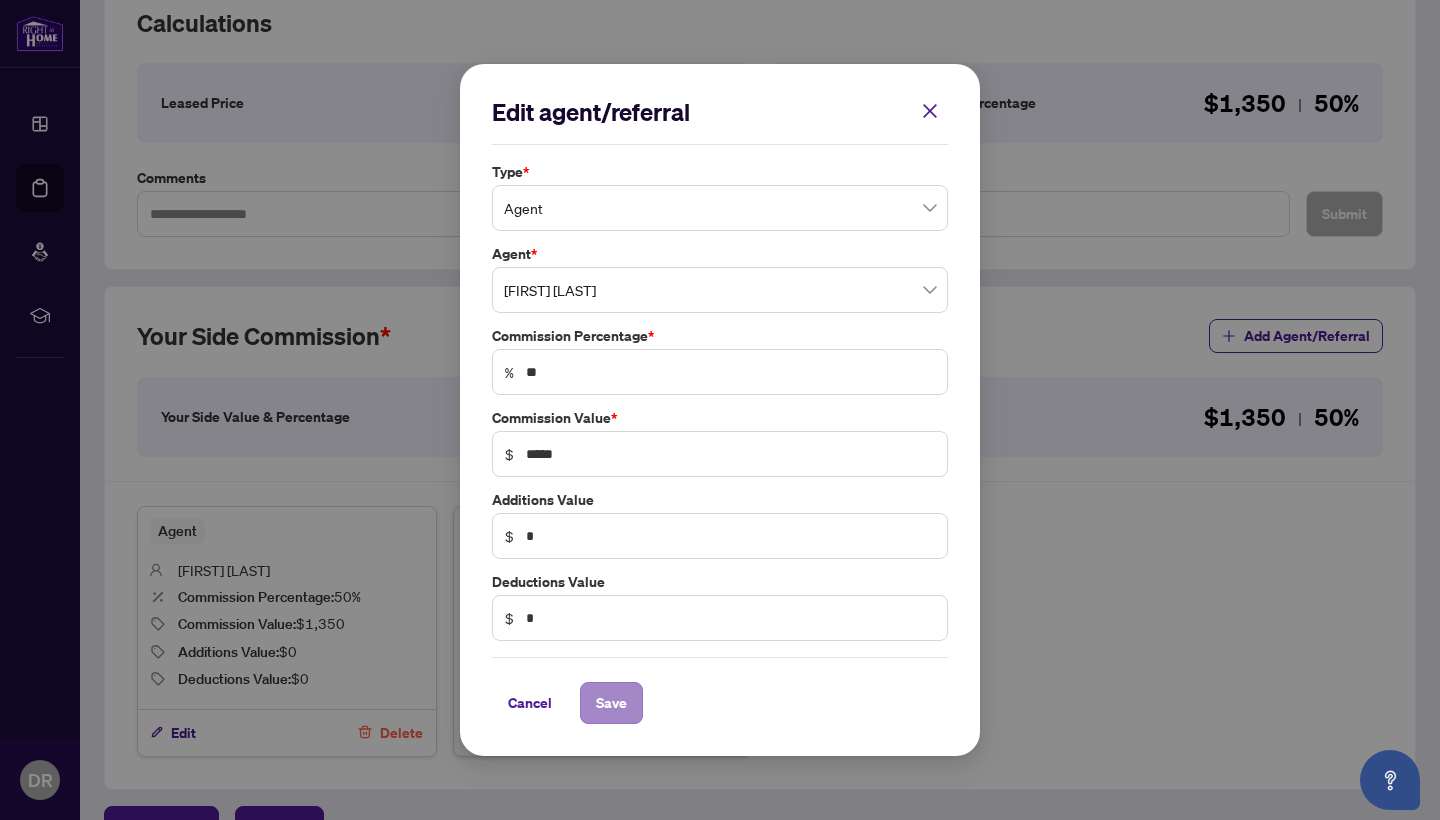 click on "Save" at bounding box center (611, 703) 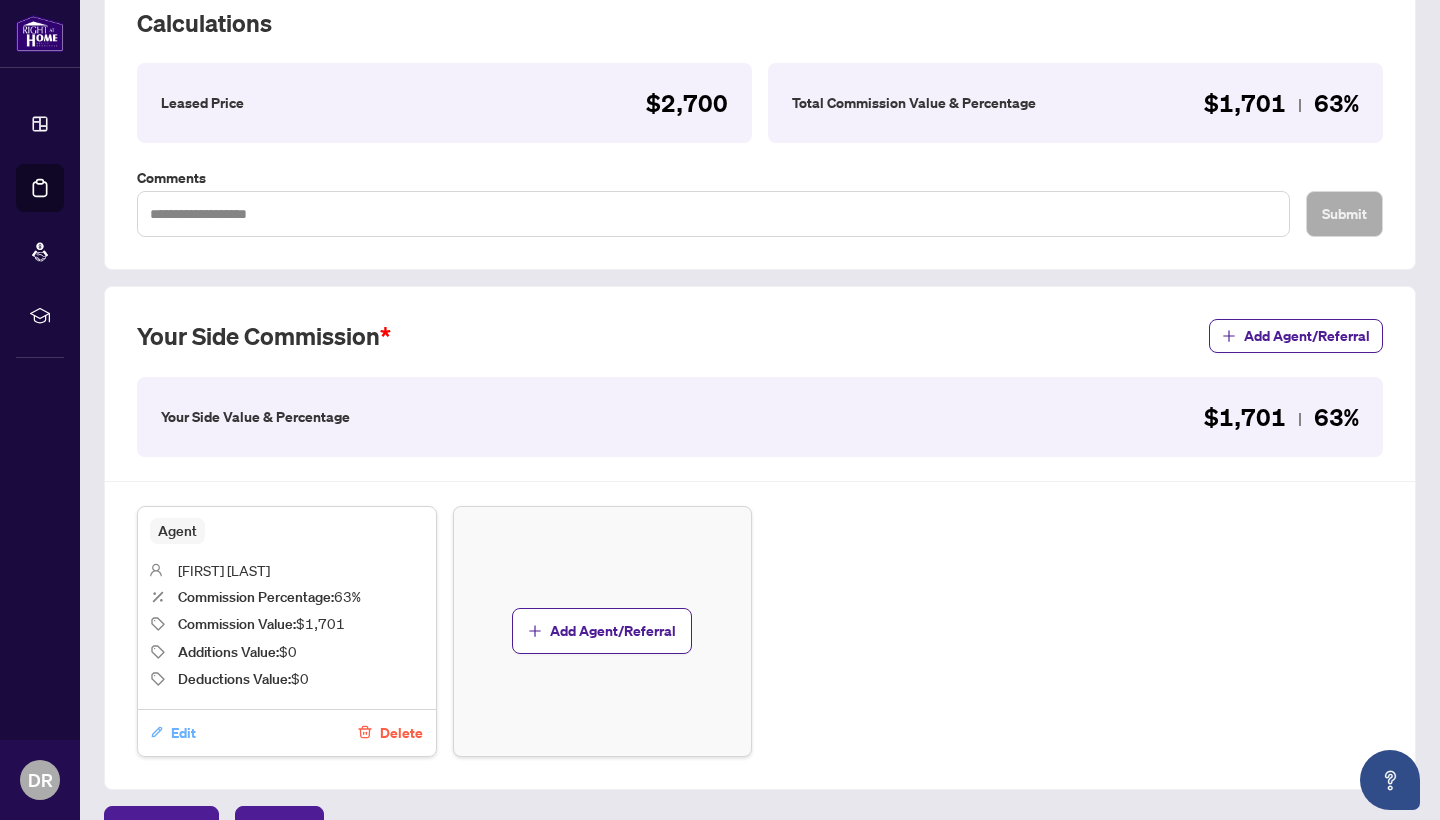 click on "Edit" at bounding box center [183, 733] 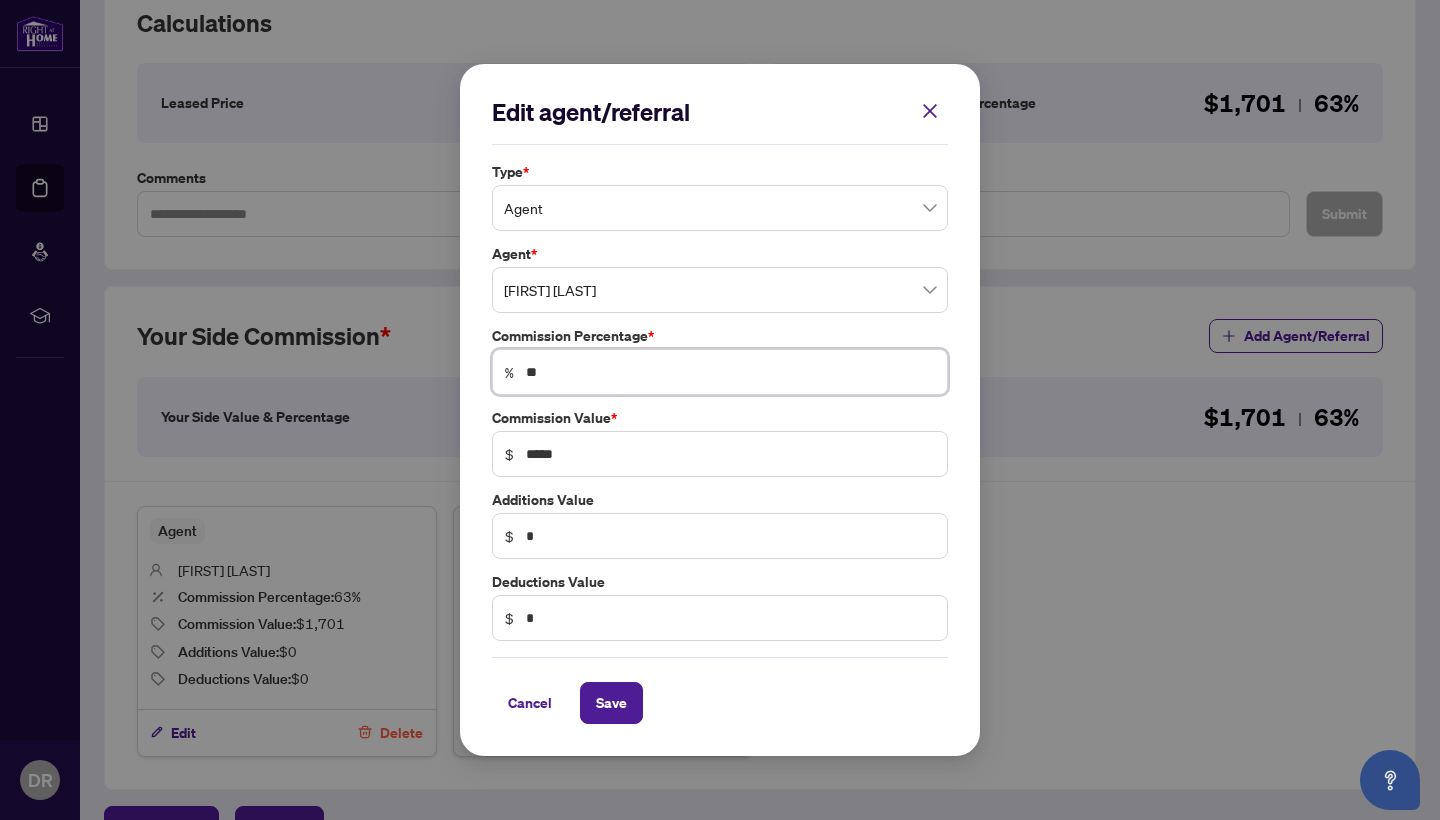 click on "**" at bounding box center [730, 372] 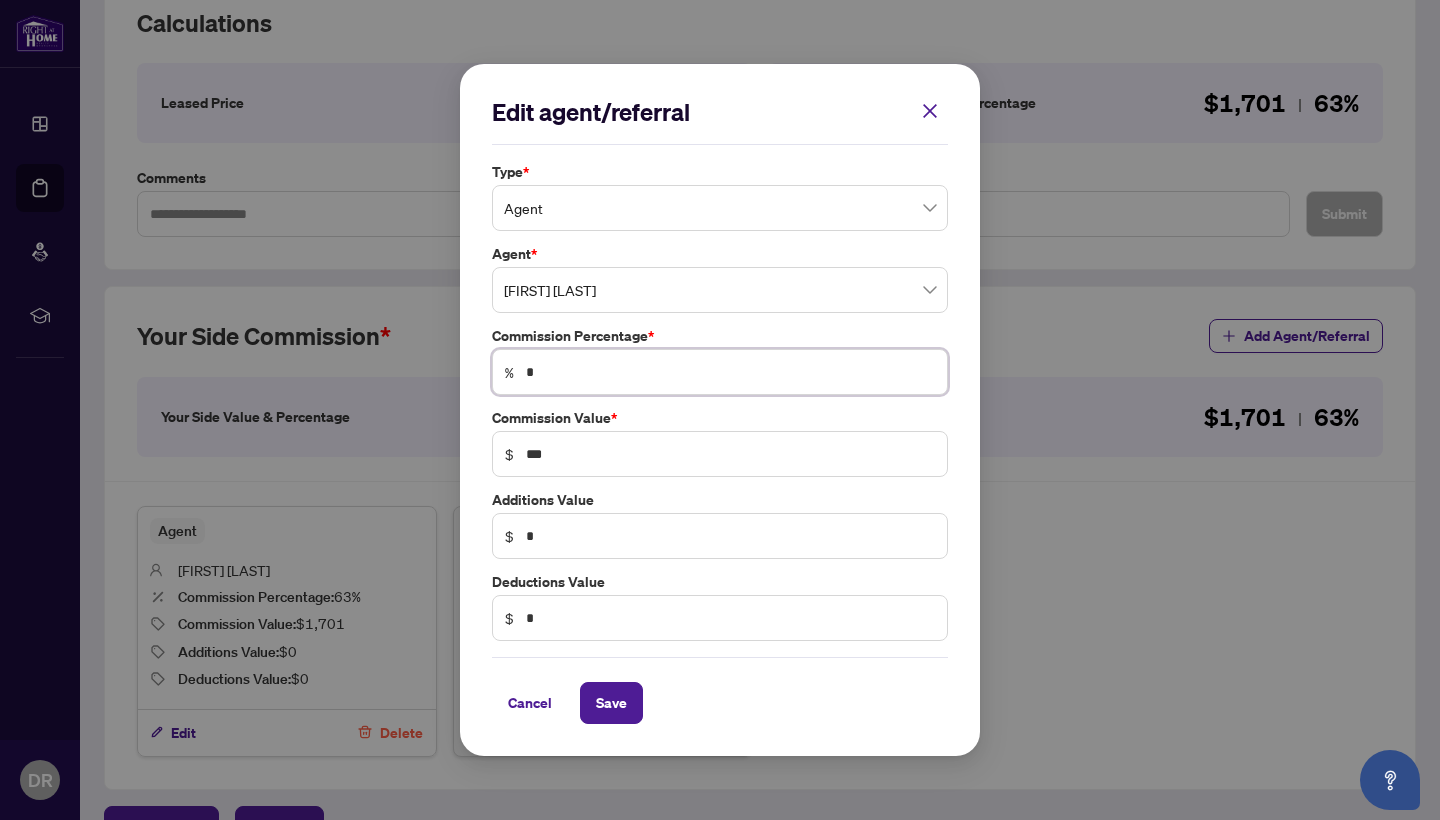 type 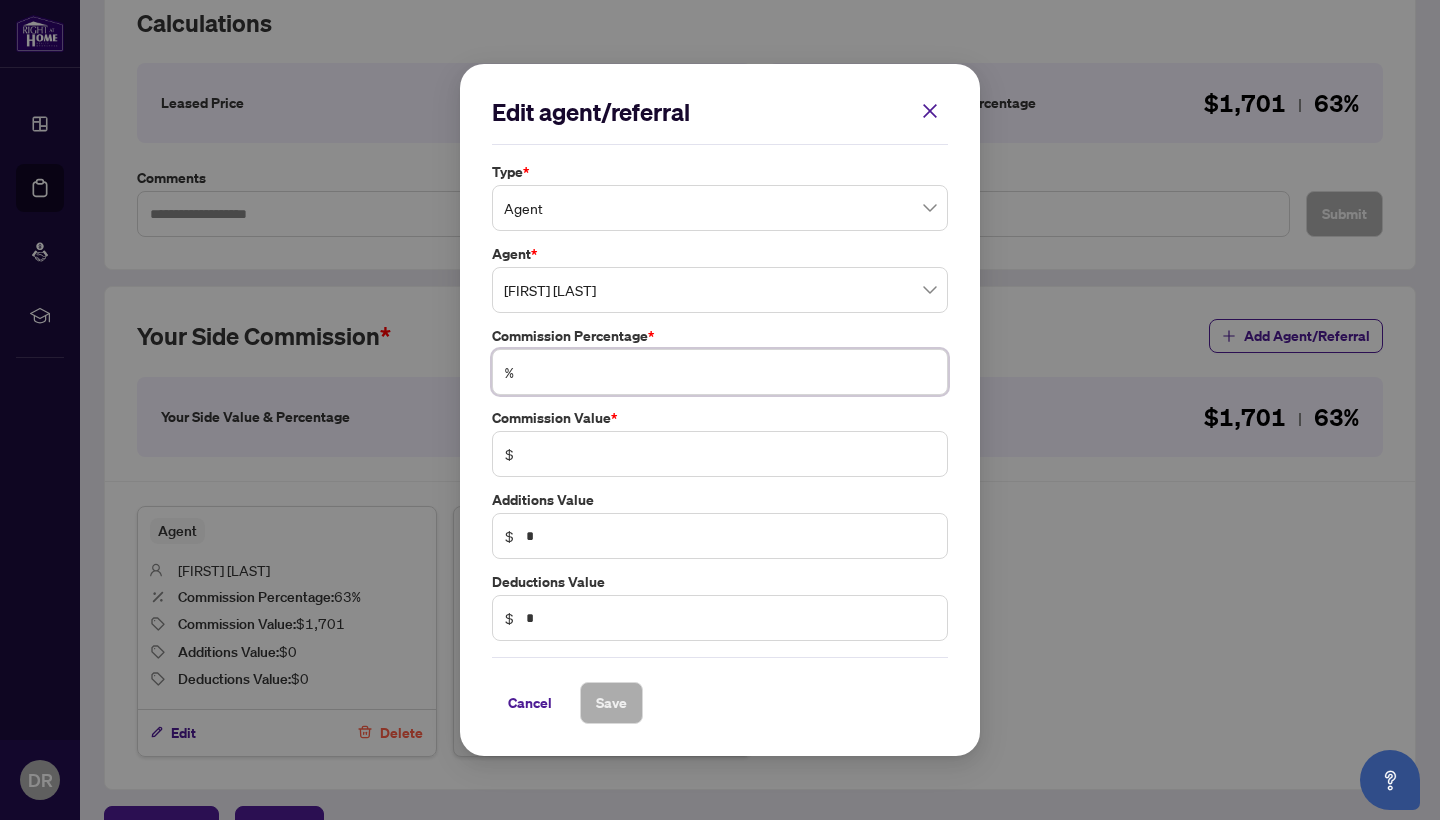 type on "*" 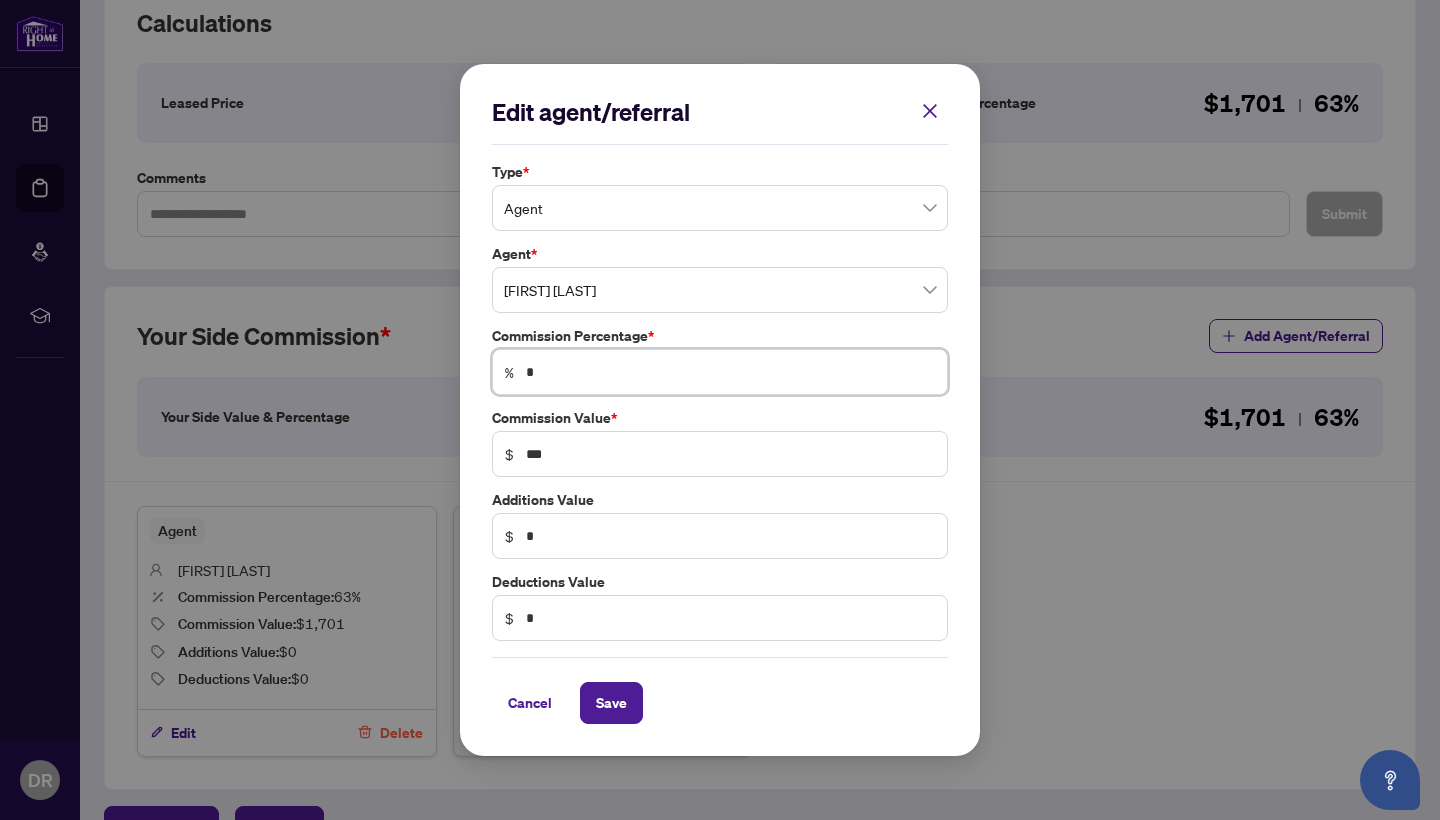 type on "**" 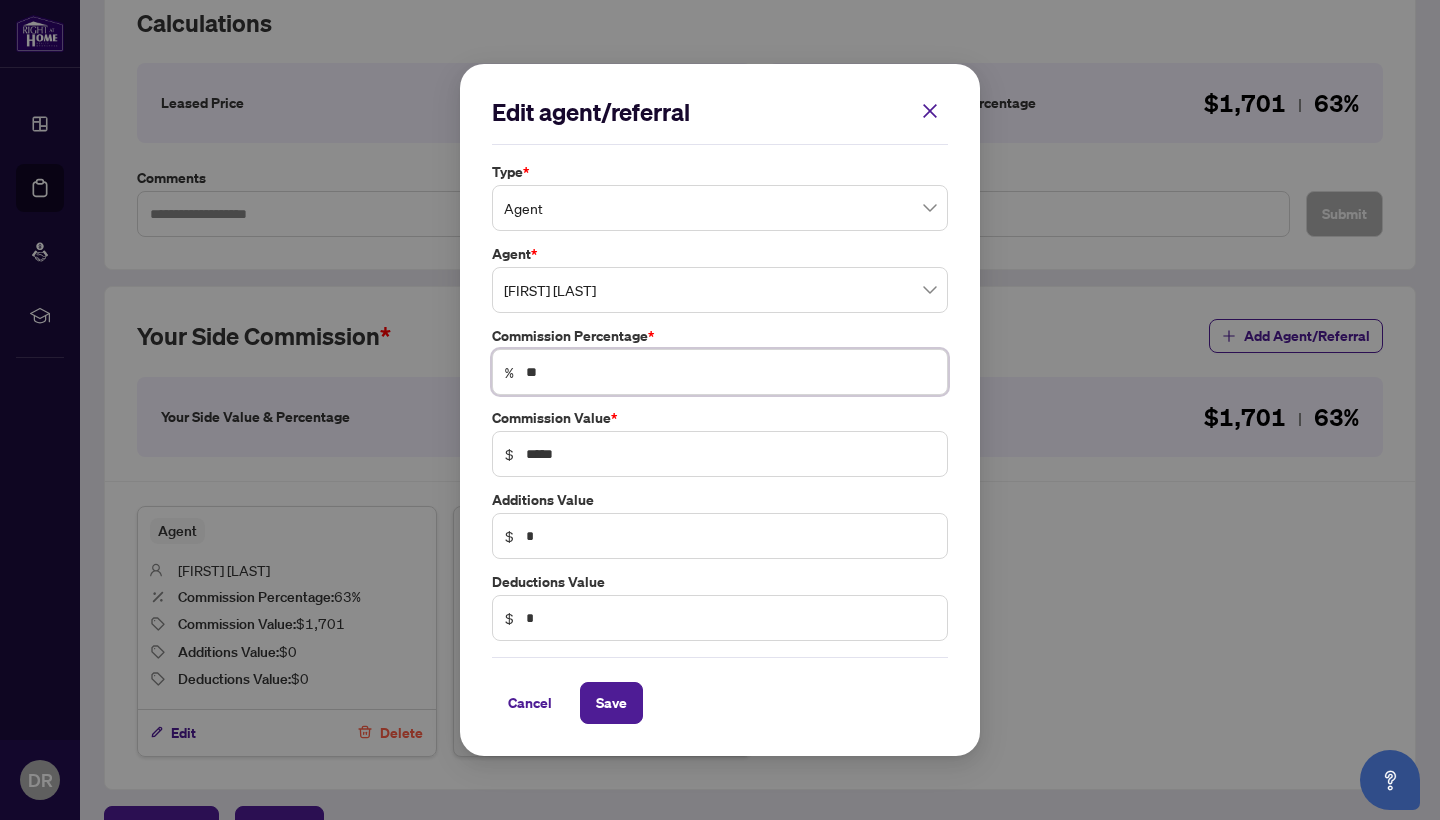 type on "**" 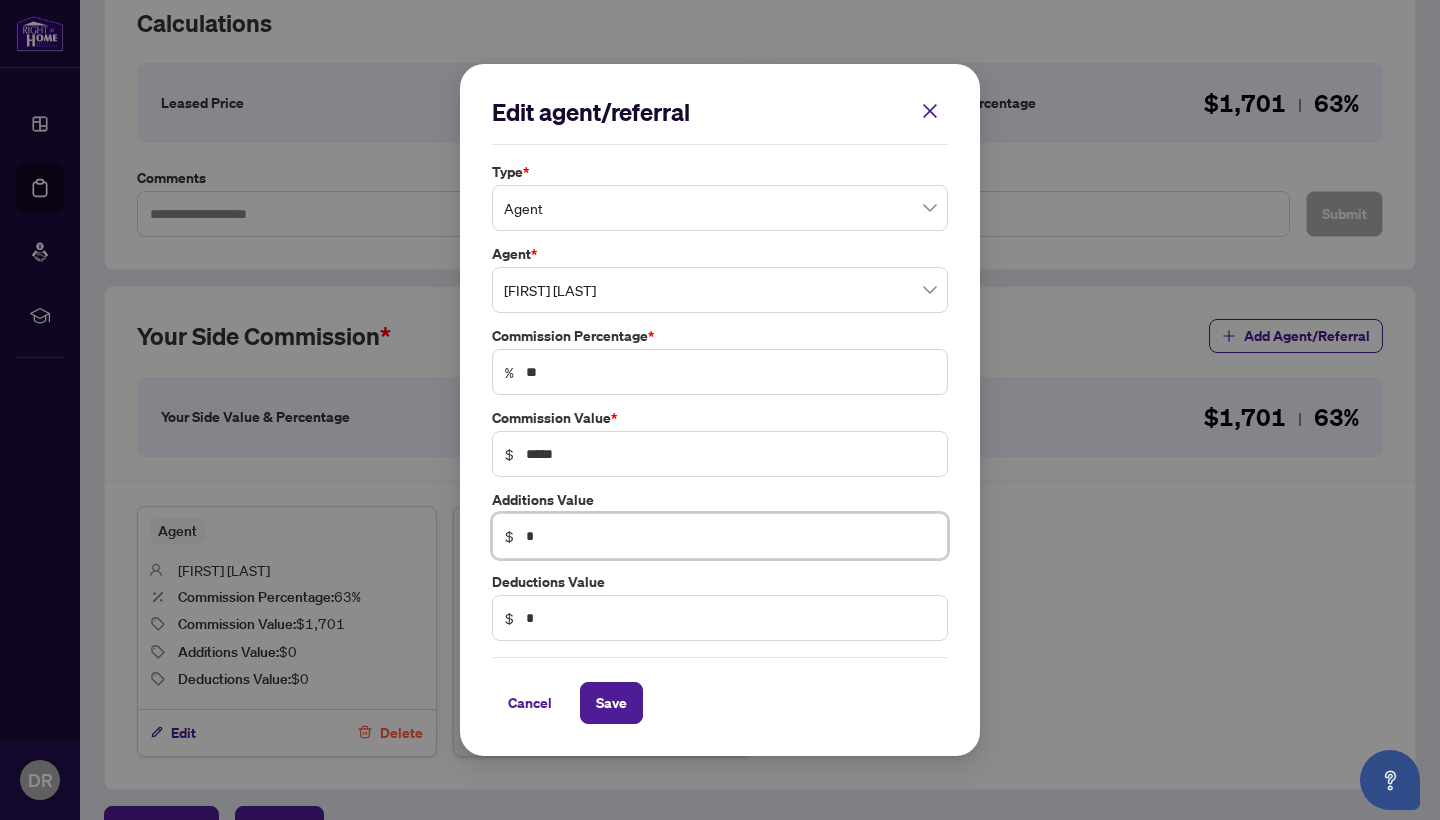 click on "*" at bounding box center (730, 536) 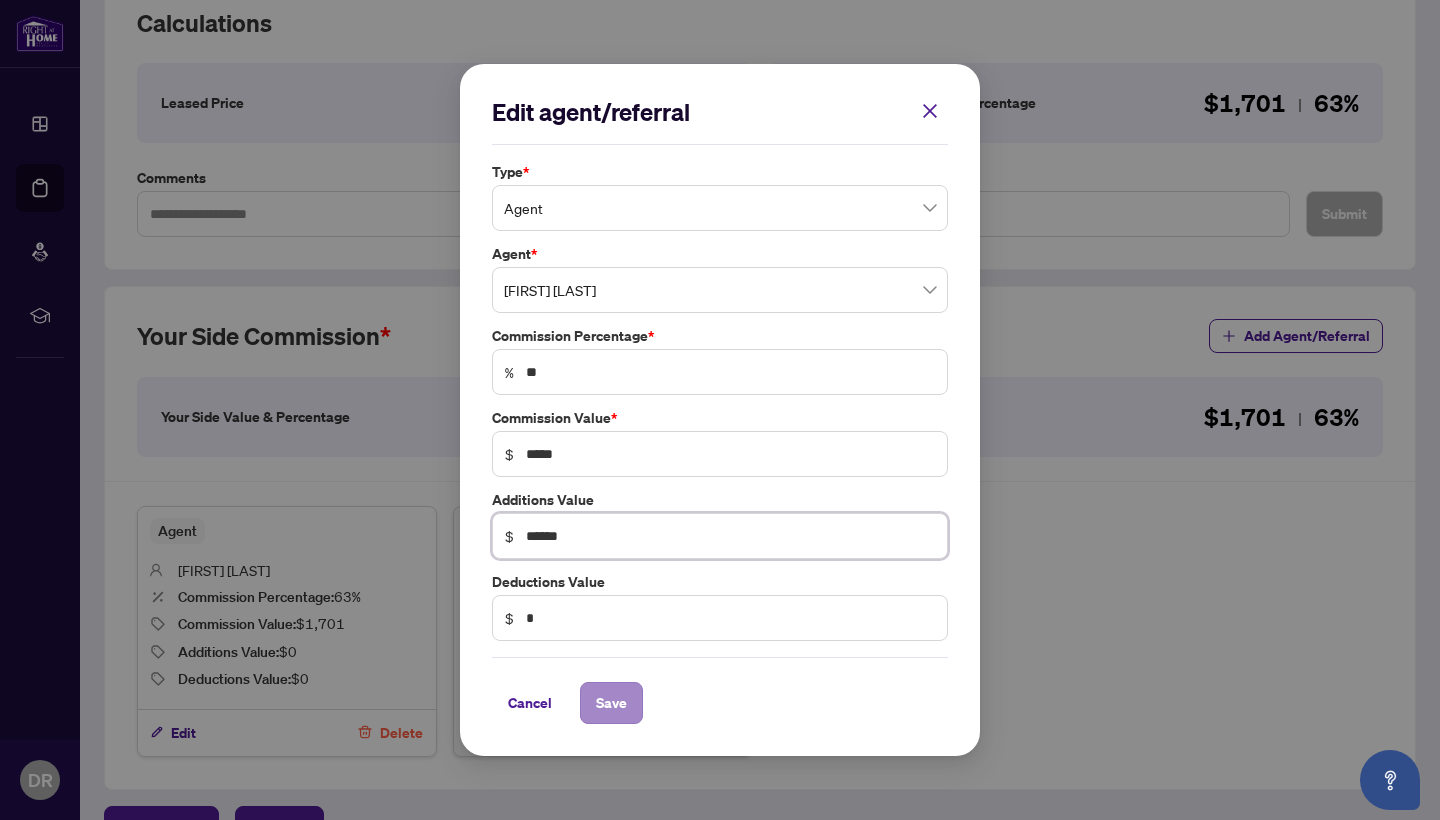 type on "******" 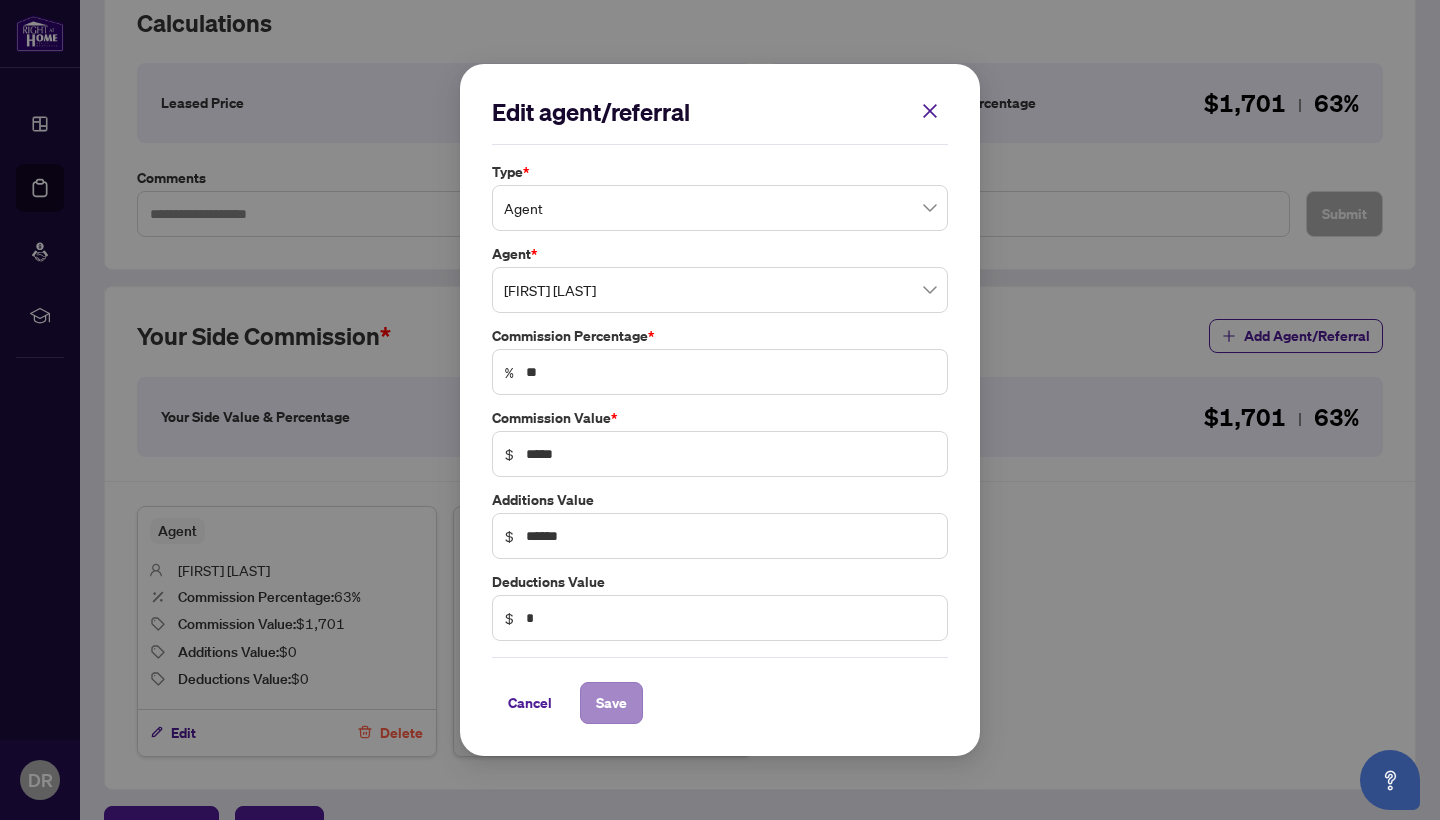 click on "Save" at bounding box center [611, 703] 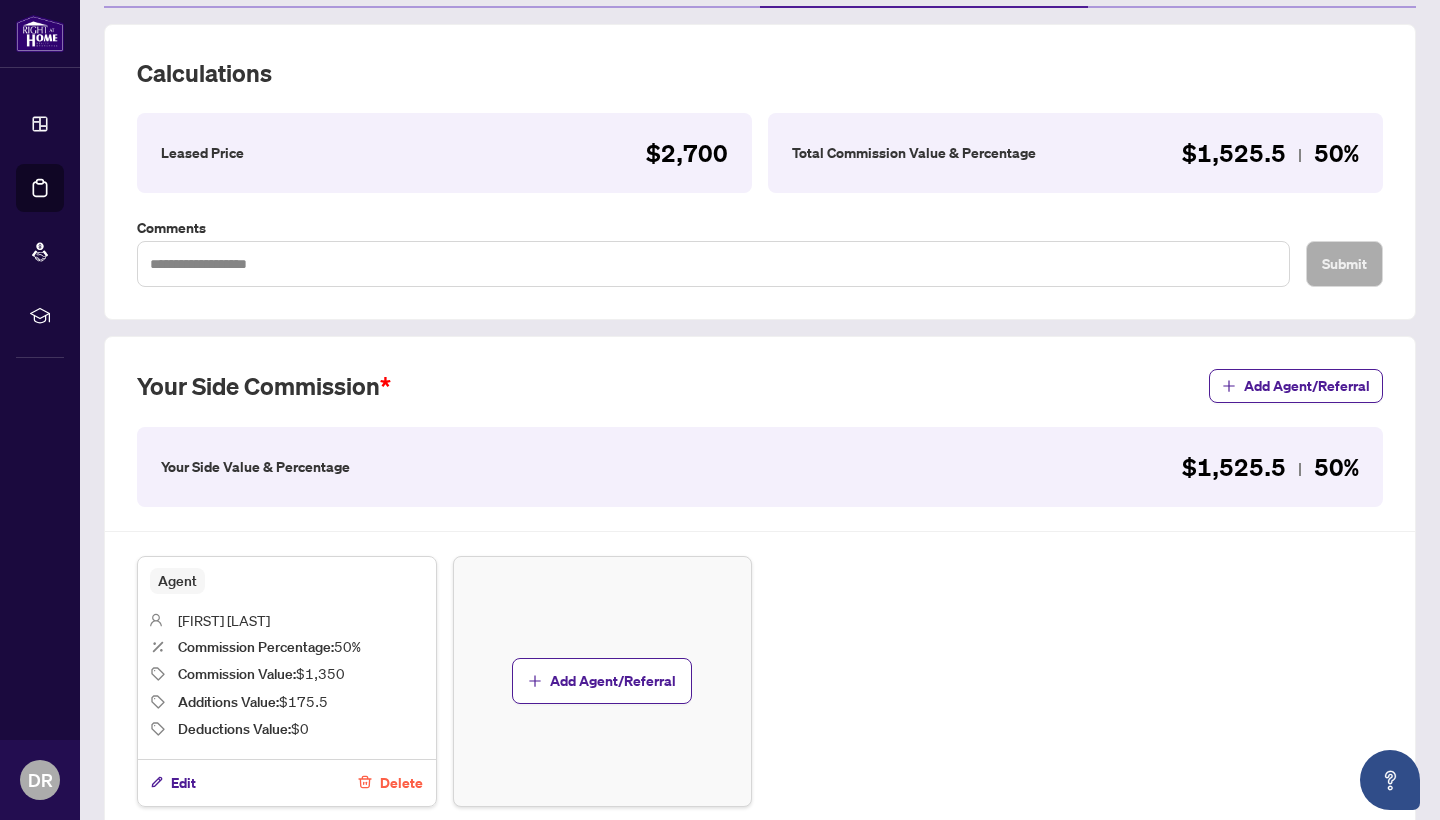 scroll, scrollTop: 241, scrollLeft: 0, axis: vertical 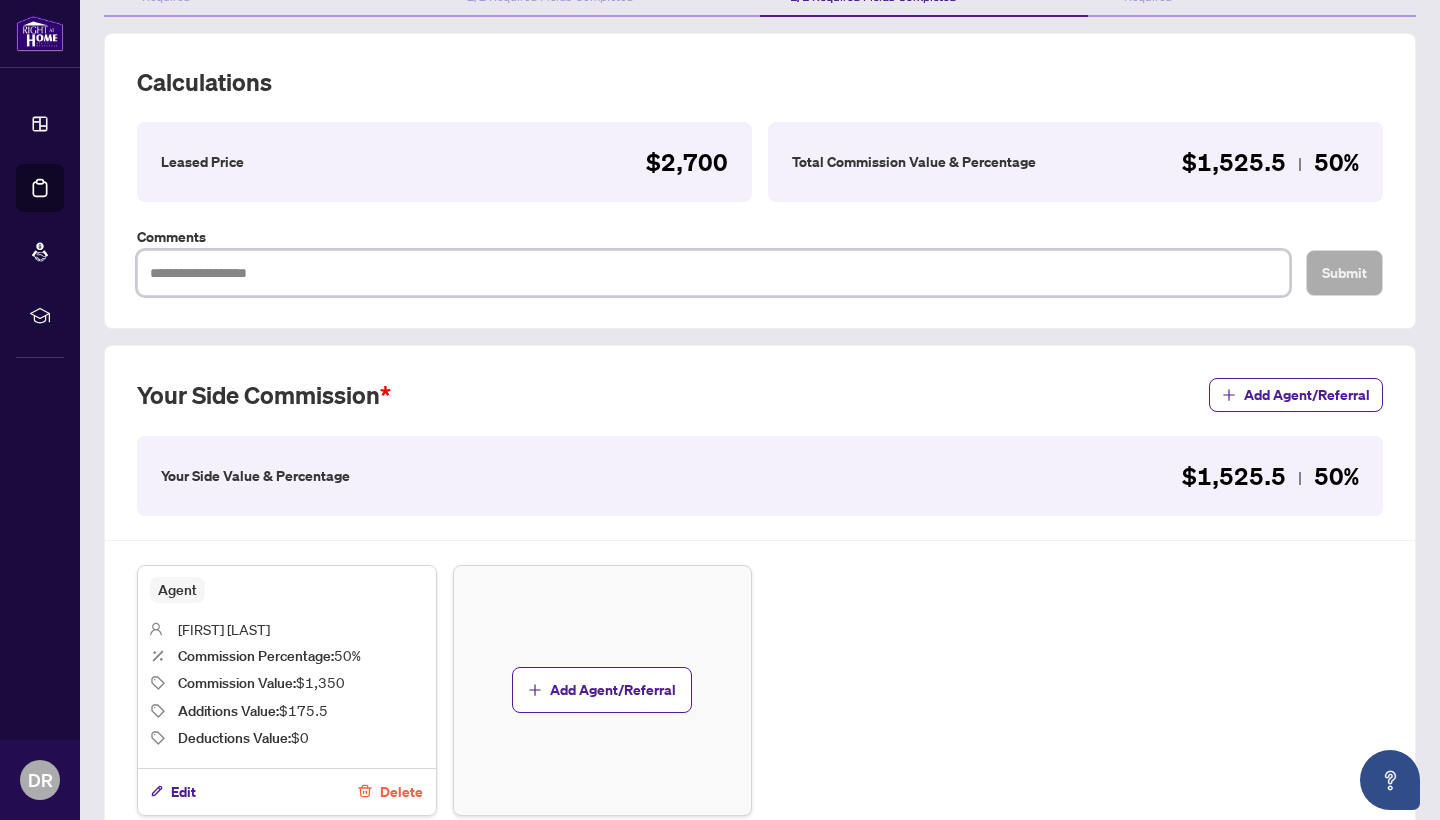 click at bounding box center (713, 273) 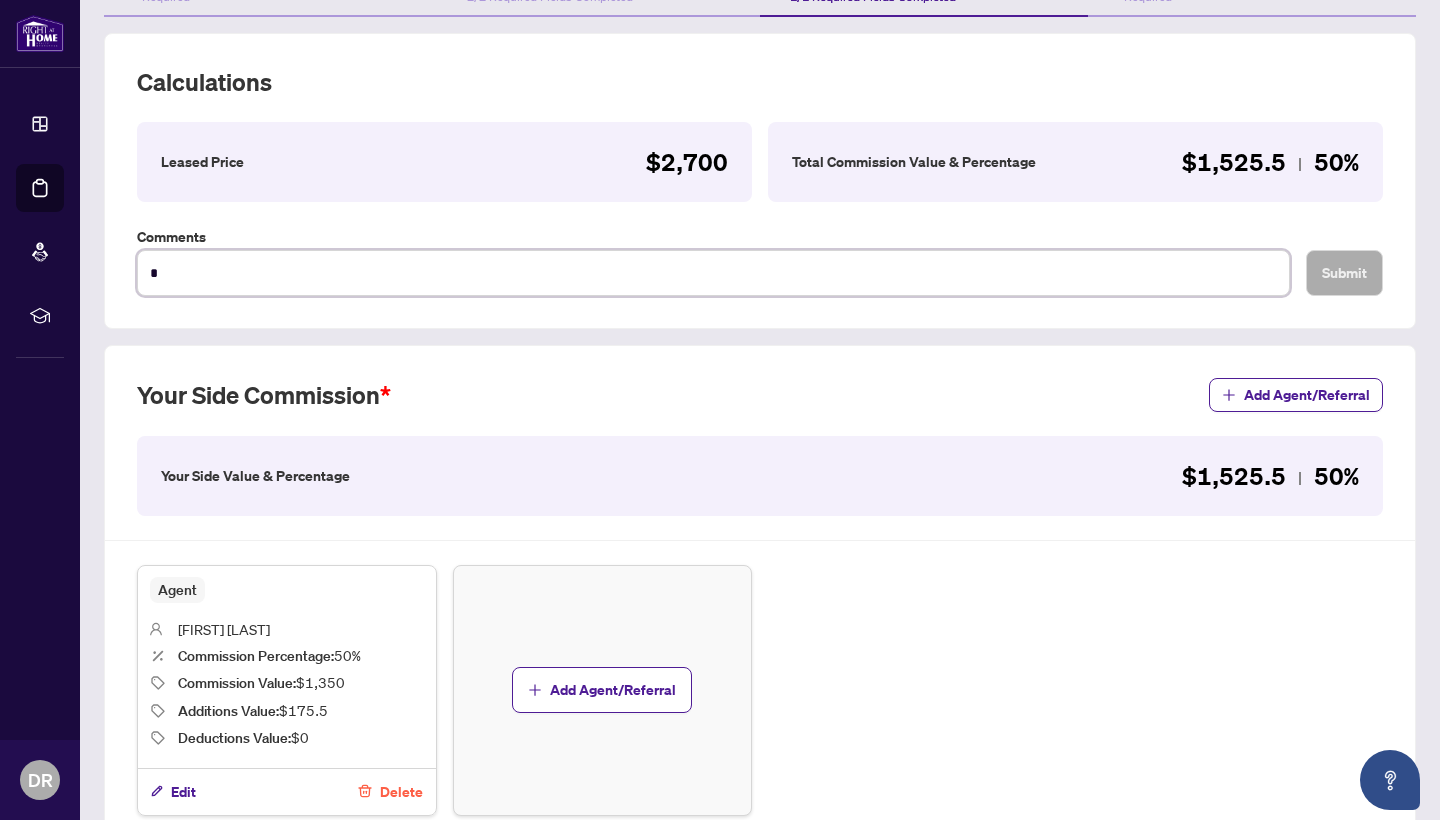 type on "**" 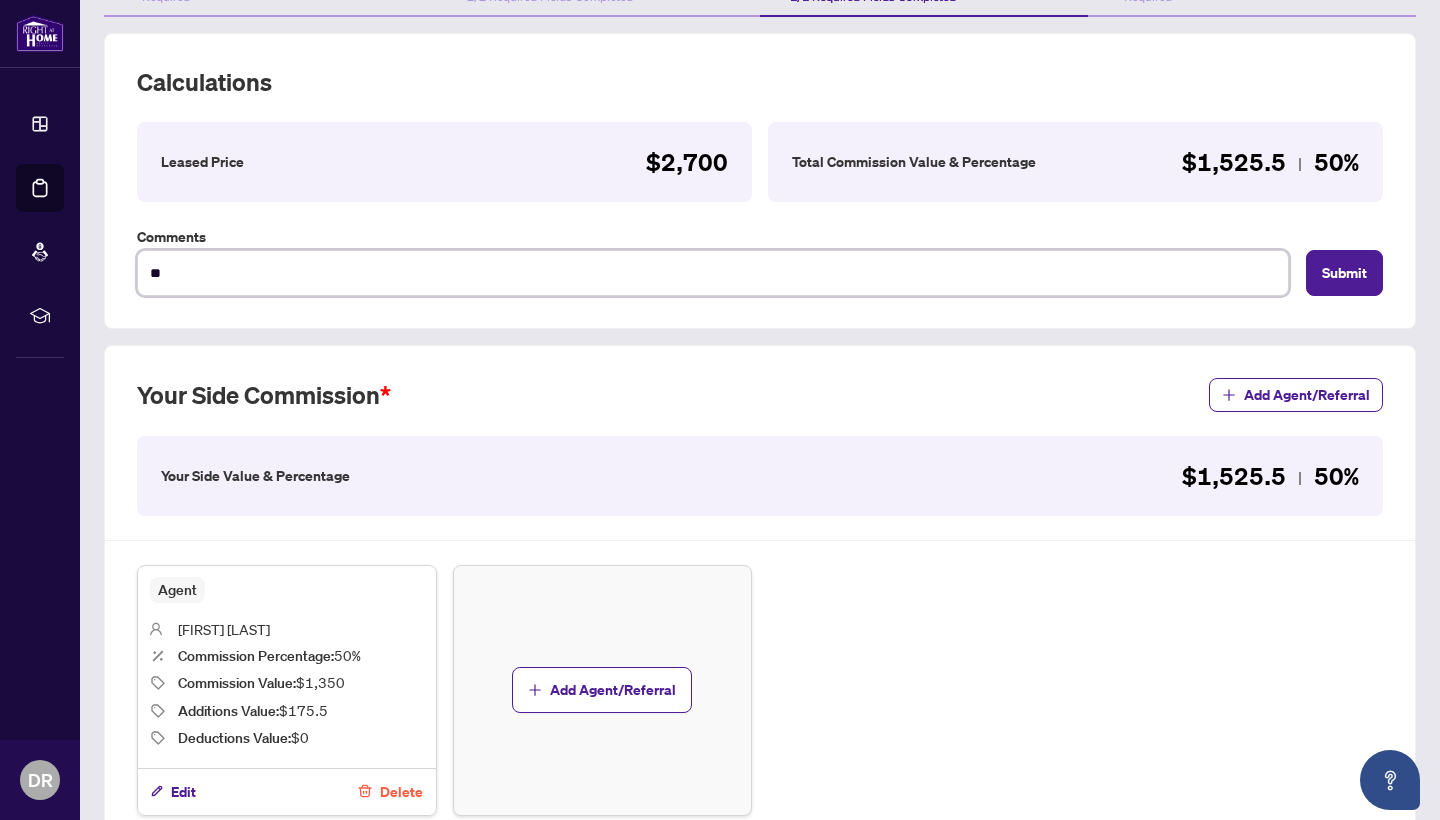 type on "***" 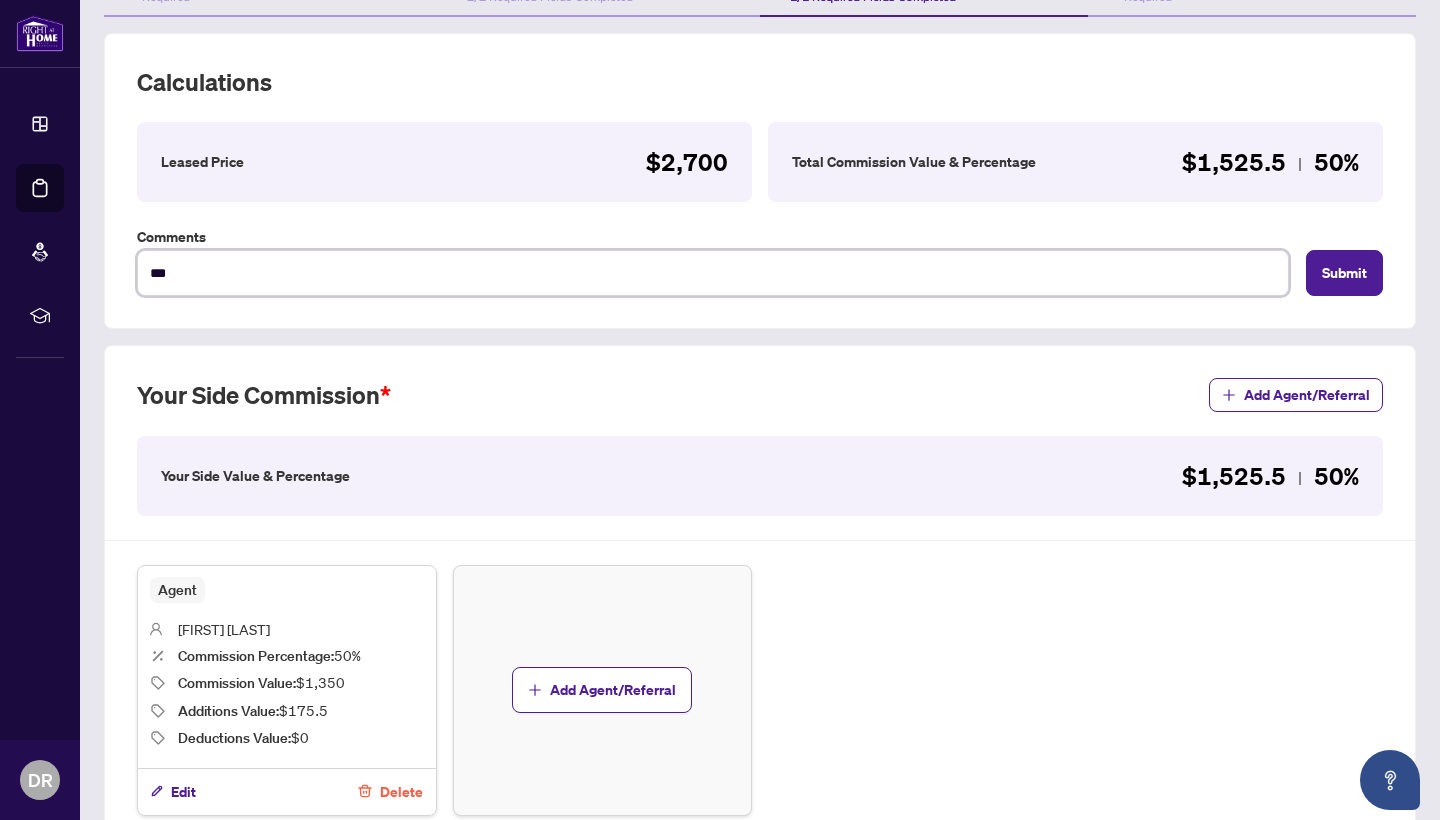 type on "***" 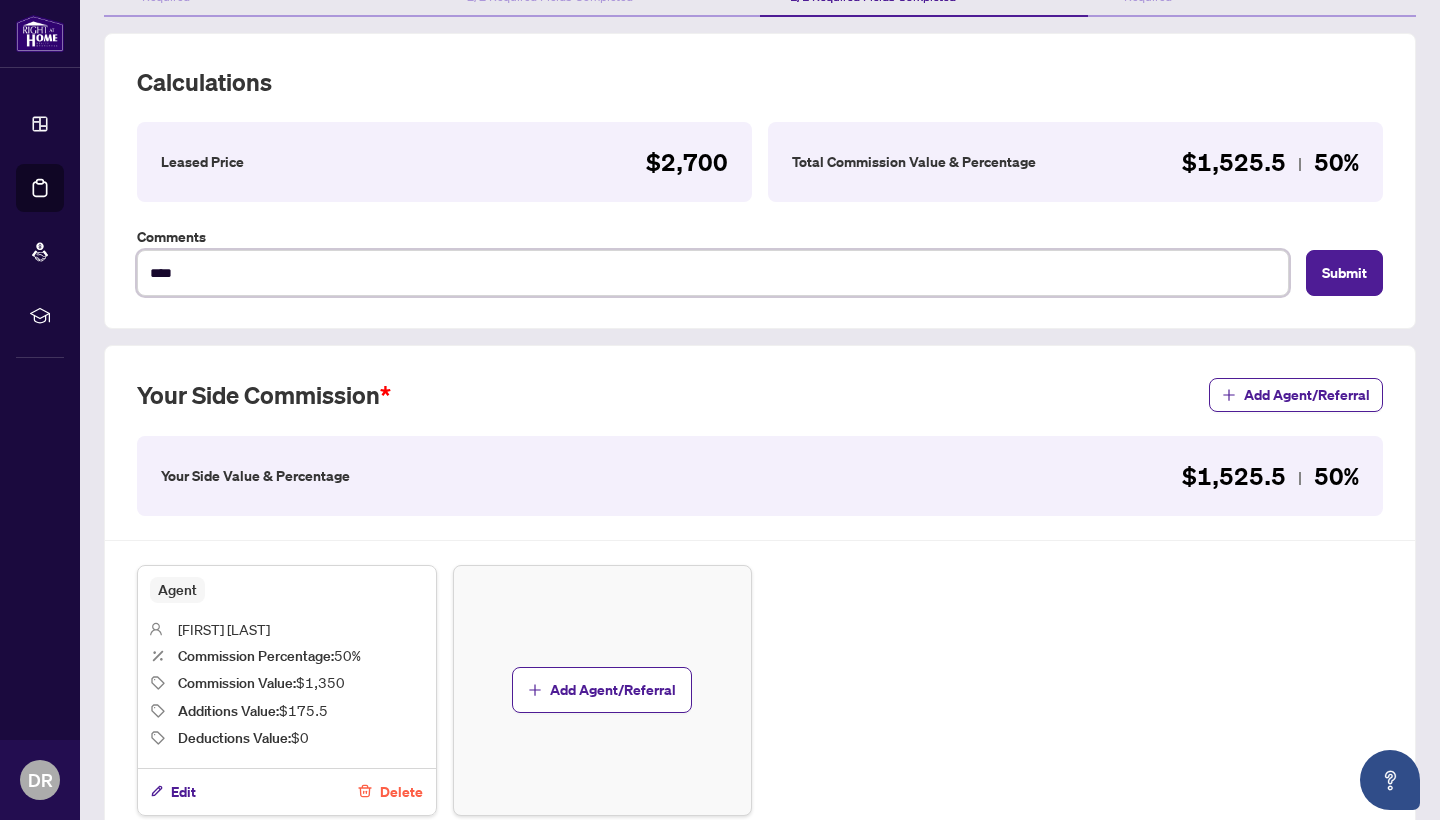 type on "*****" 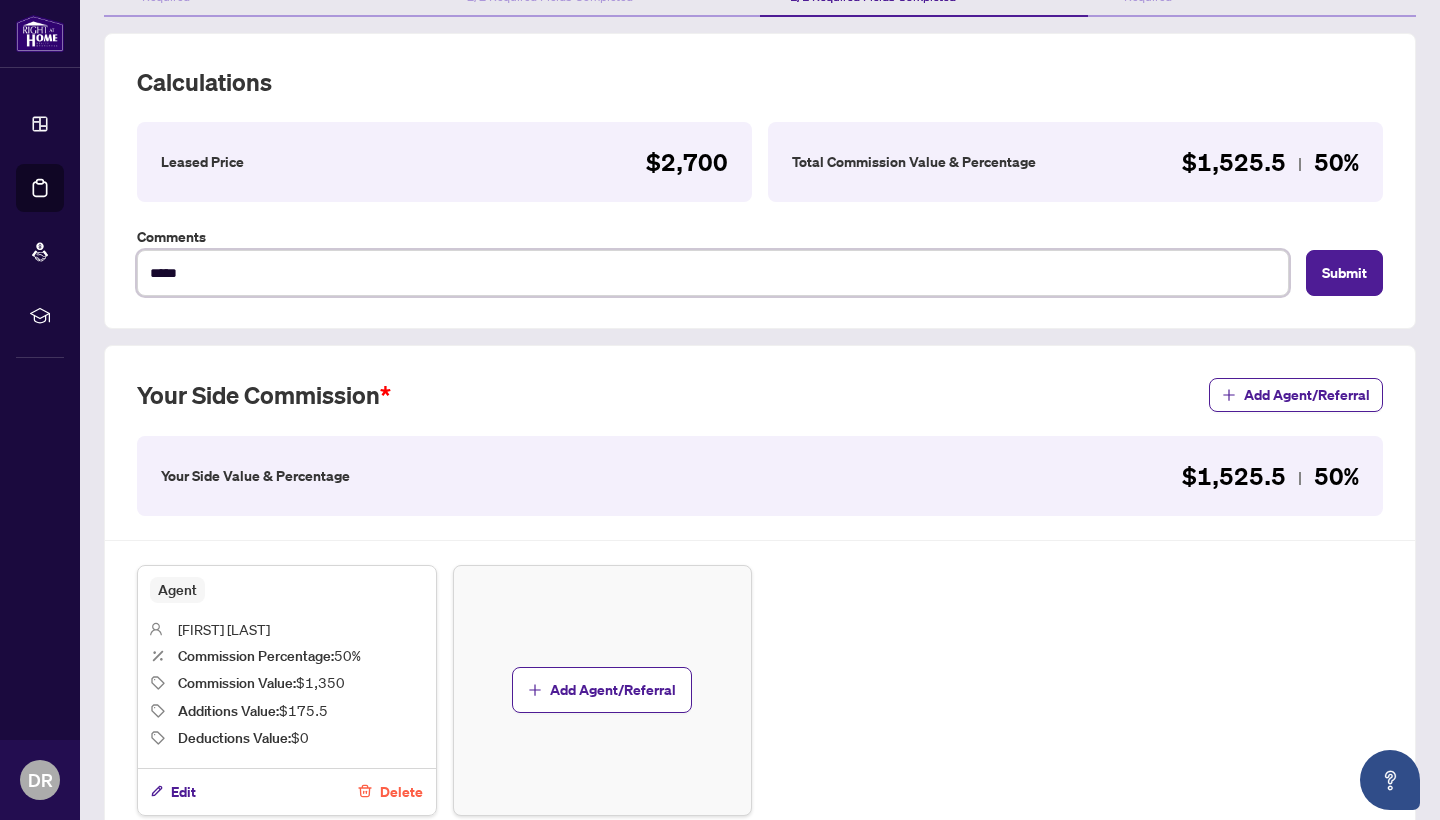 type on "******" 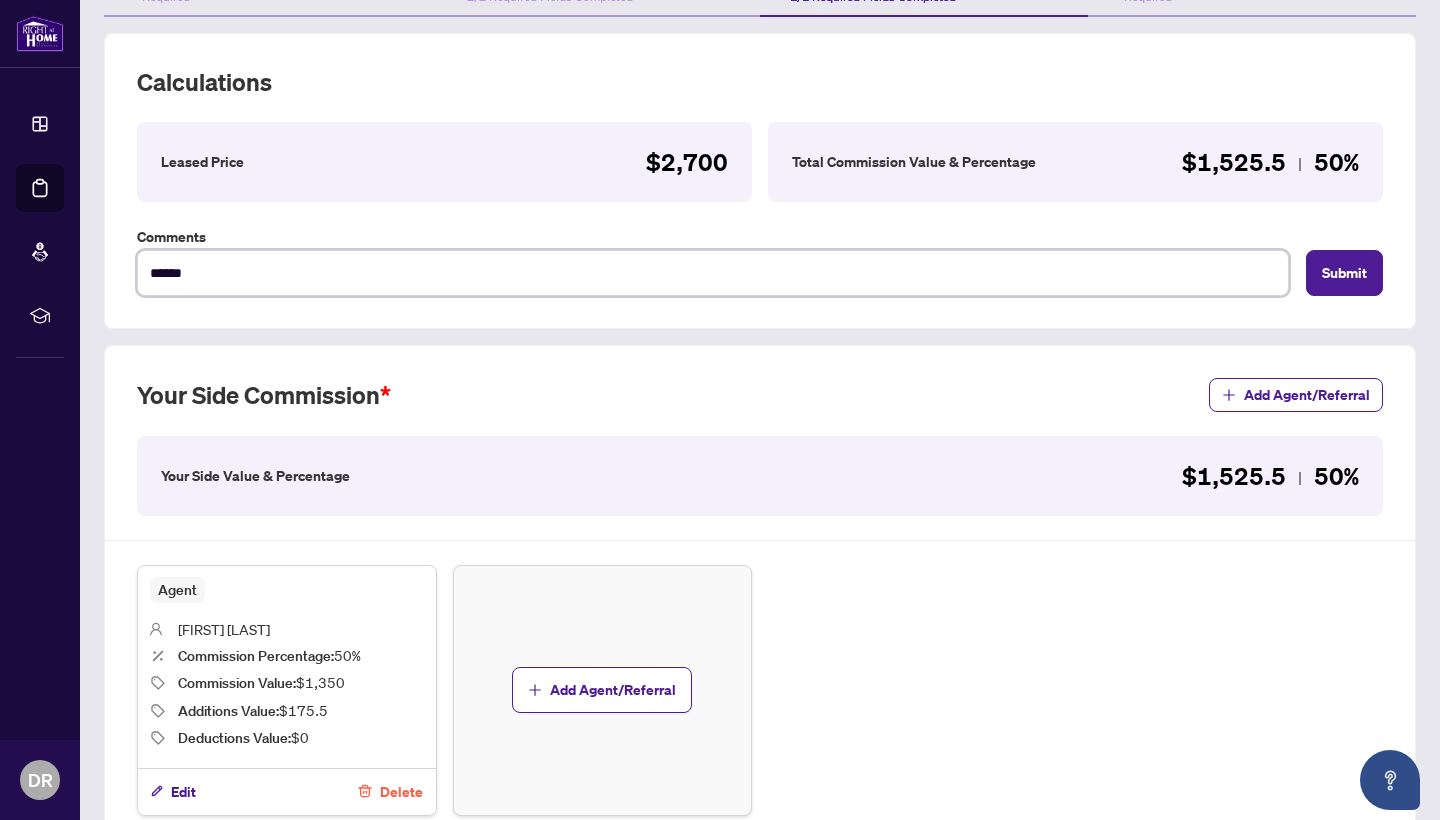 type on "*******" 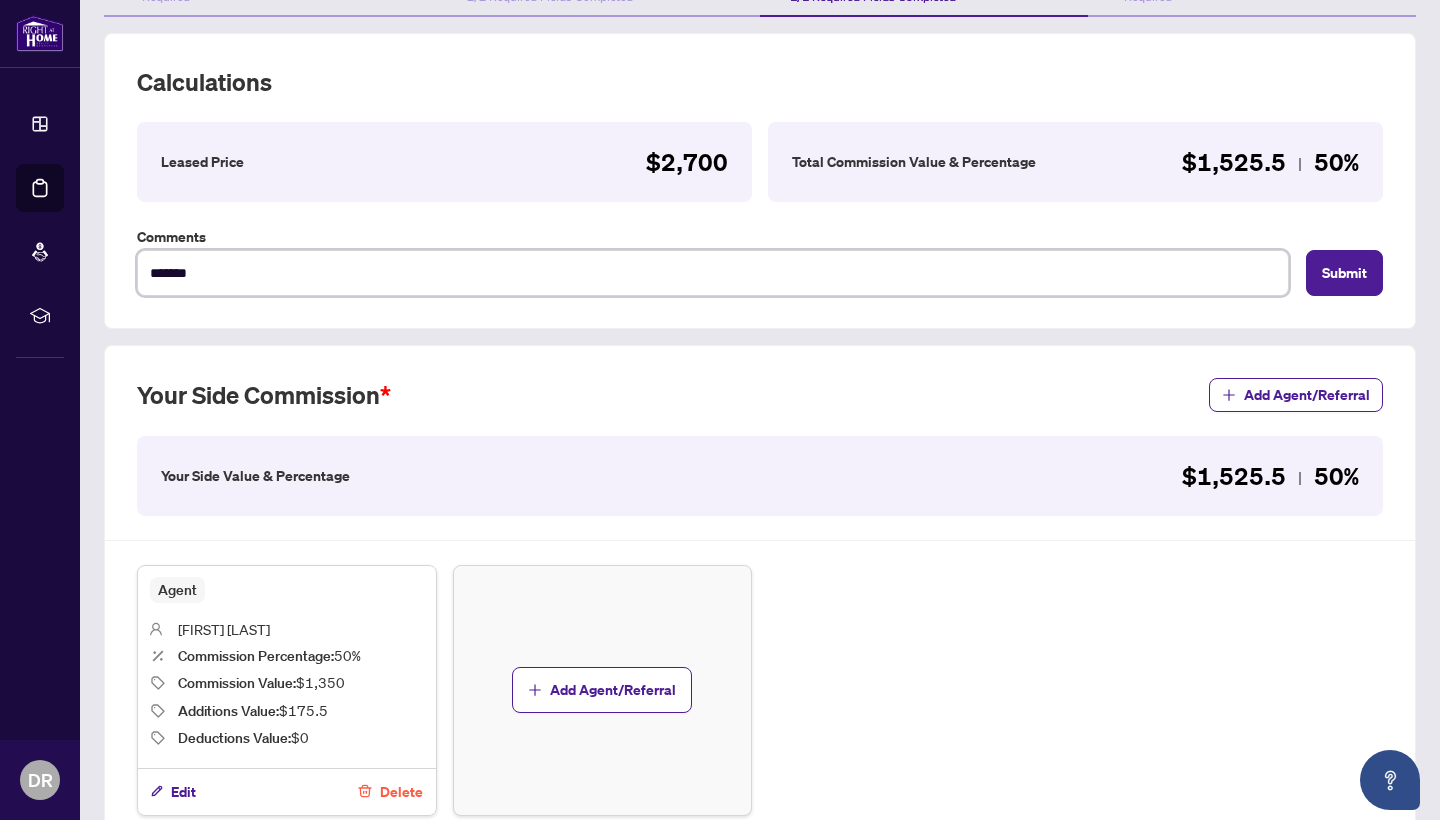 type on "********" 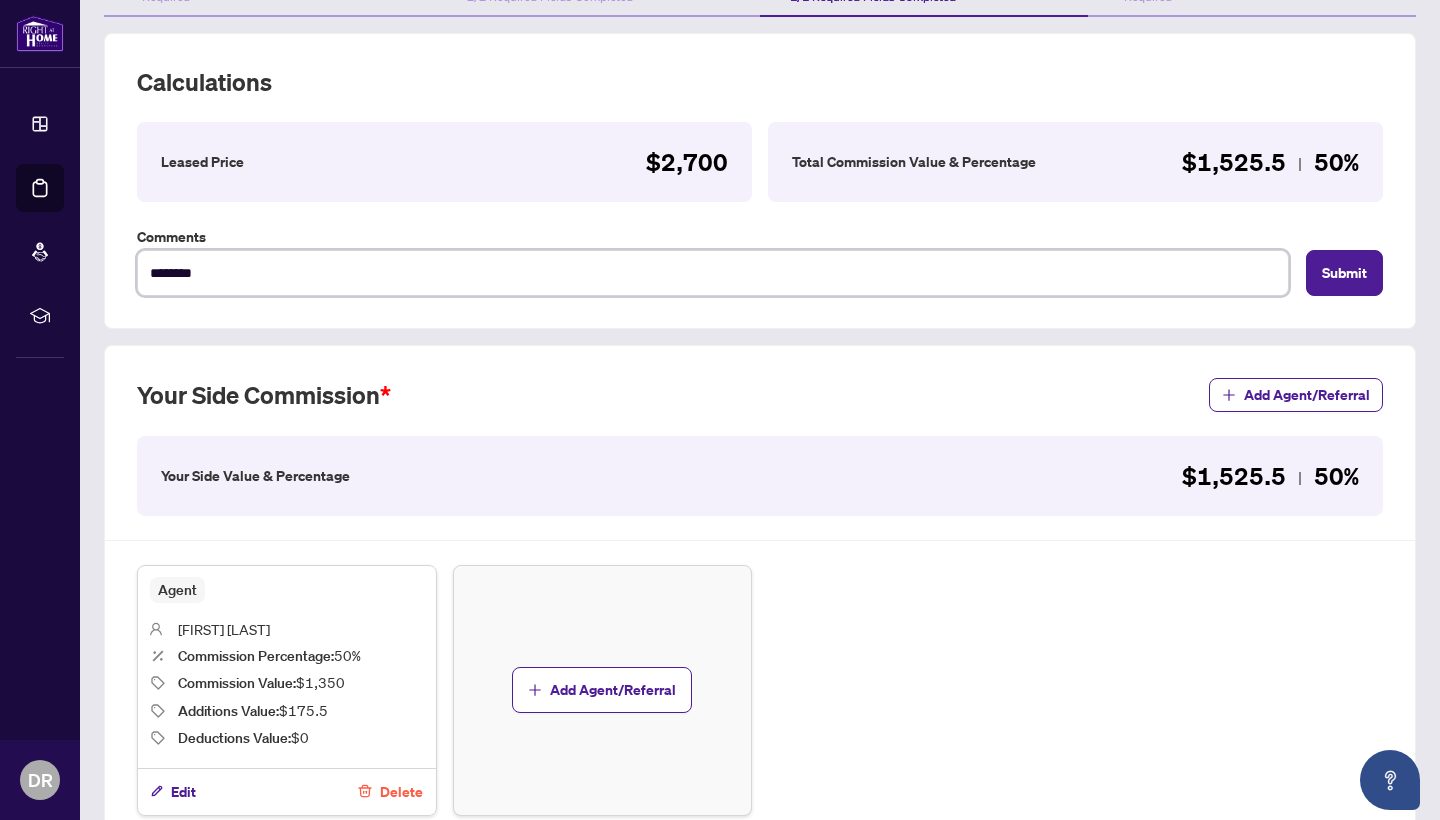 type on "*********" 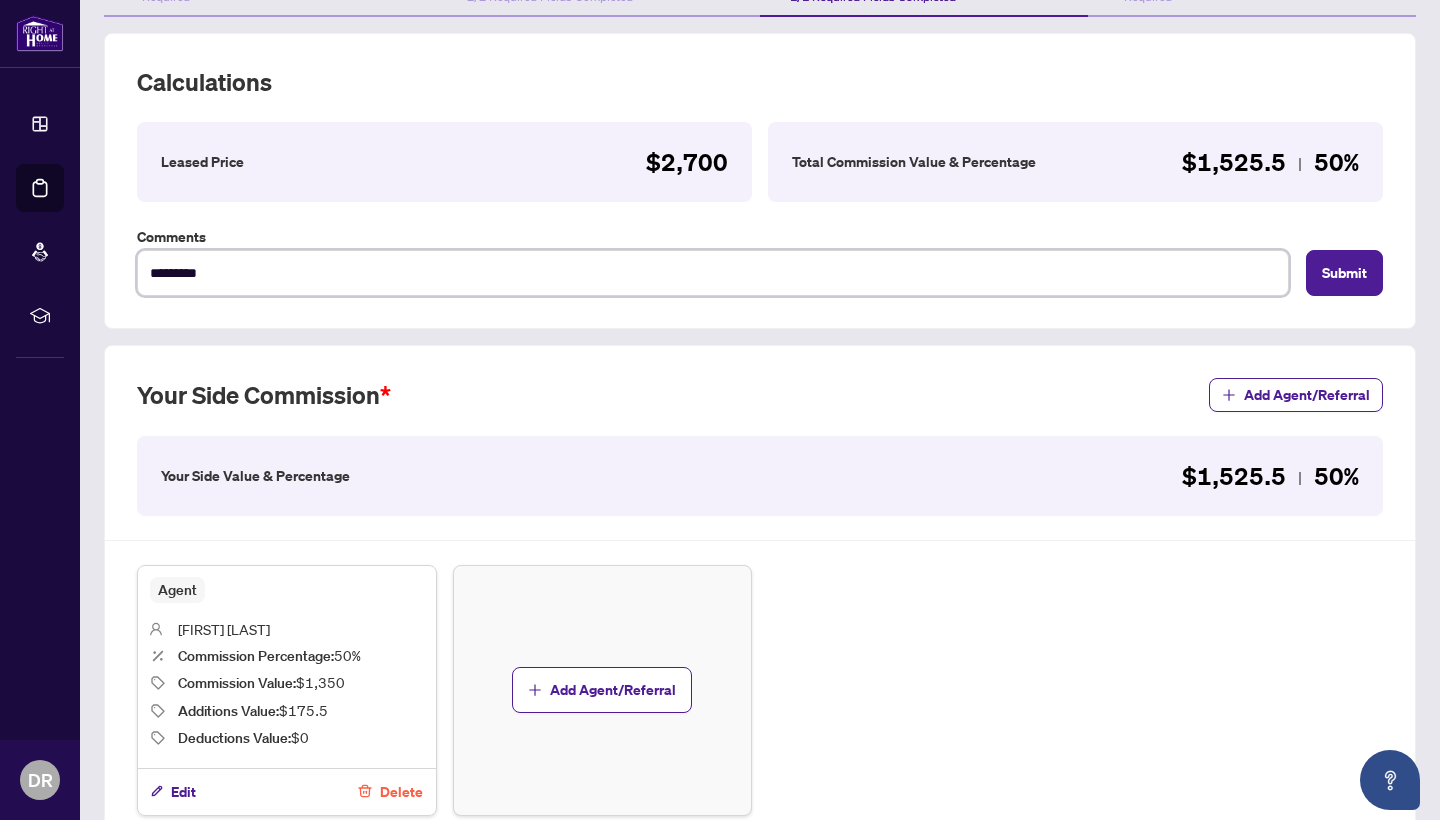 type on "**********" 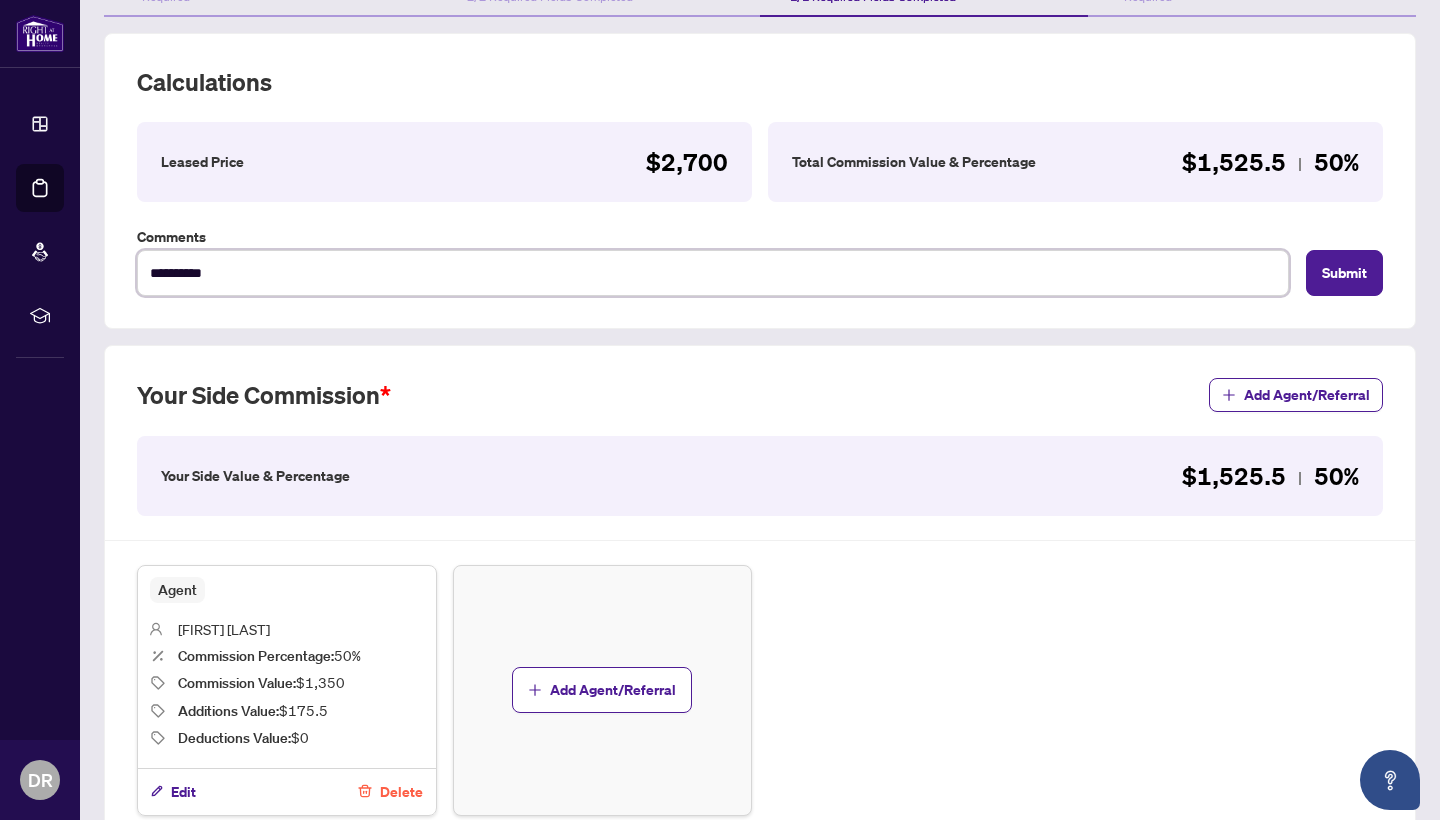 type on "**********" 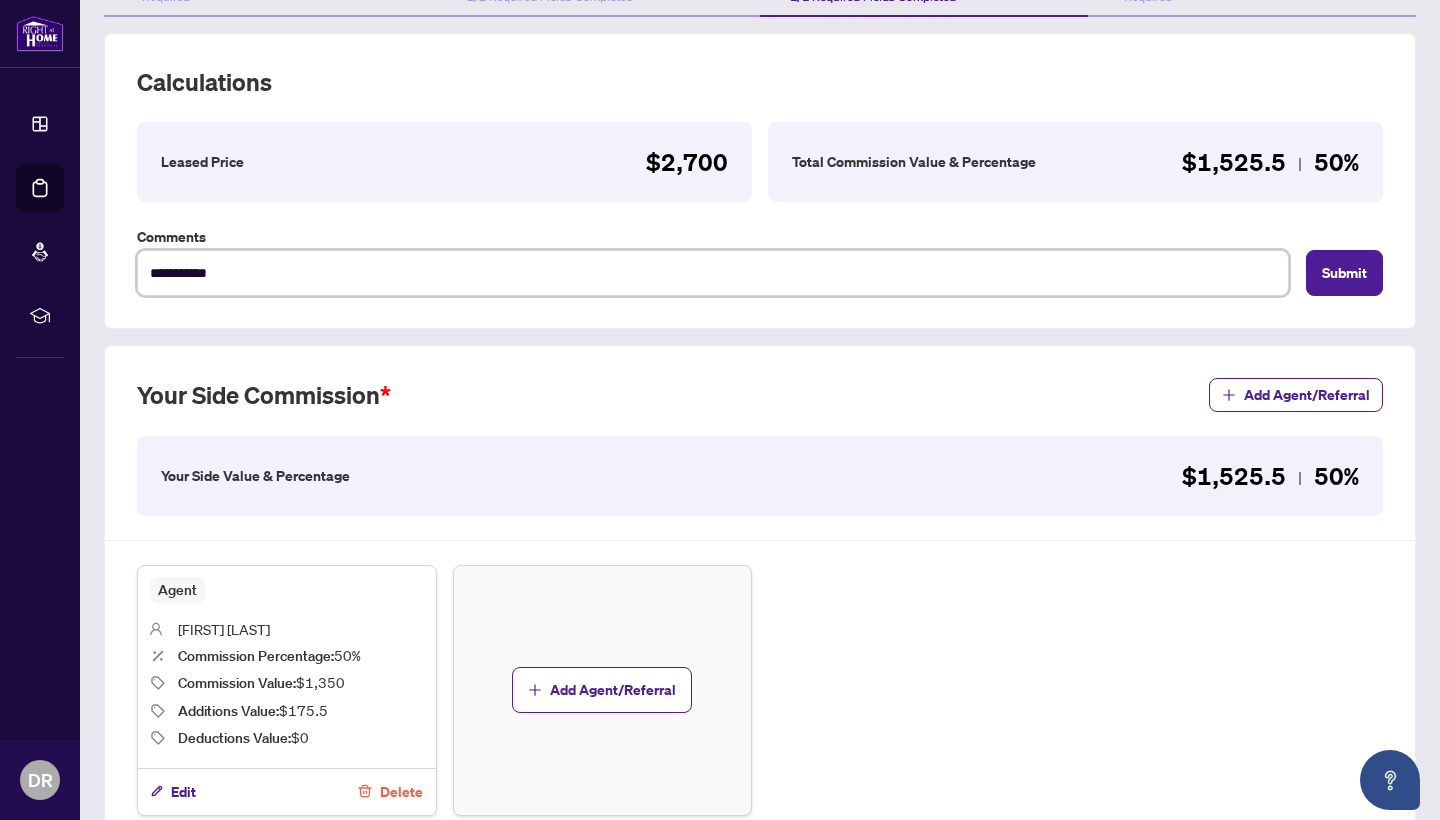 type on "**********" 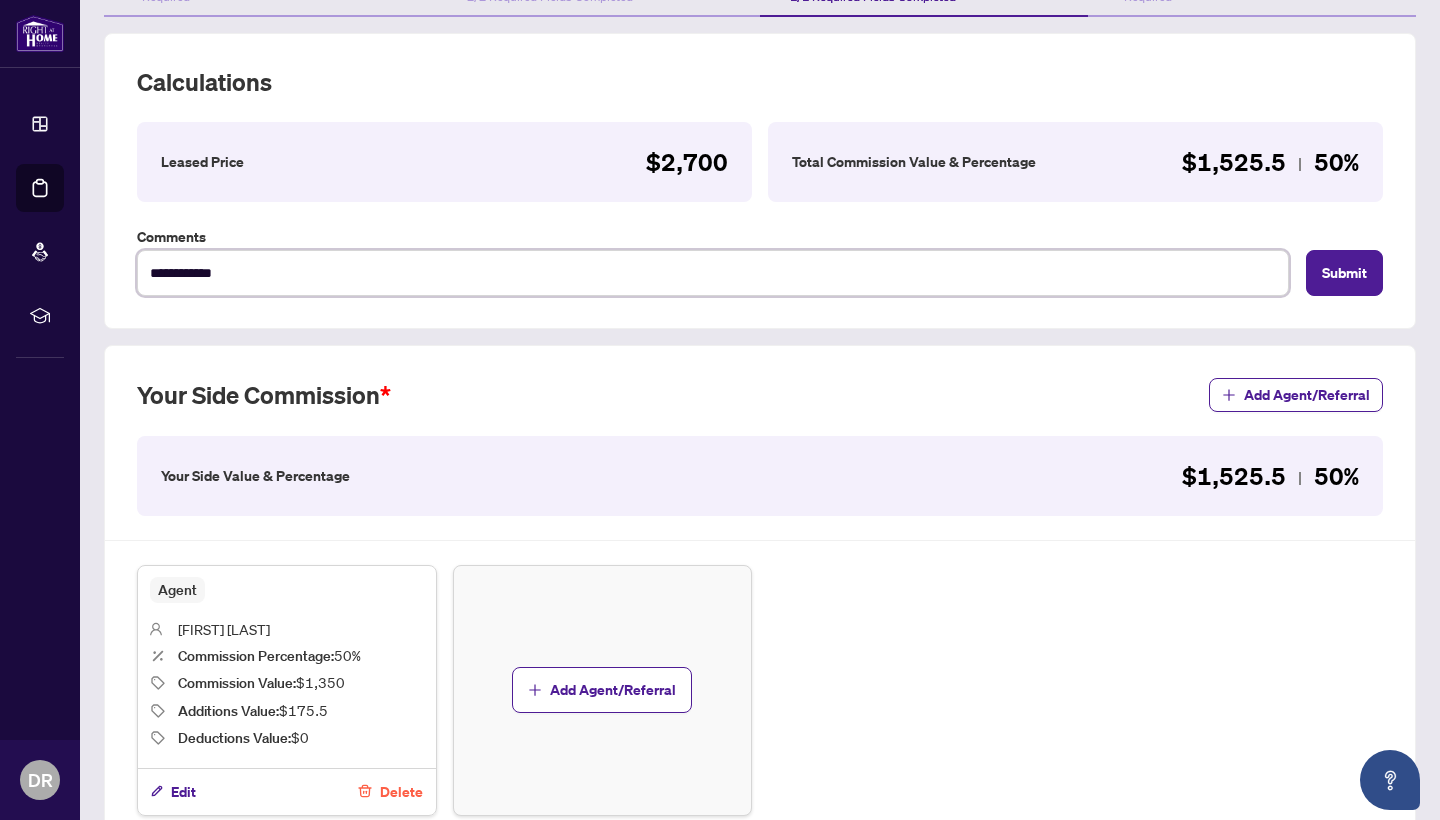 type on "**********" 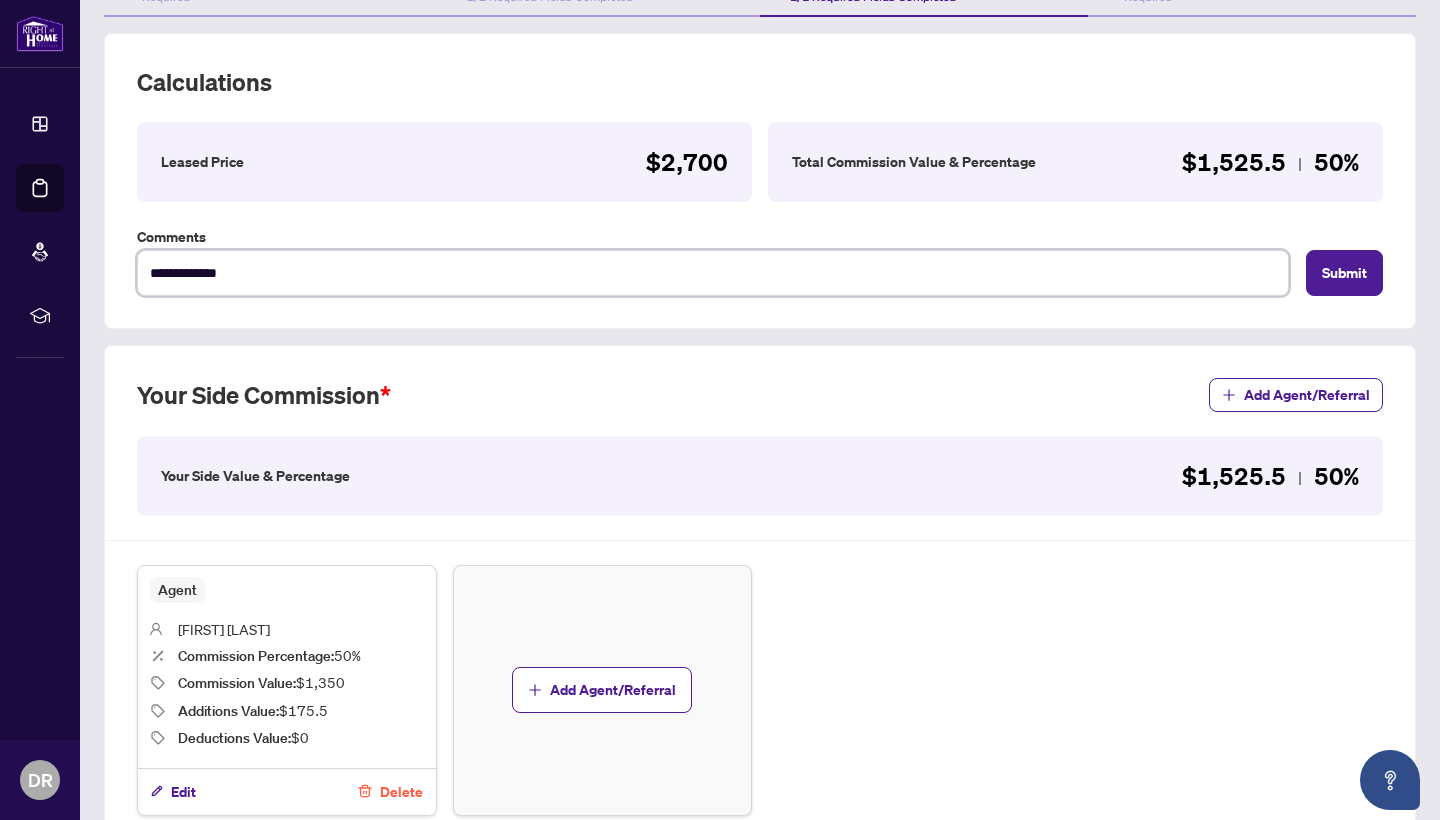 type on "**********" 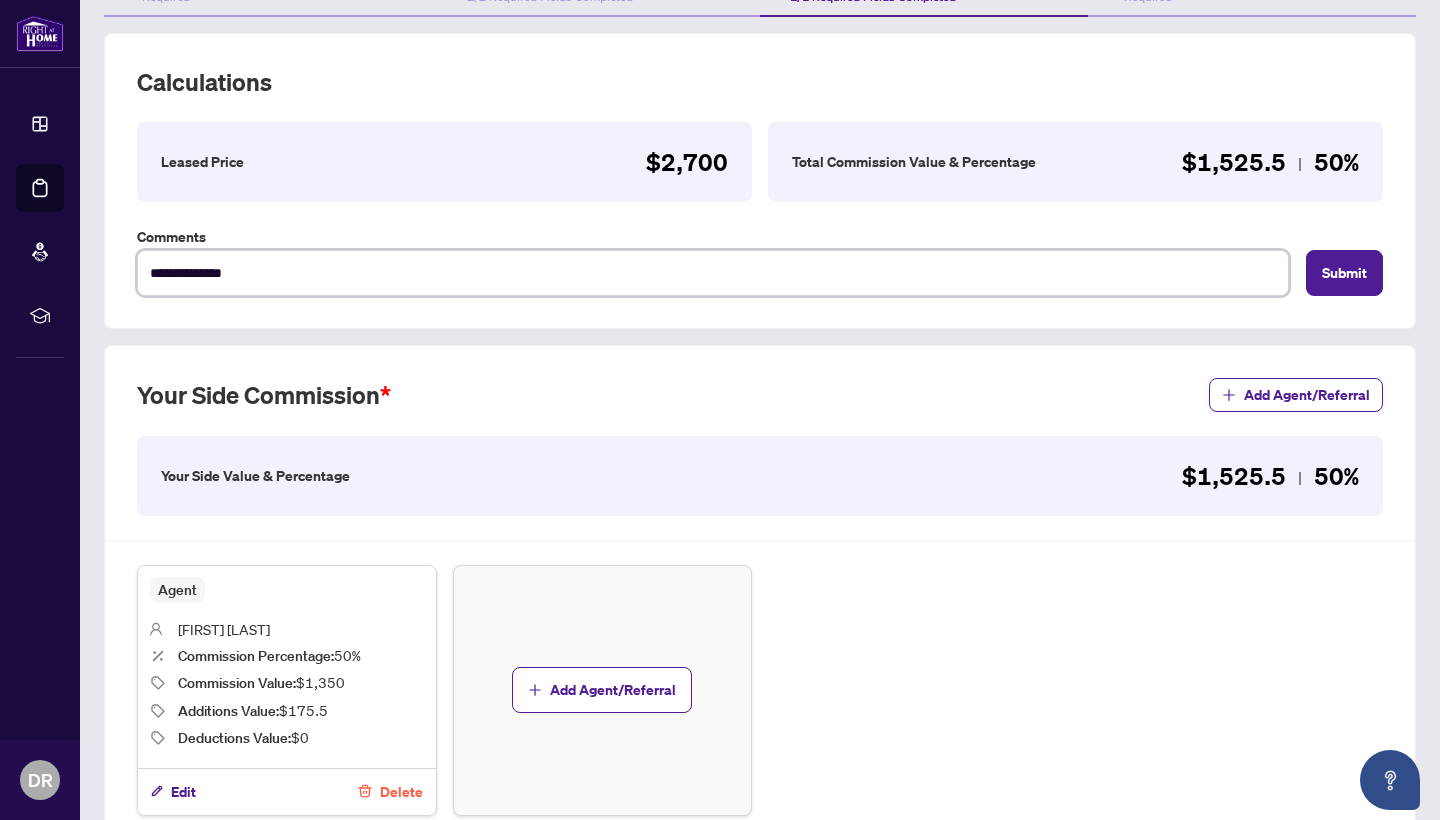 type on "**********" 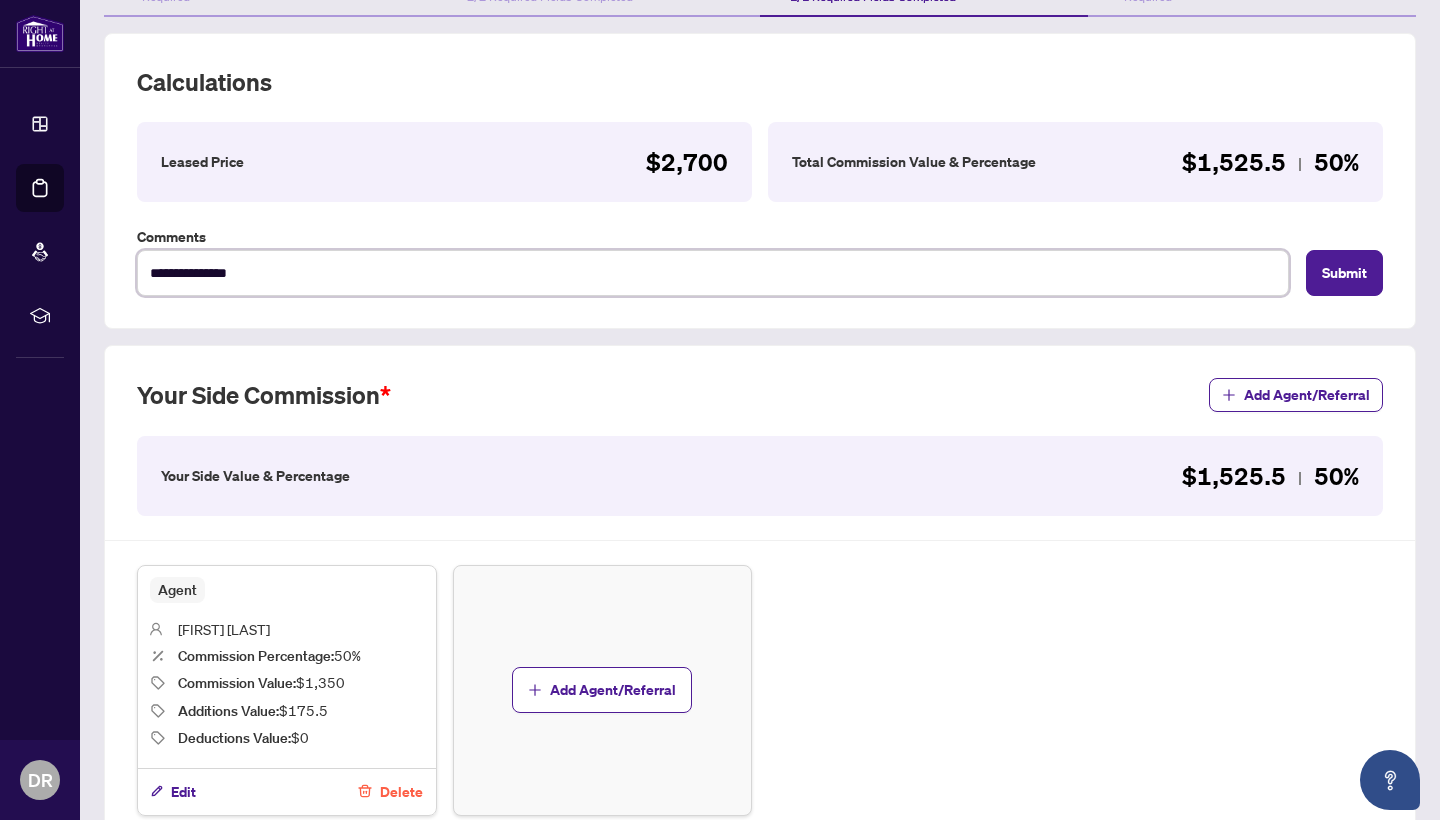 type on "**********" 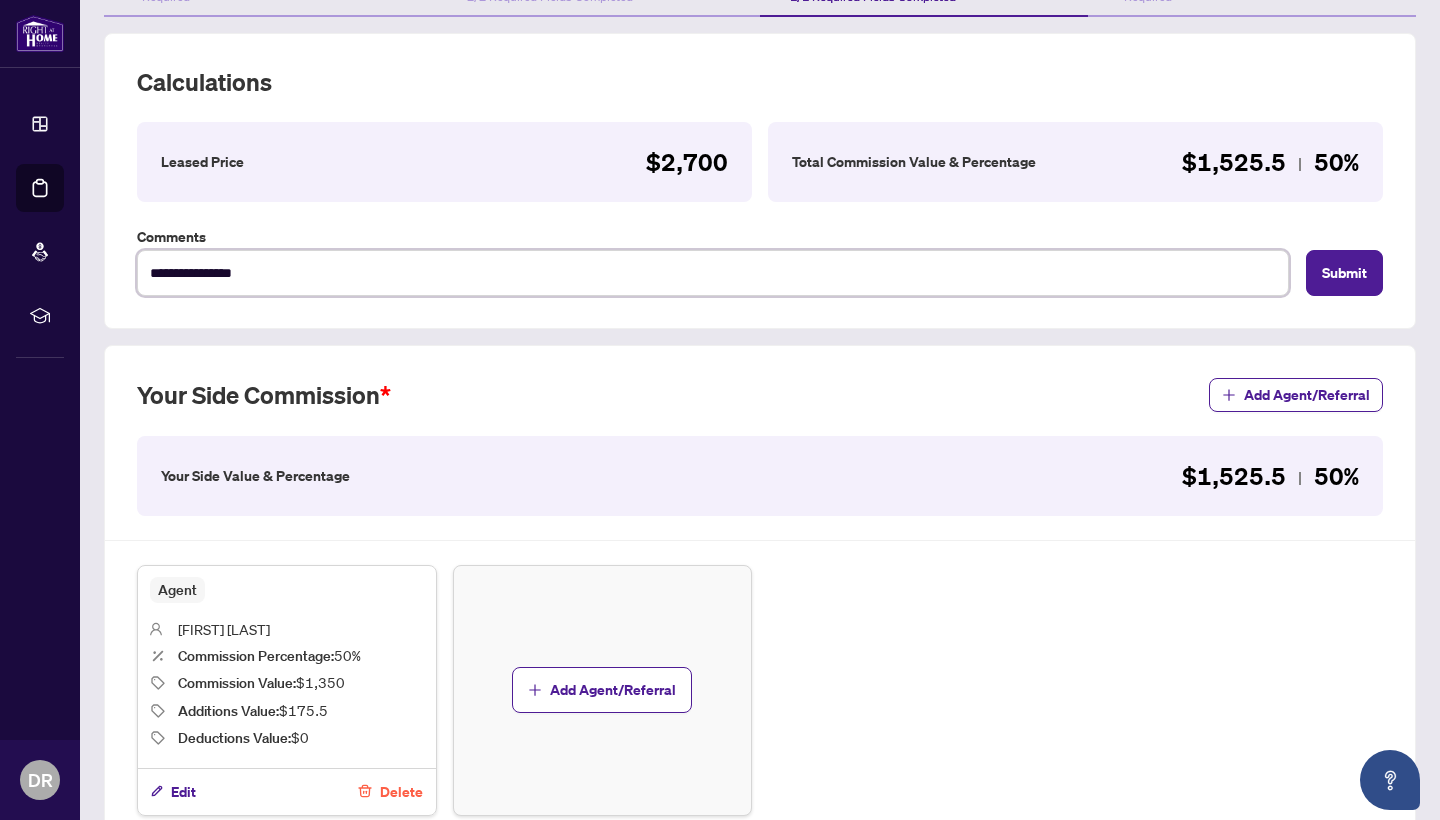 type on "**********" 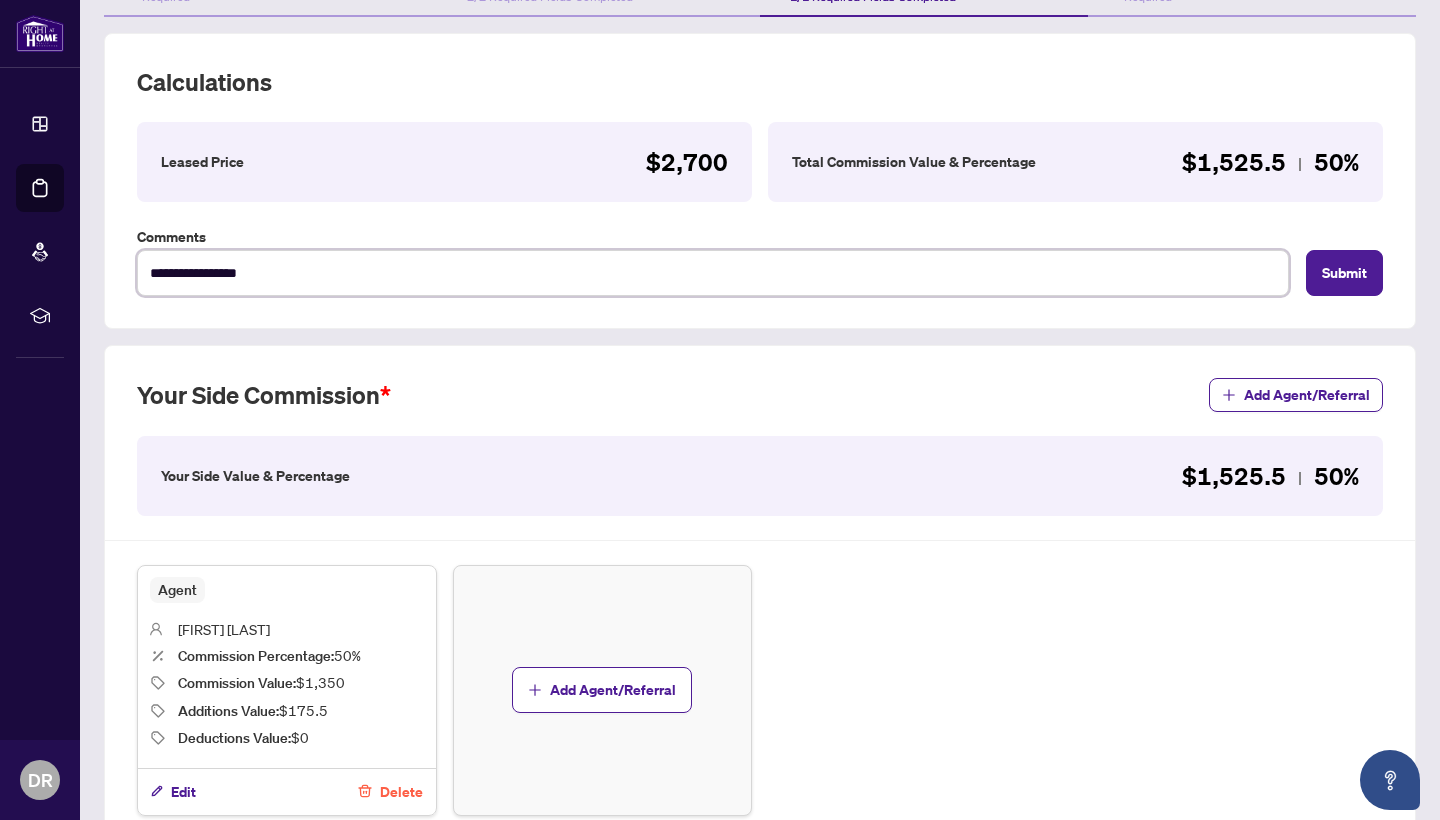 type on "**********" 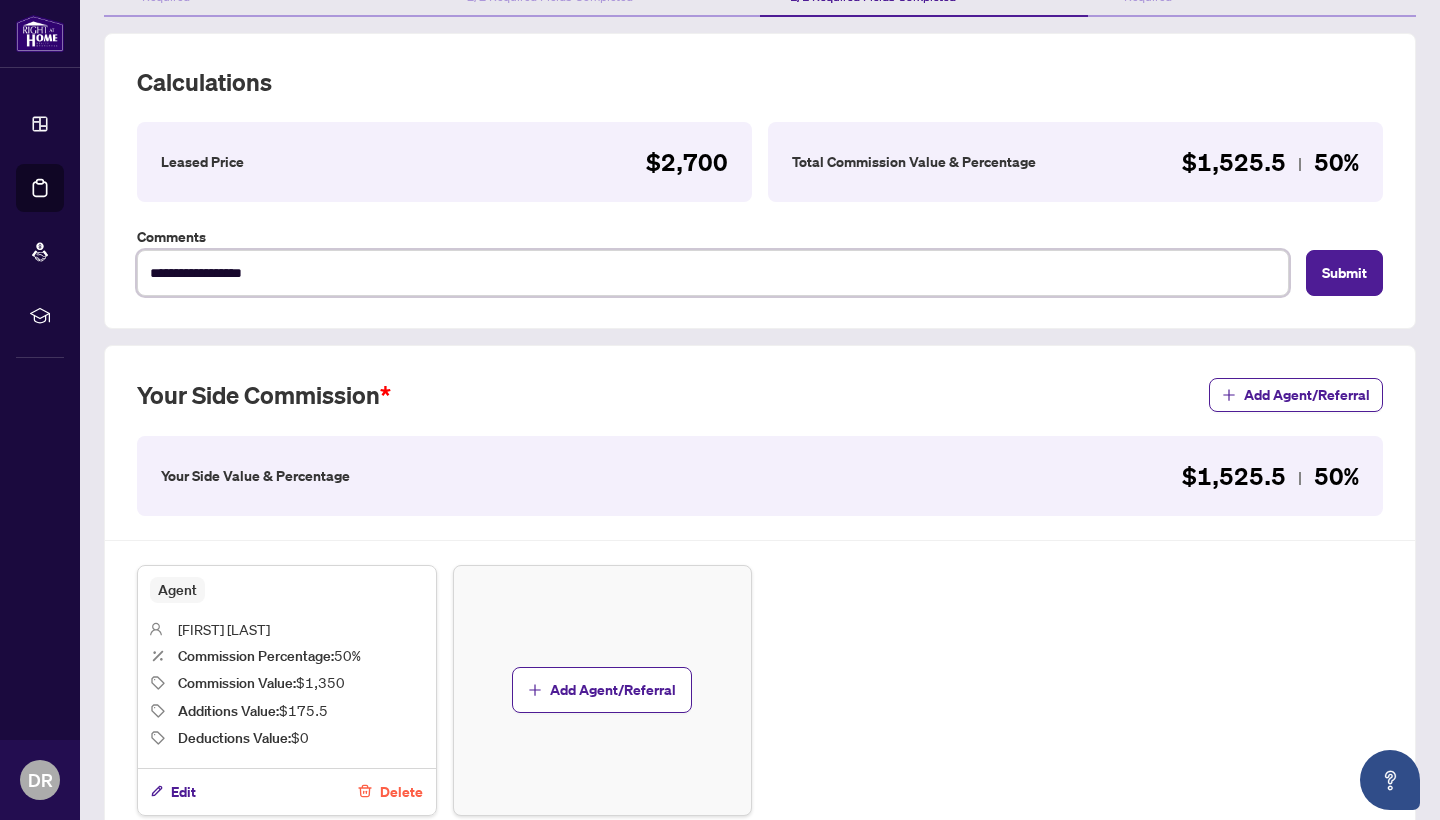 type on "**********" 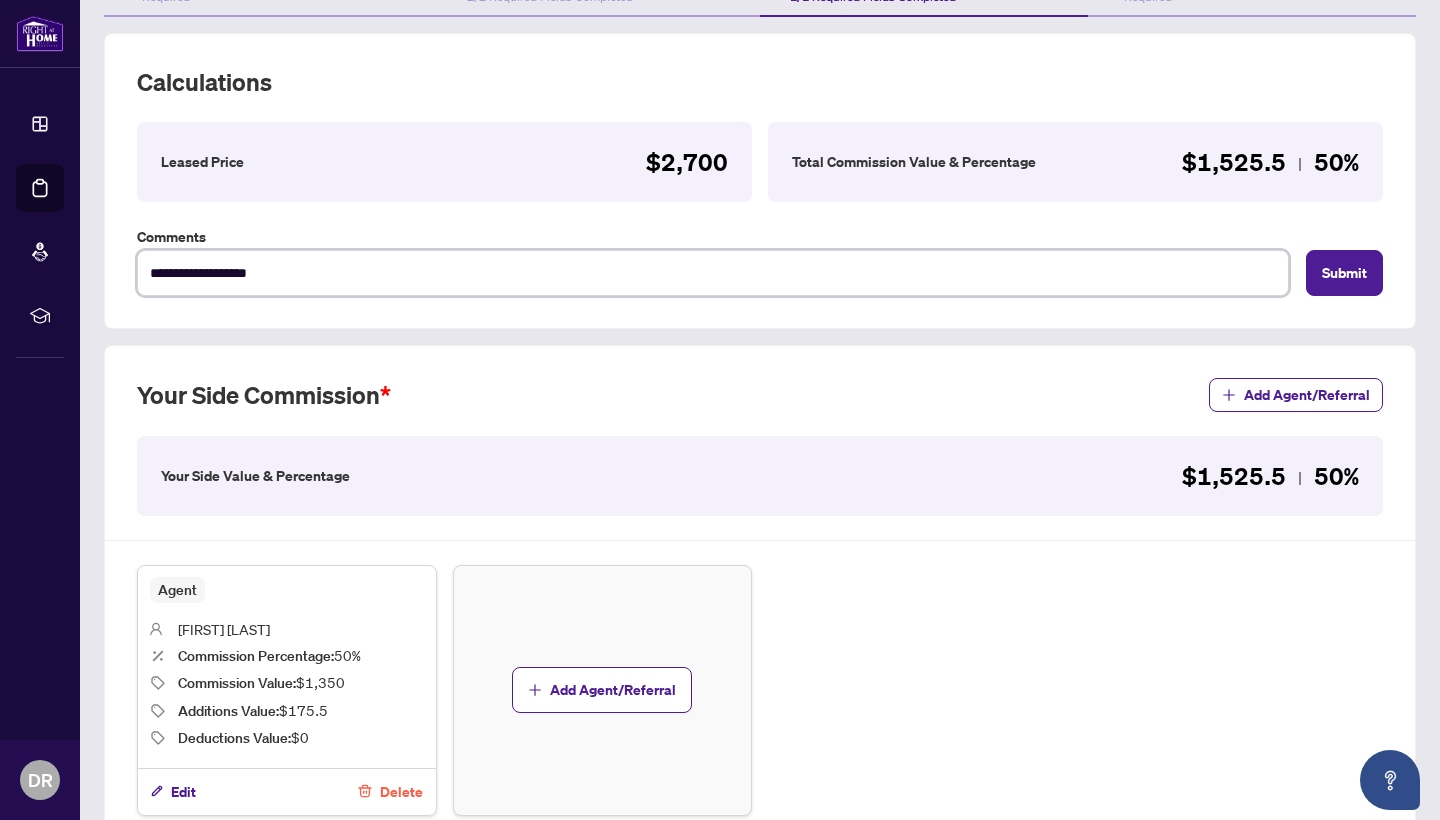 type on "**********" 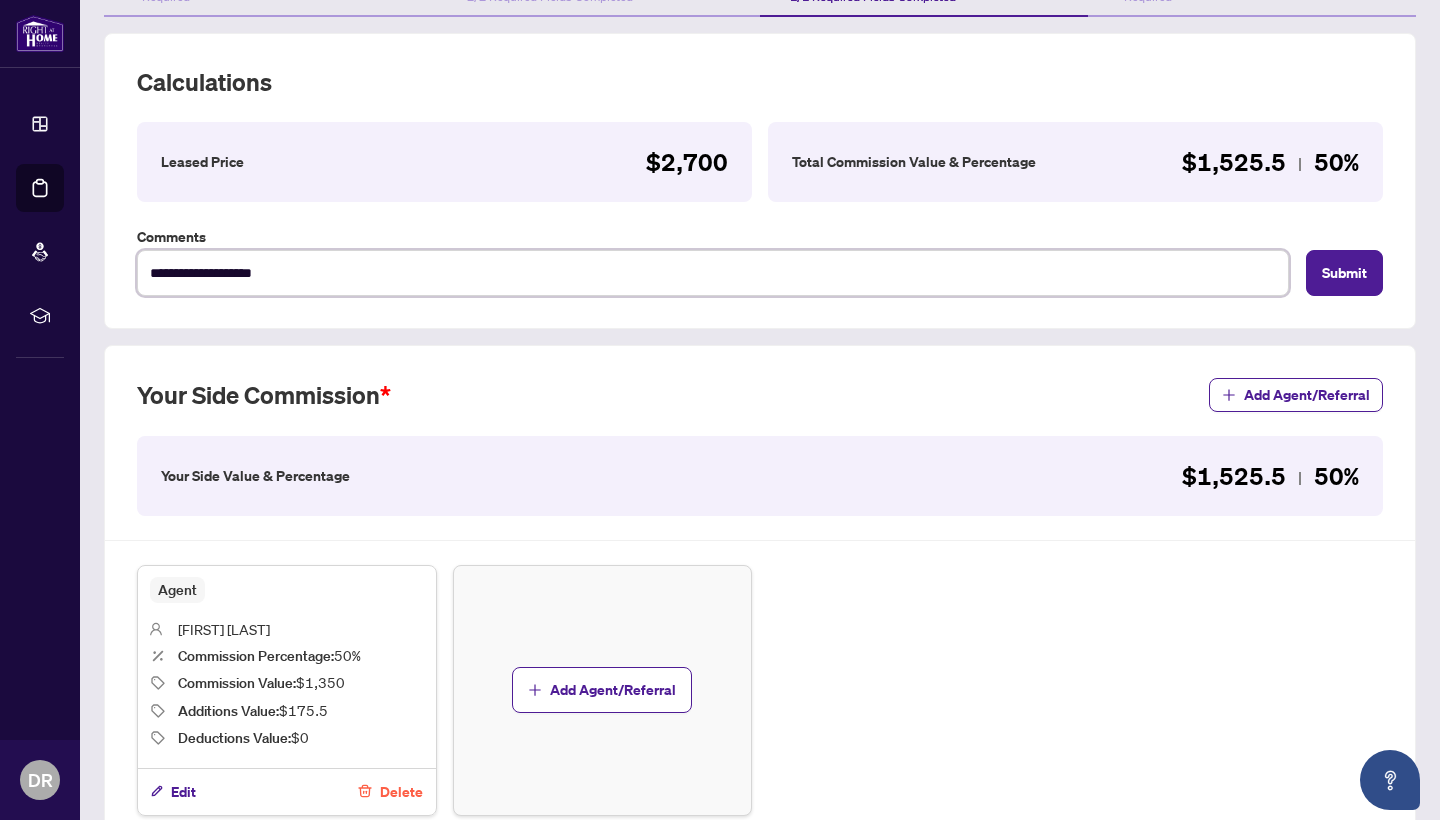 type on "**********" 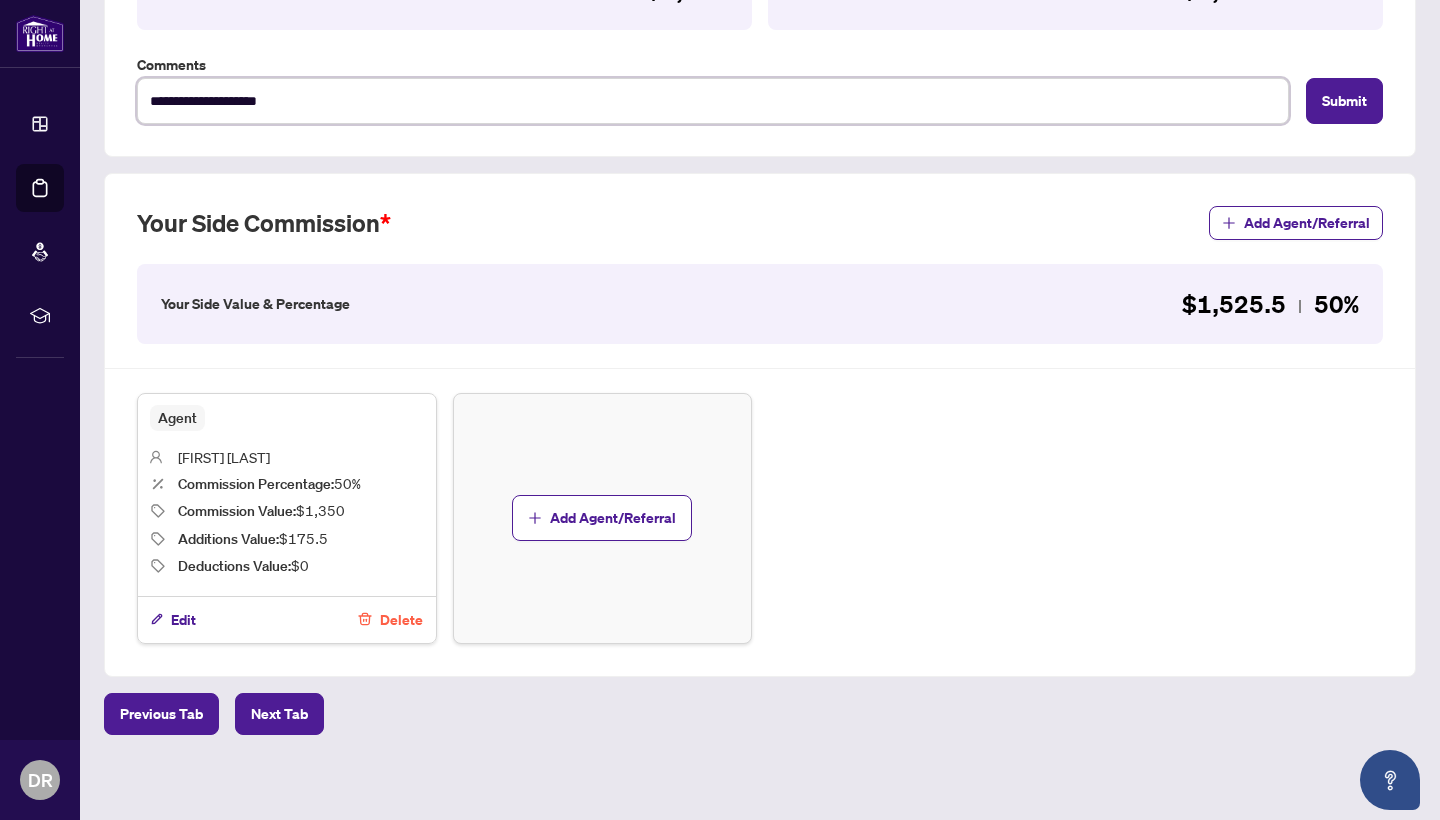 scroll, scrollTop: 412, scrollLeft: 0, axis: vertical 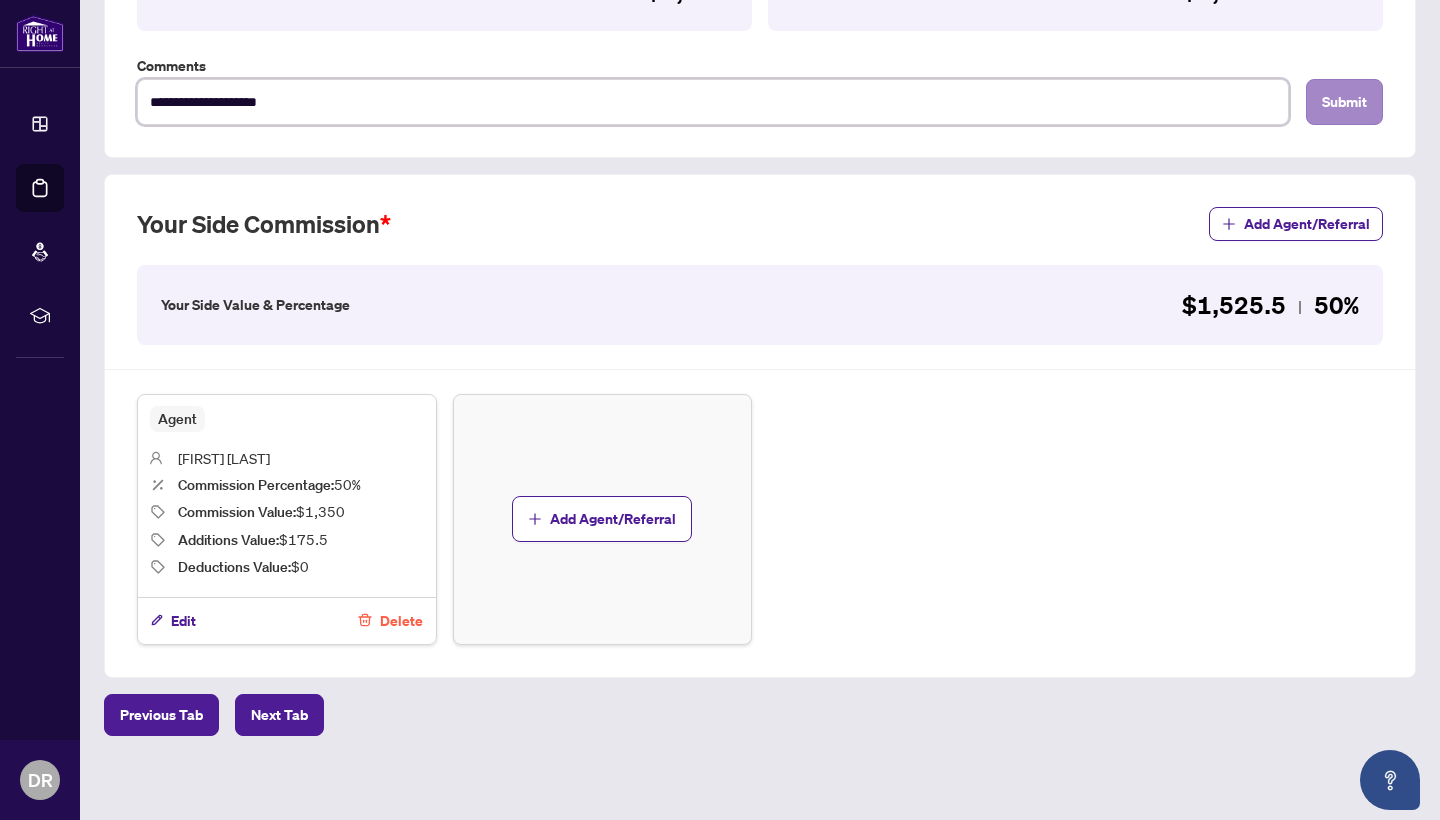 type on "**********" 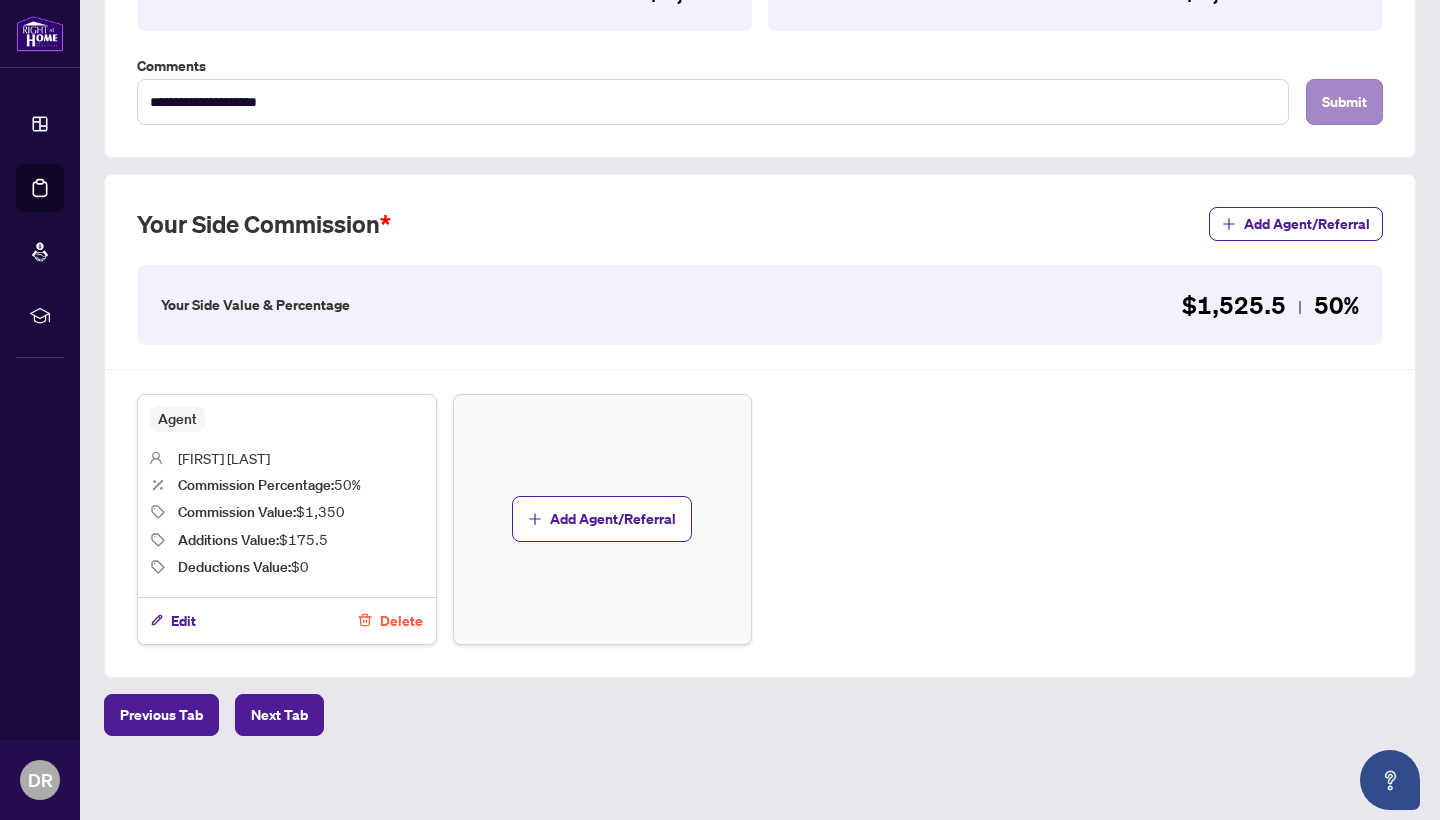click on "Submit" at bounding box center (1344, 102) 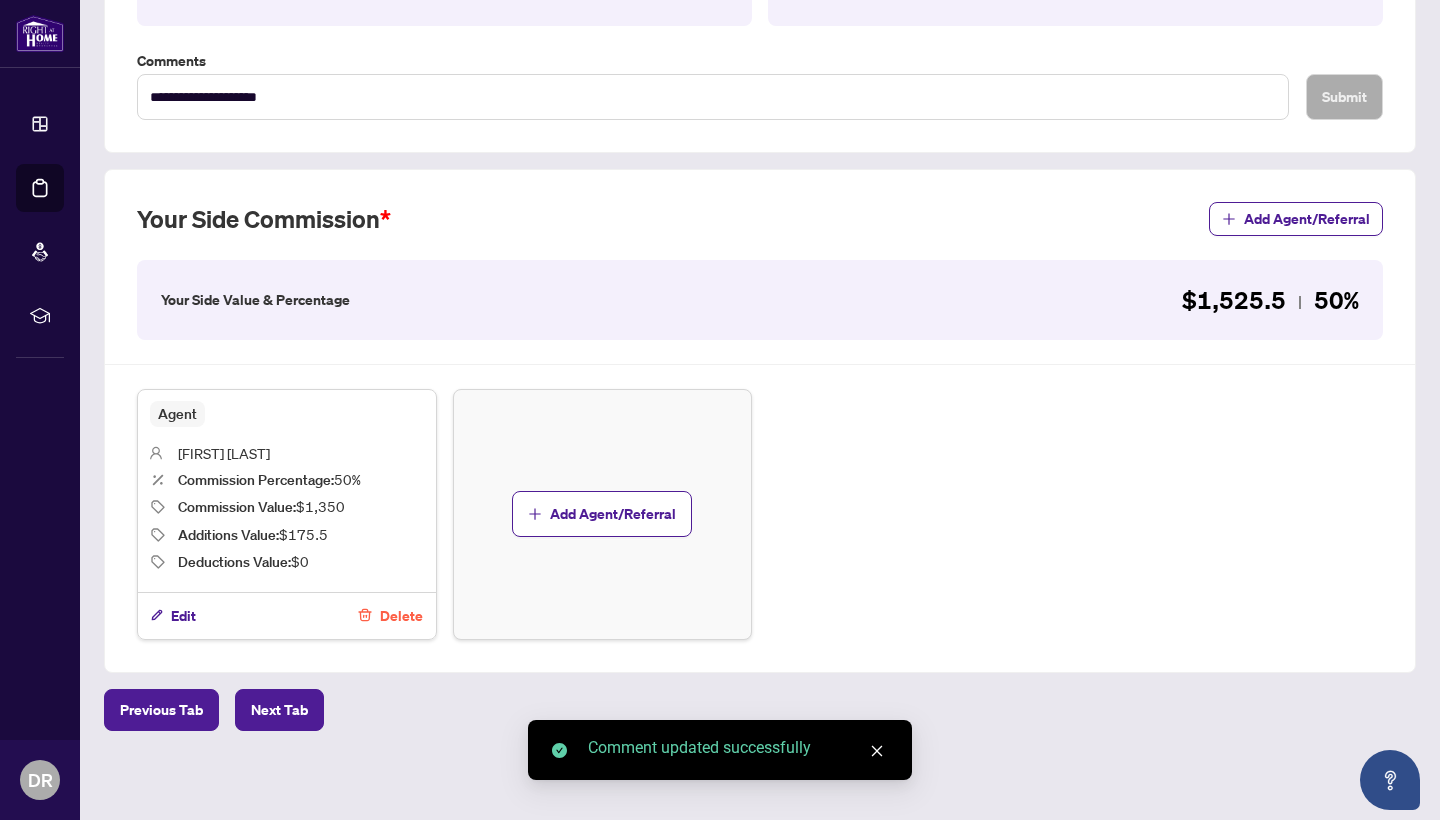 scroll, scrollTop: 412, scrollLeft: 0, axis: vertical 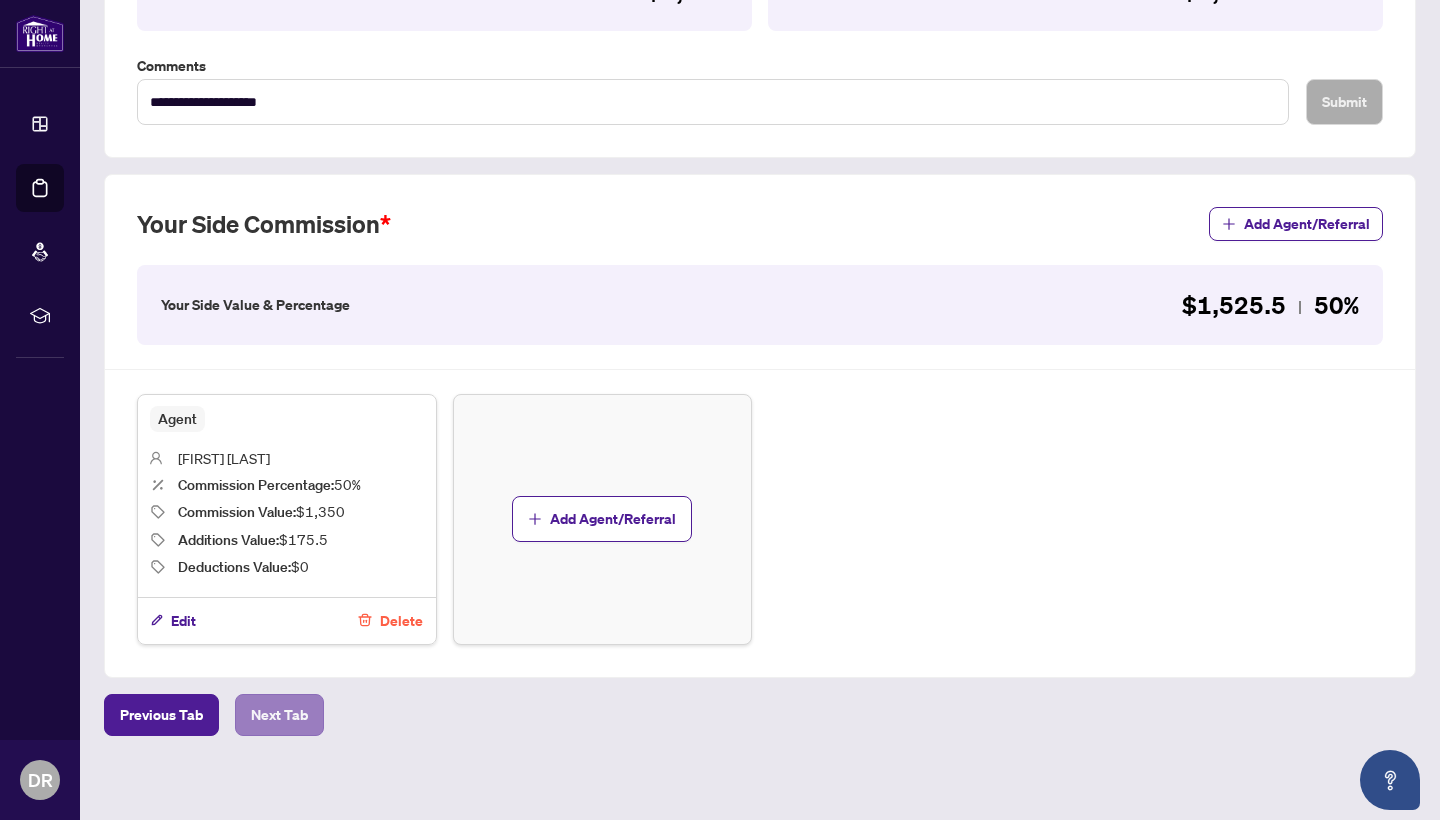 click on "Next Tab" at bounding box center (279, 715) 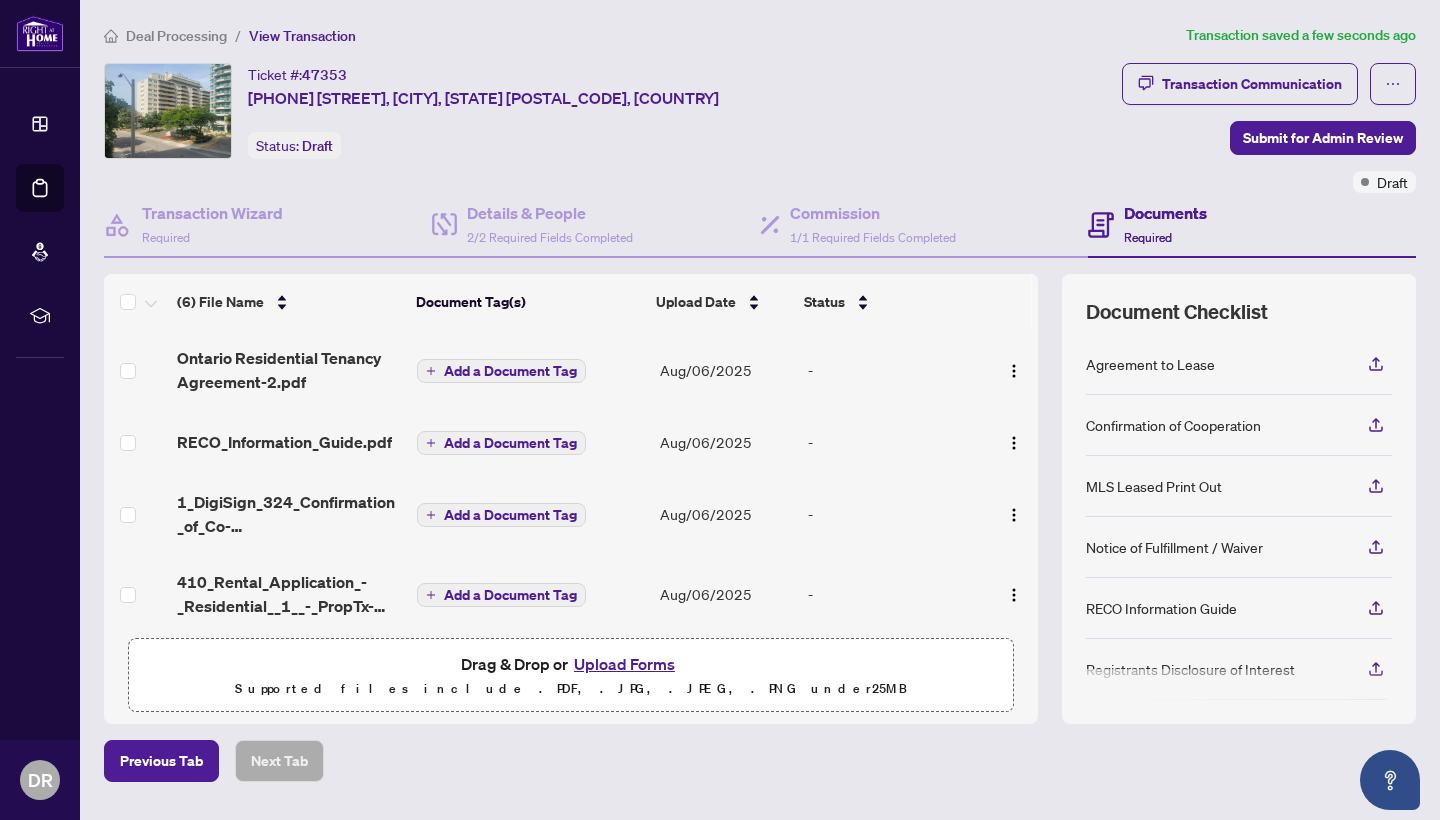 scroll, scrollTop: 0, scrollLeft: 0, axis: both 